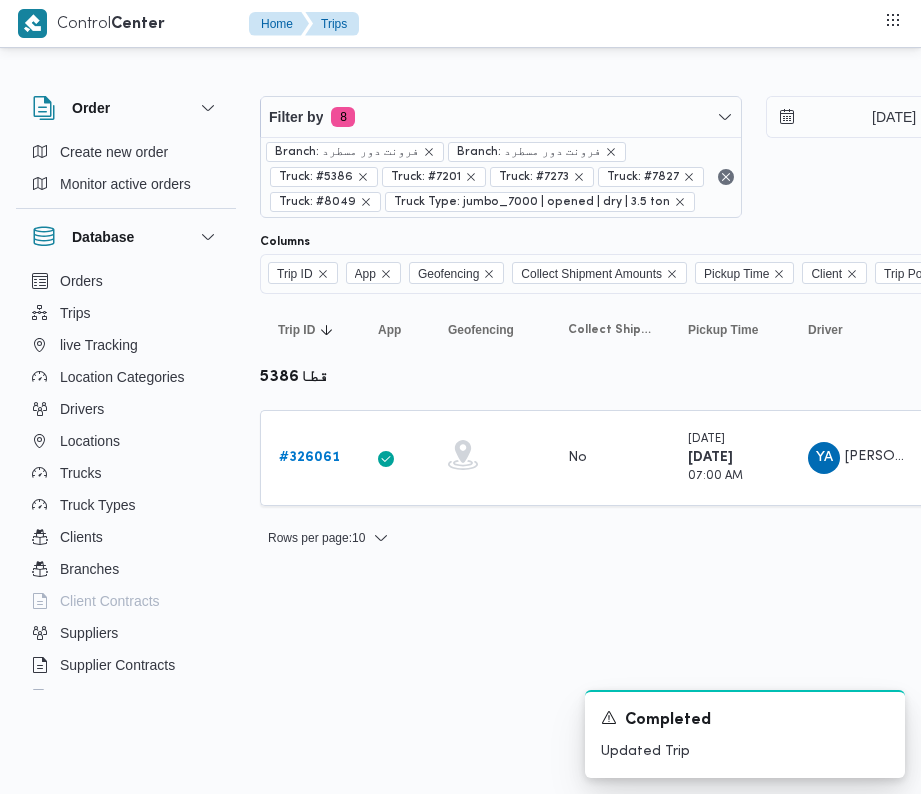 scroll, scrollTop: 0, scrollLeft: 0, axis: both 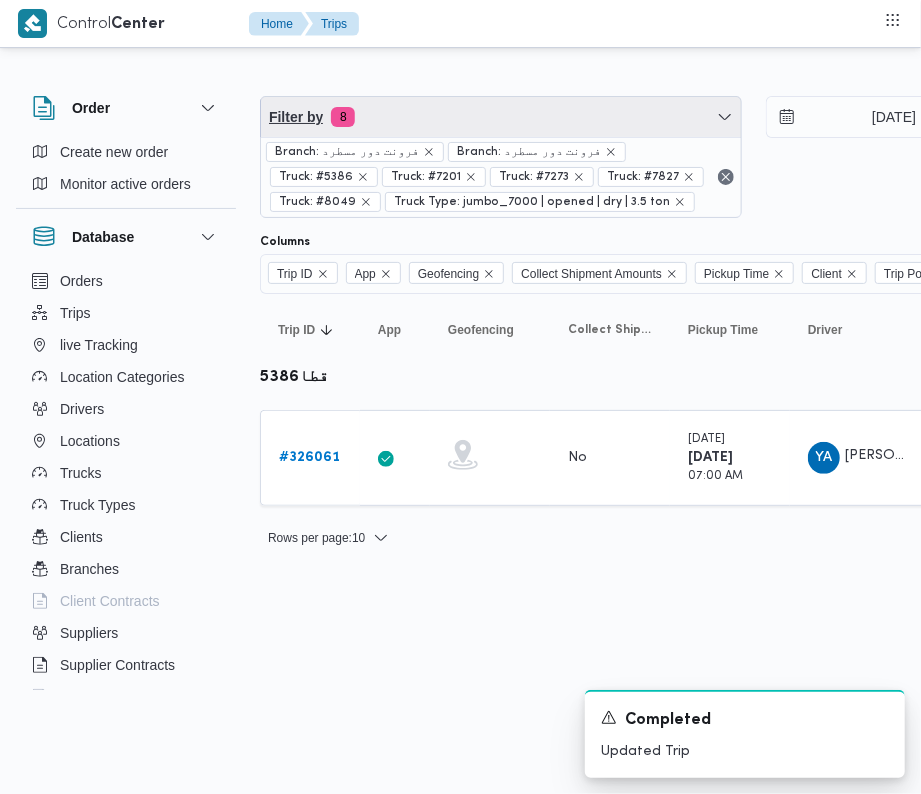 drag, startPoint x: 442, startPoint y: 109, endPoint x: 442, endPoint y: 141, distance: 32 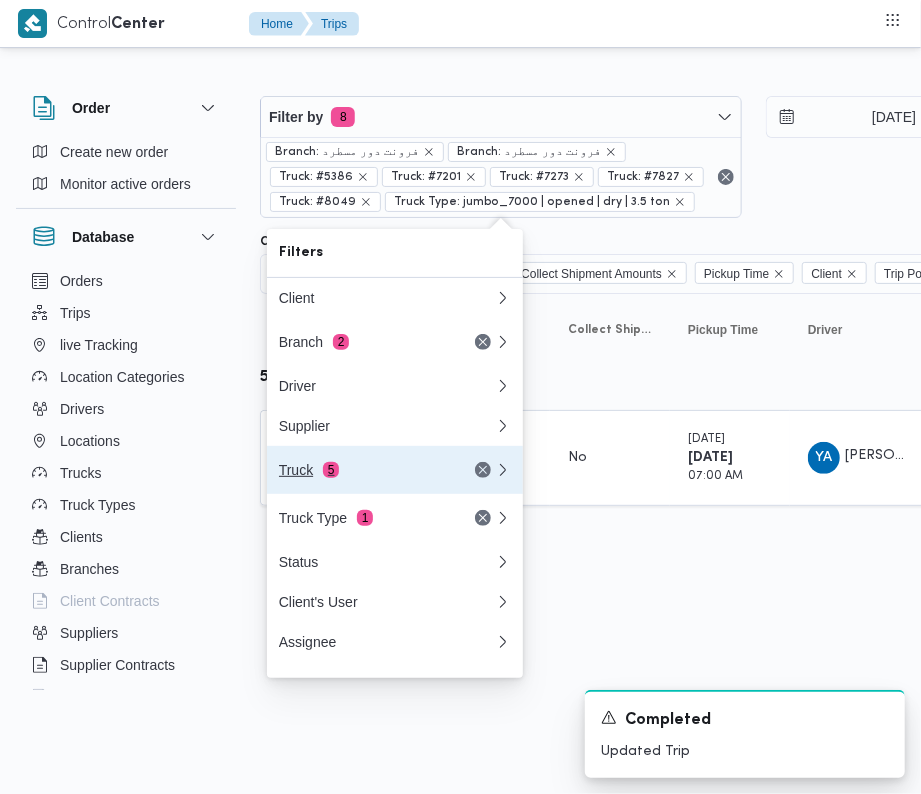 click on "Truck 5" at bounding box center [395, 470] 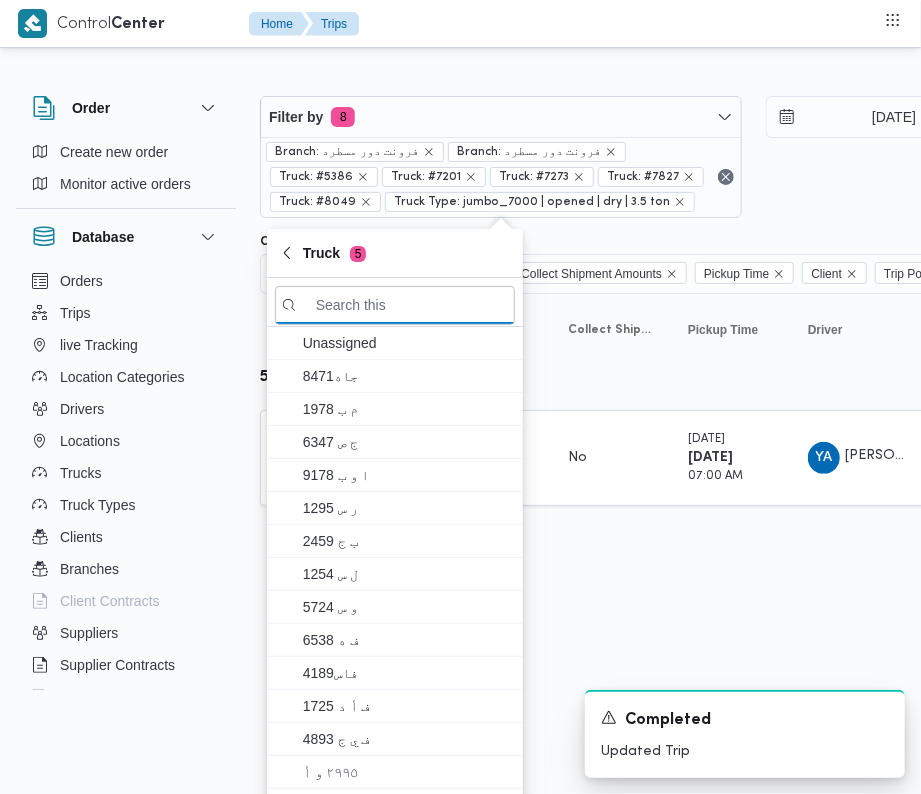 paste on "3673" 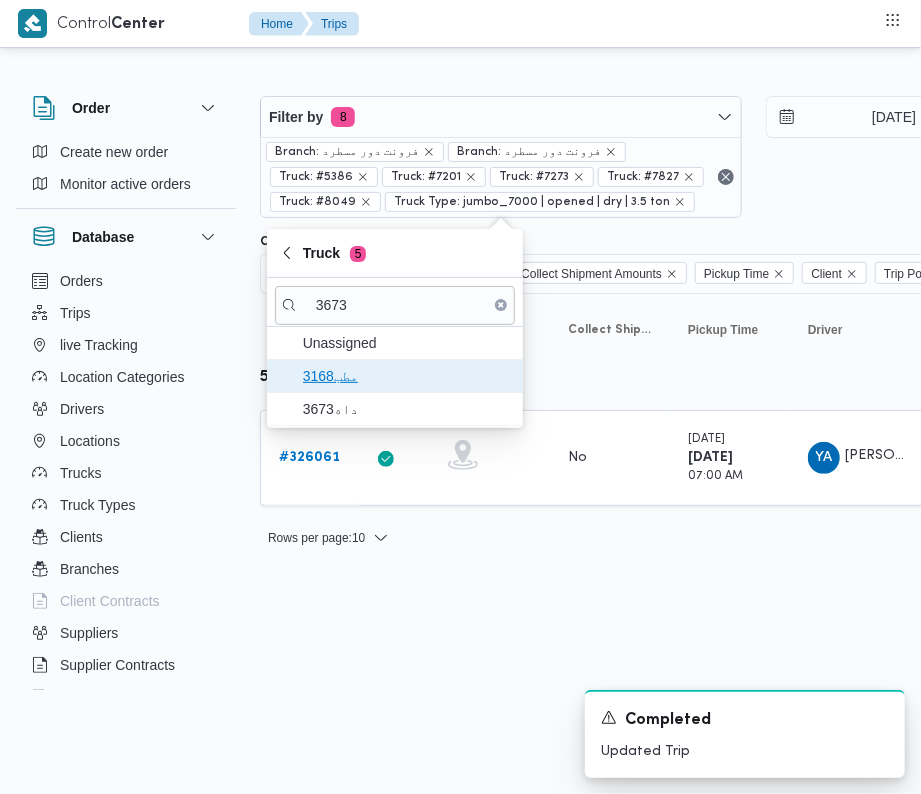 click on "مطب3168" at bounding box center (407, 376) 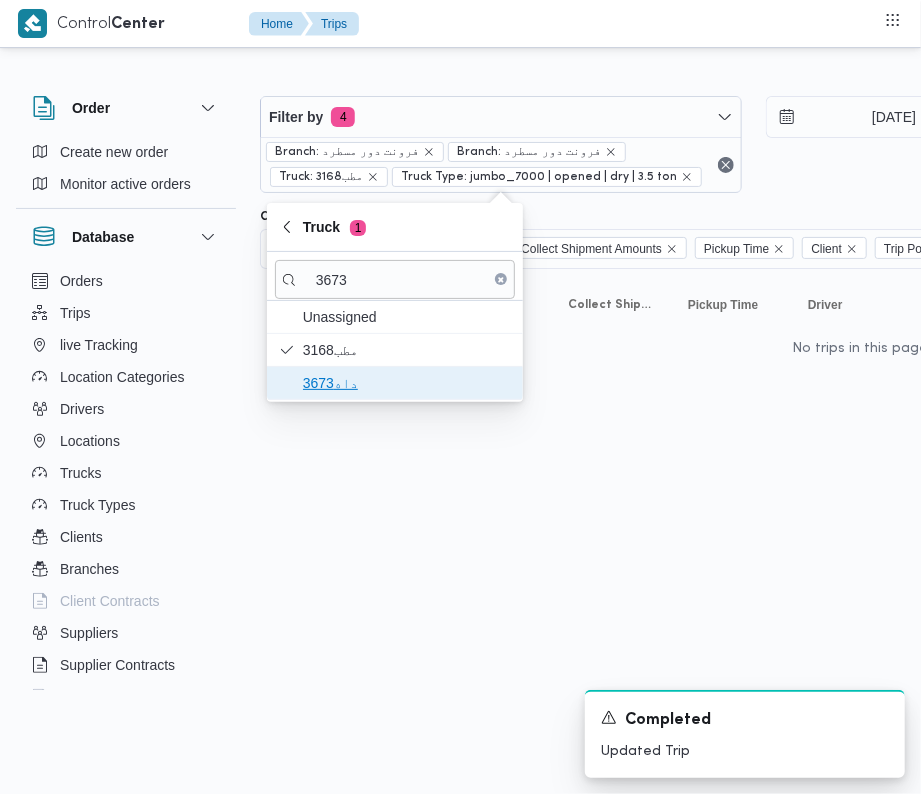 click on "داه3673" at bounding box center [407, 383] 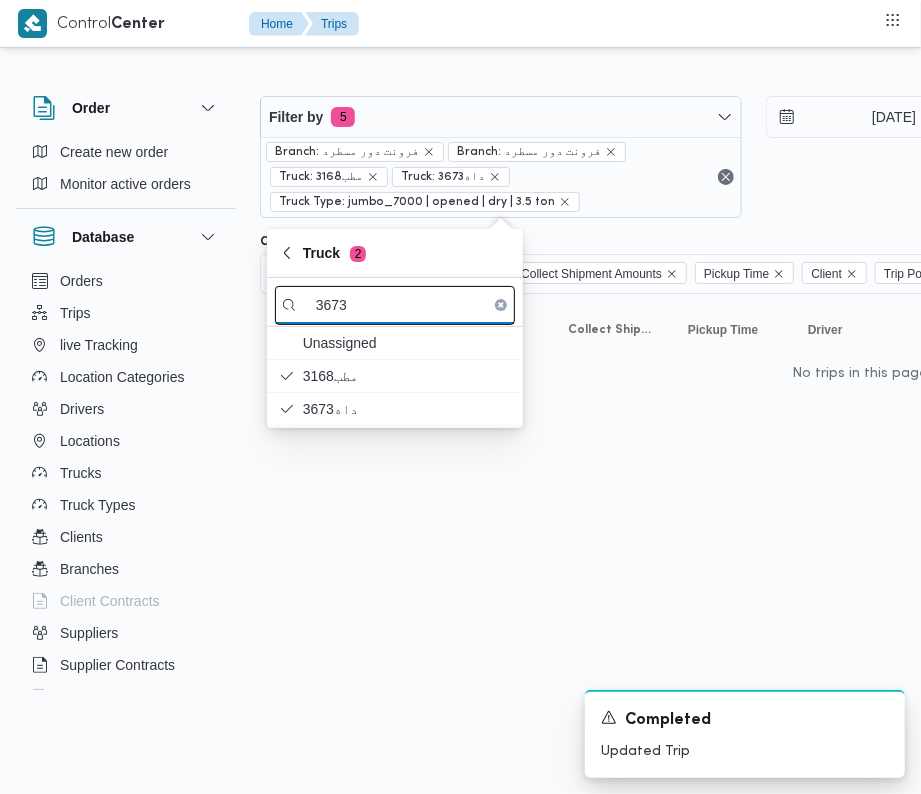 click on "3673" at bounding box center [395, 305] 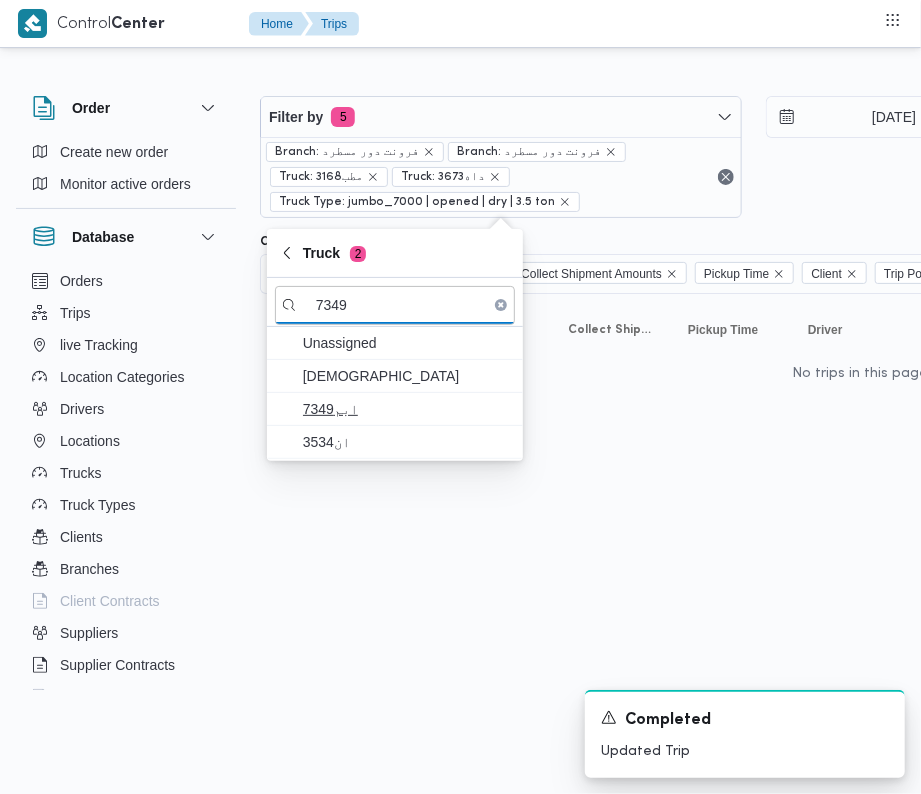 type on "7349" 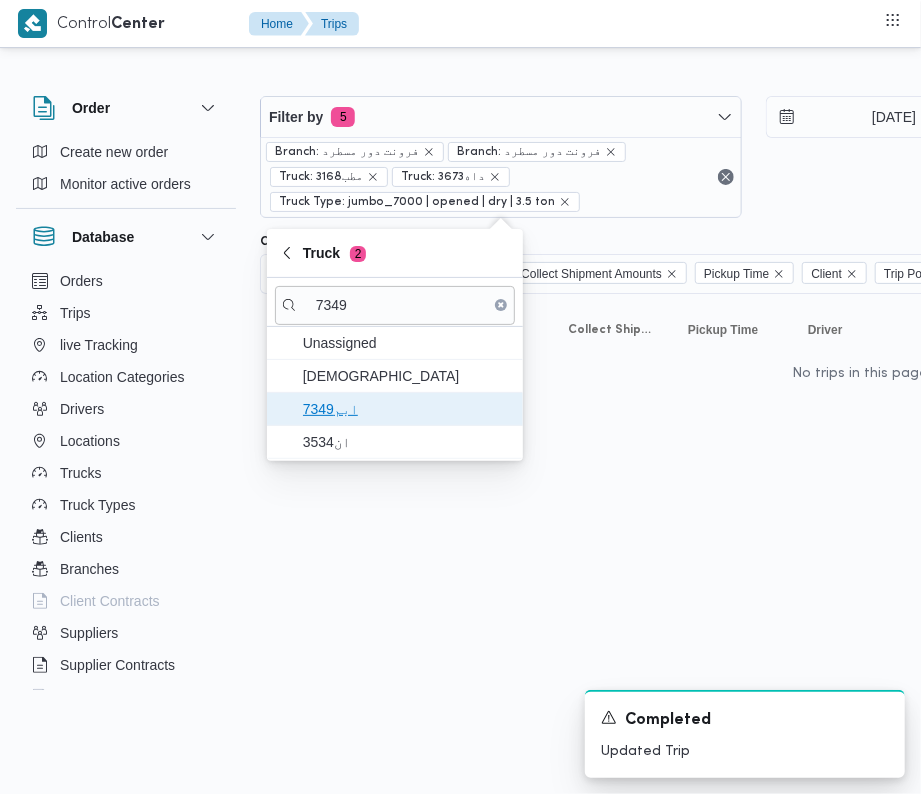 click on "ابم7349" at bounding box center (407, 409) 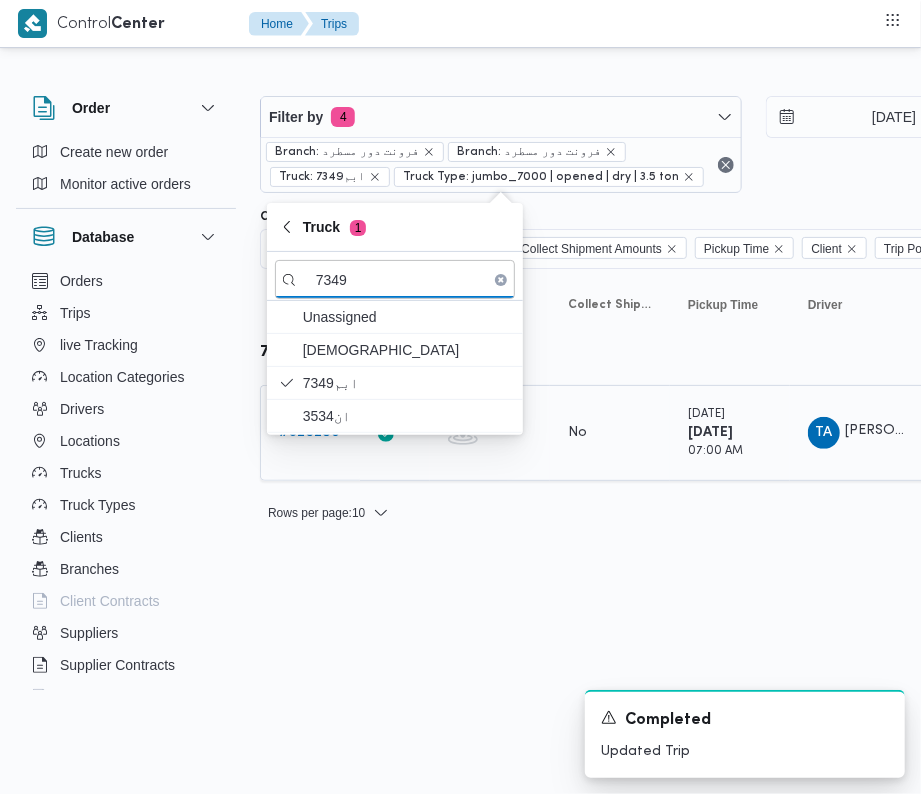drag, startPoint x: 333, startPoint y: 625, endPoint x: 277, endPoint y: 440, distance: 193.28993 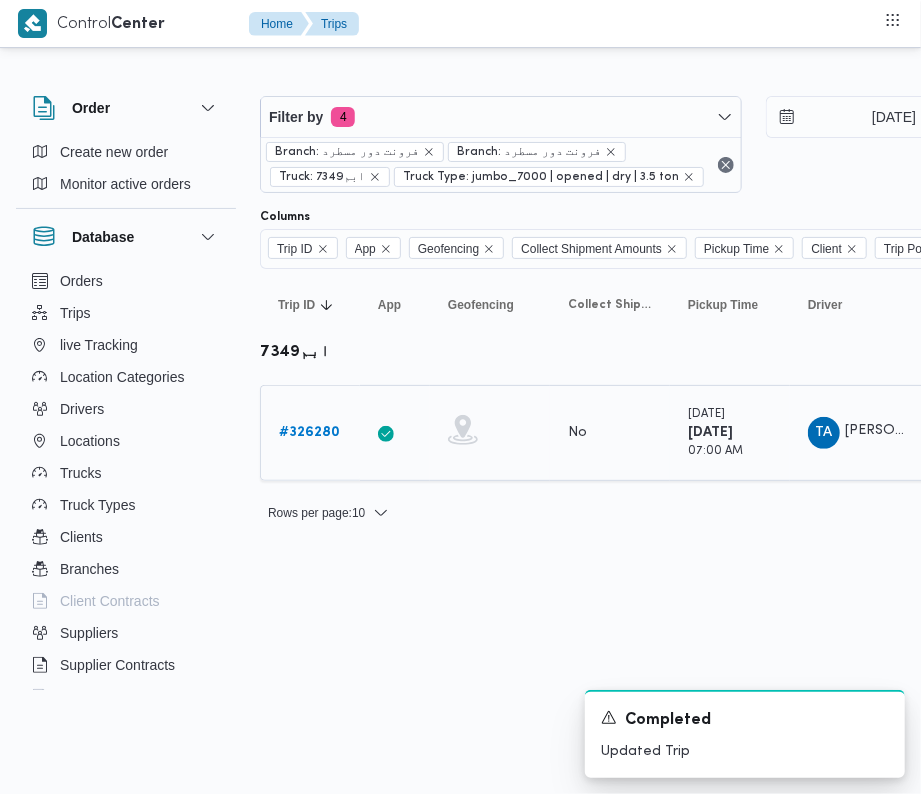 click on "# 326280" at bounding box center (309, 432) 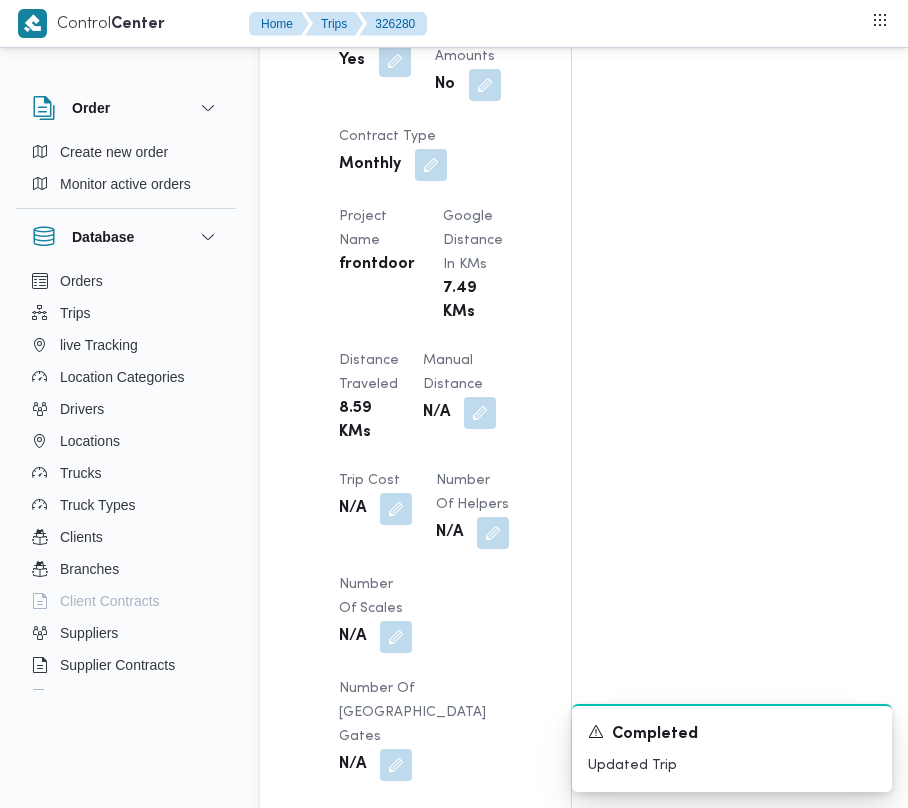scroll, scrollTop: 2533, scrollLeft: 0, axis: vertical 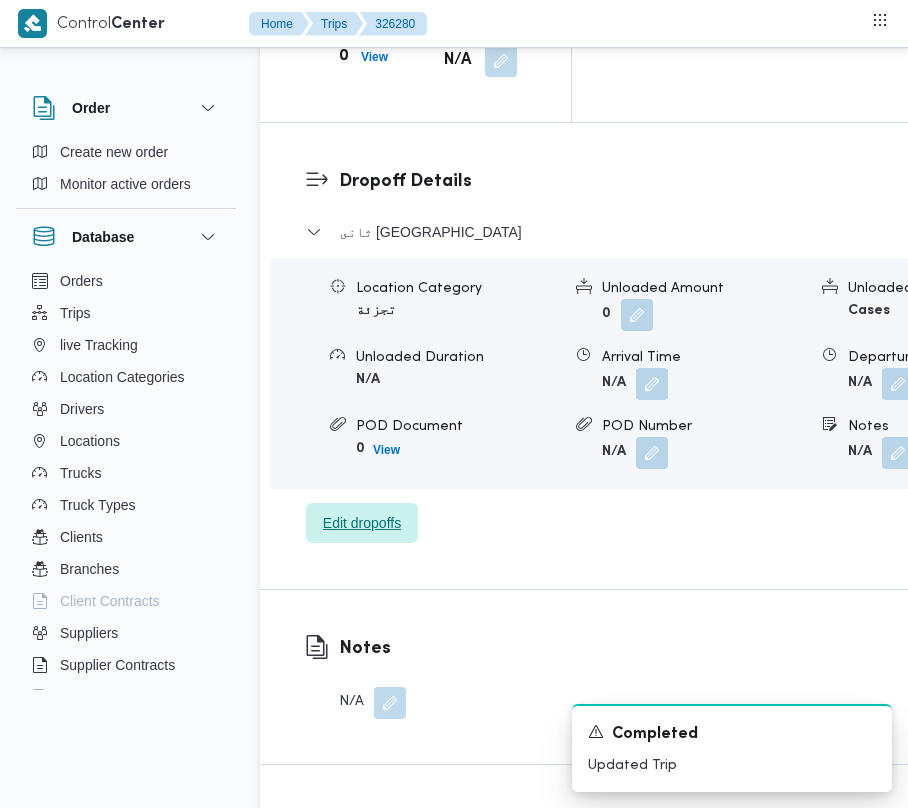 click on "Edit dropoffs" at bounding box center (362, 523) 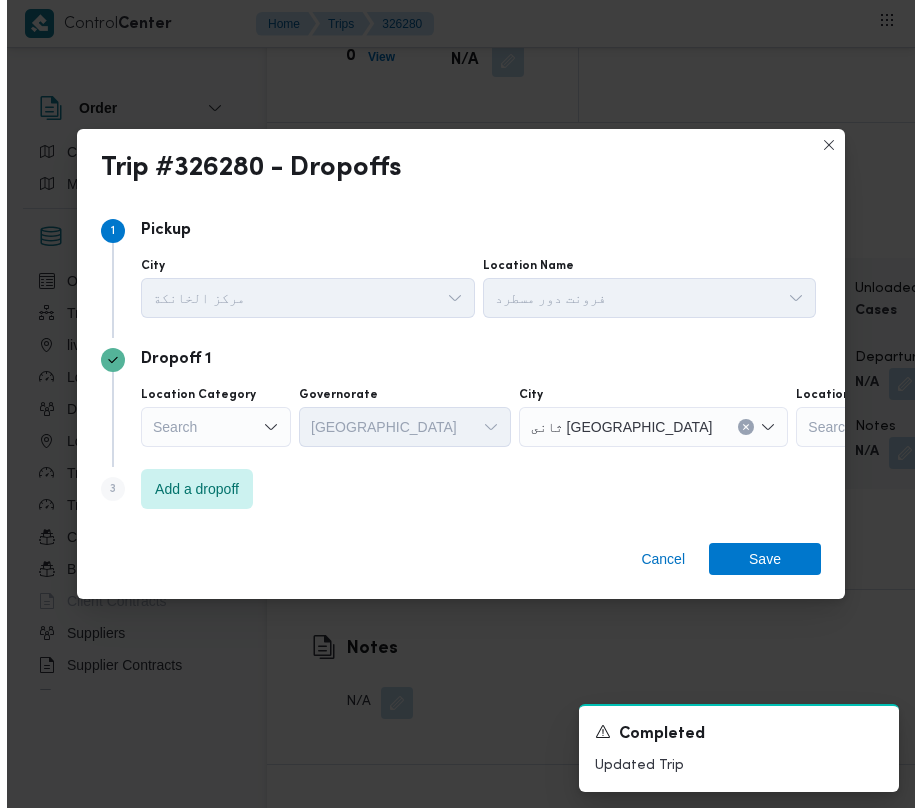 scroll, scrollTop: 3128, scrollLeft: 0, axis: vertical 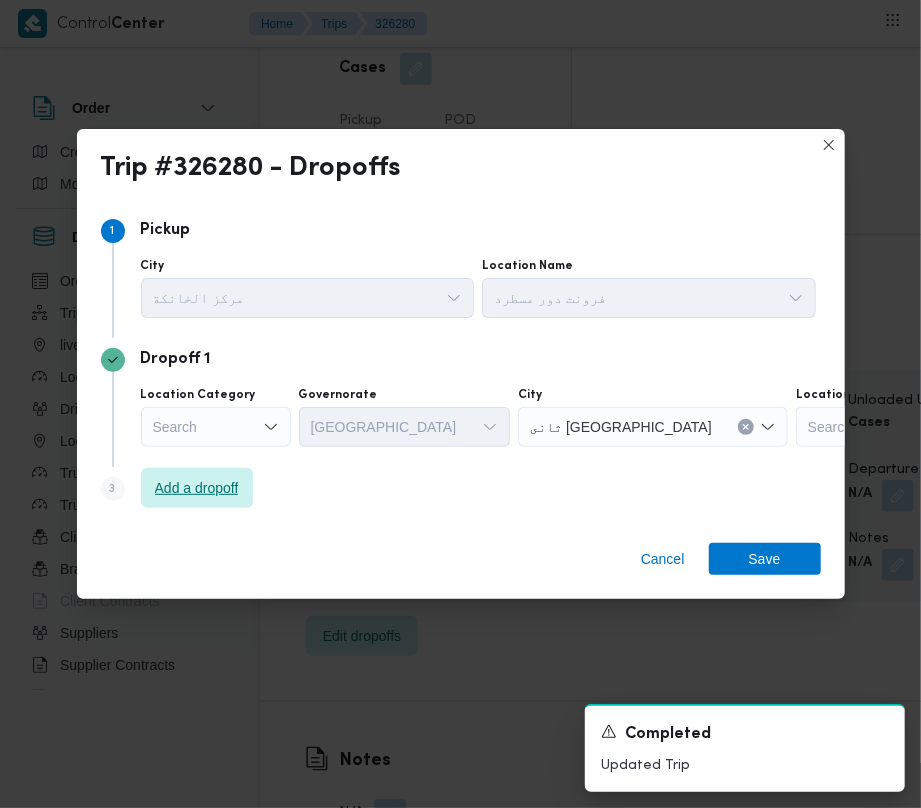 click on "Add a dropoff" at bounding box center (197, 488) 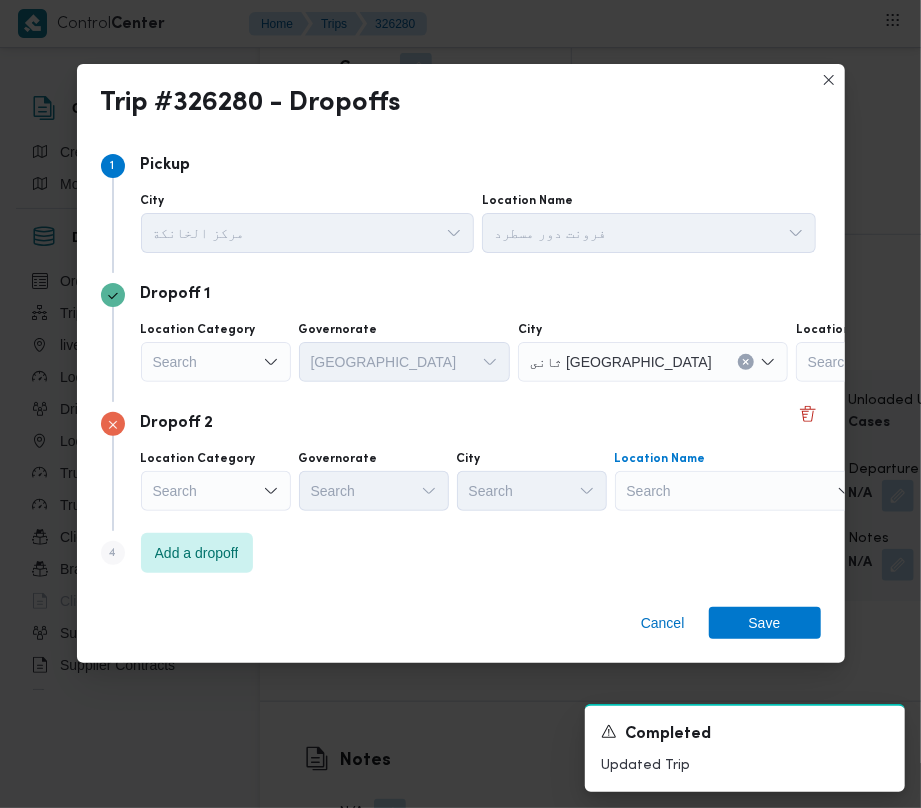 click on "Search" at bounding box center [921, 362] 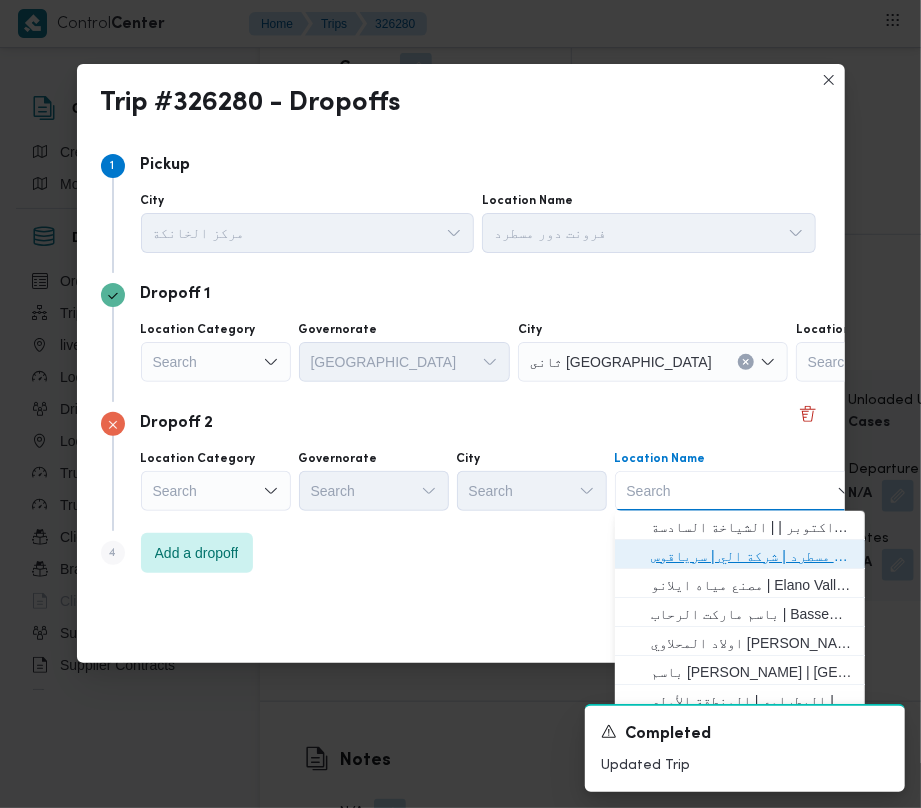 click on "فرونت دور مسطرد | شركة الي | سرياقوس" at bounding box center [752, 556] 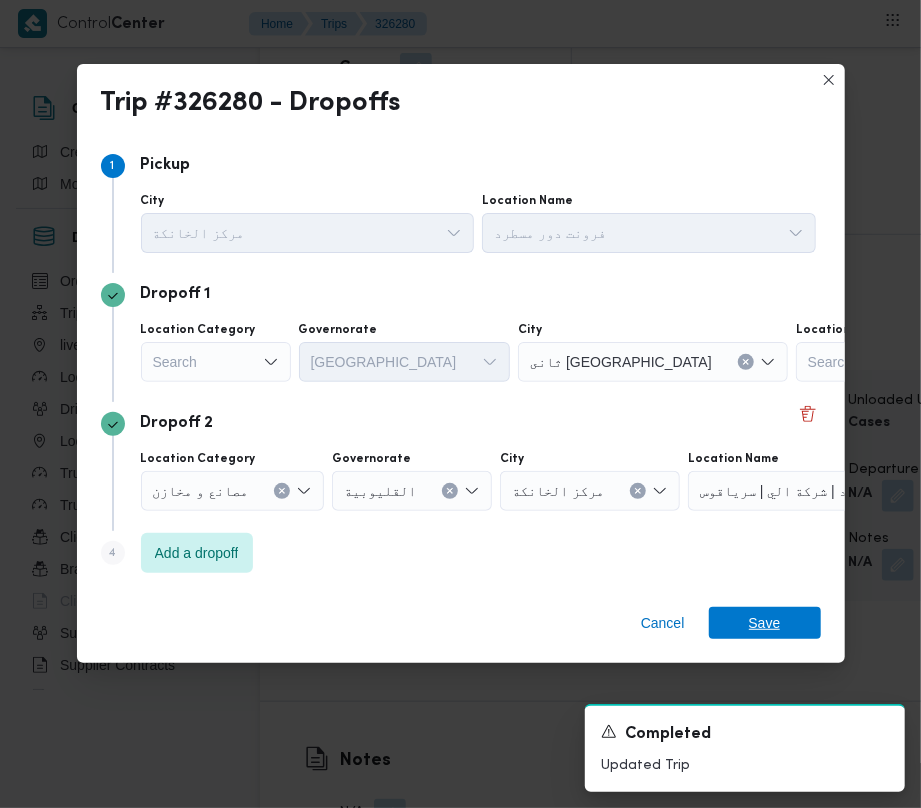 click on "Save" at bounding box center [765, 623] 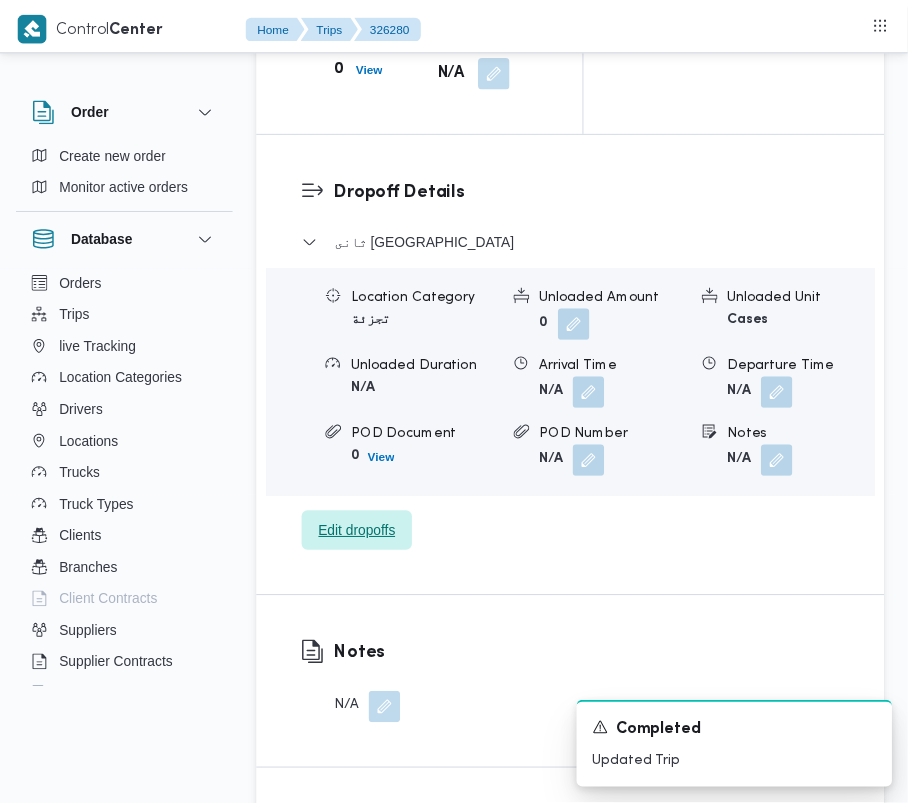 scroll, scrollTop: 3240, scrollLeft: 0, axis: vertical 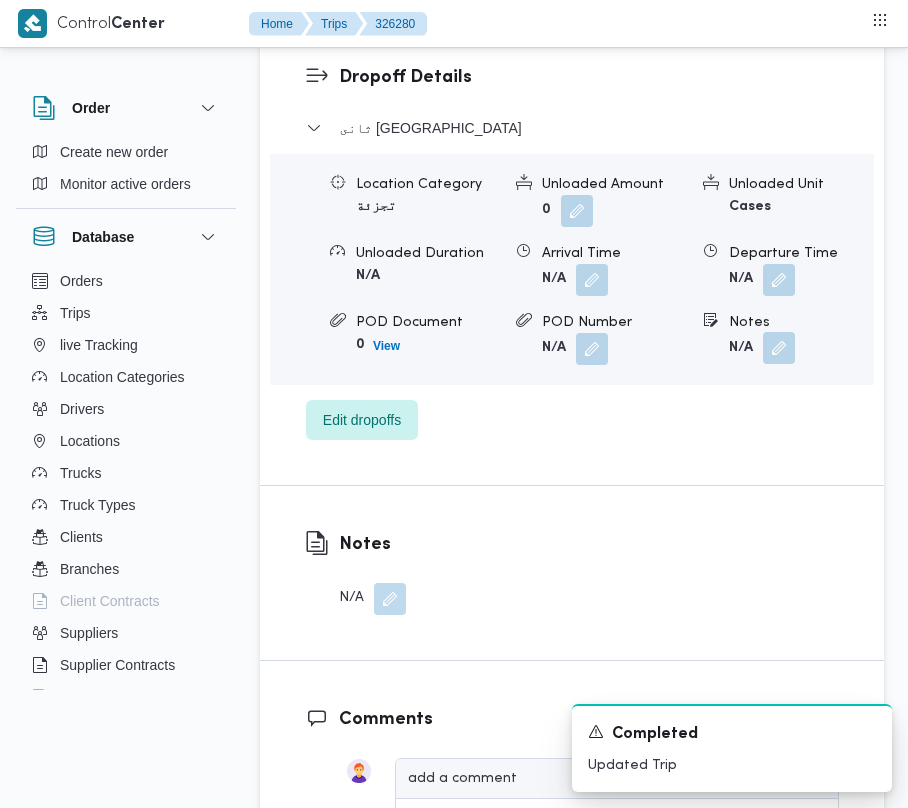 click at bounding box center [779, 348] 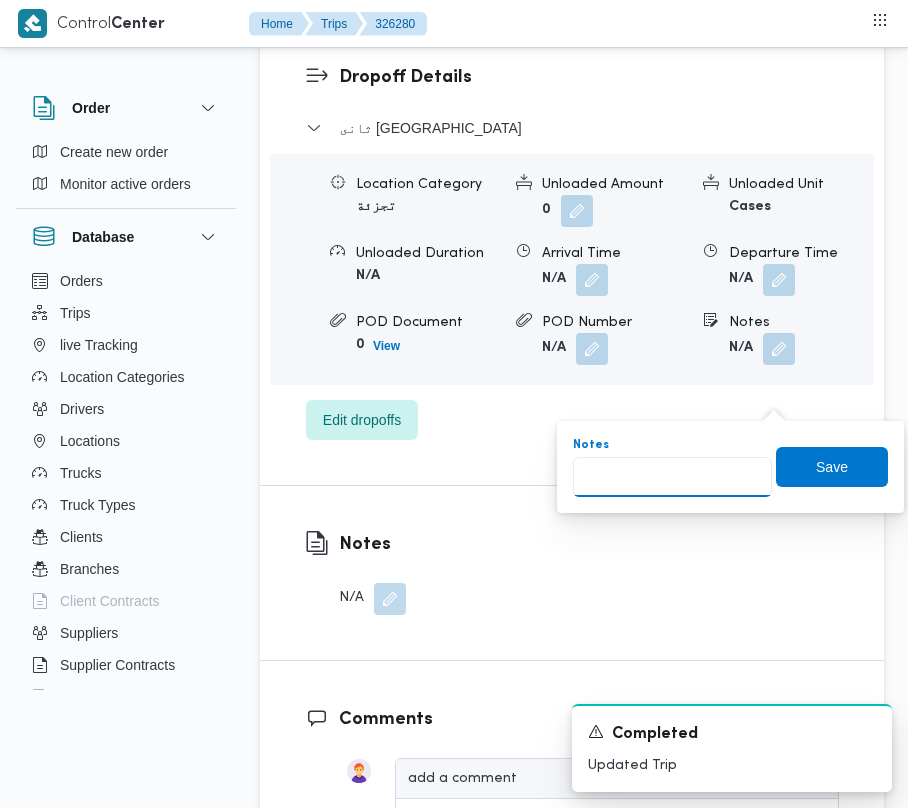 click on "Notes" at bounding box center (672, 477) 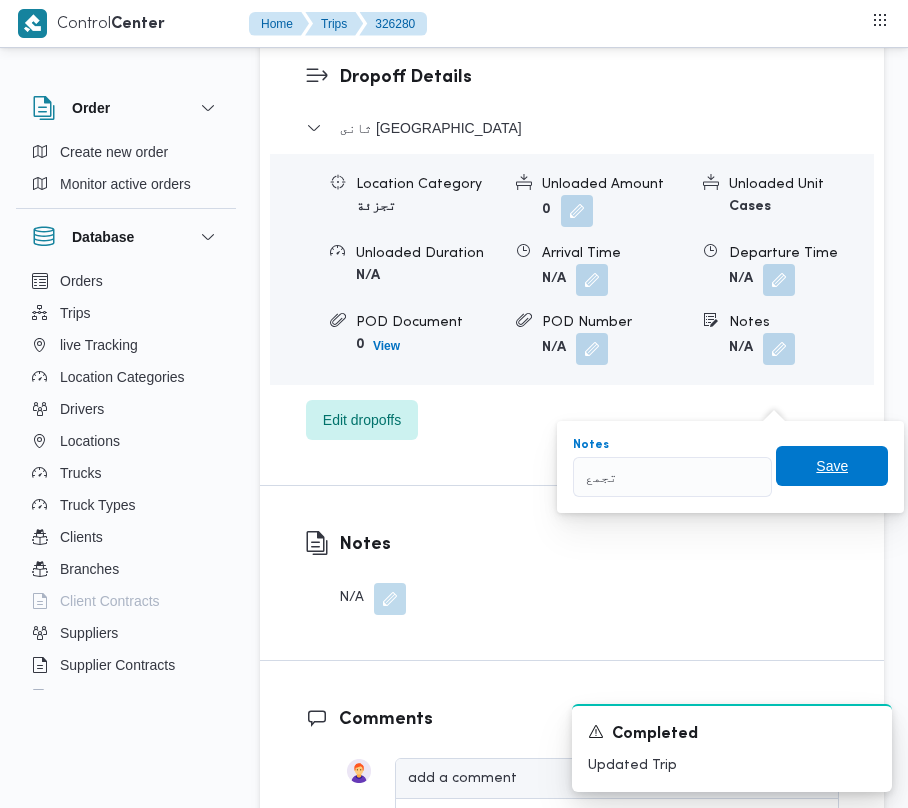 click on "Save" at bounding box center (832, 466) 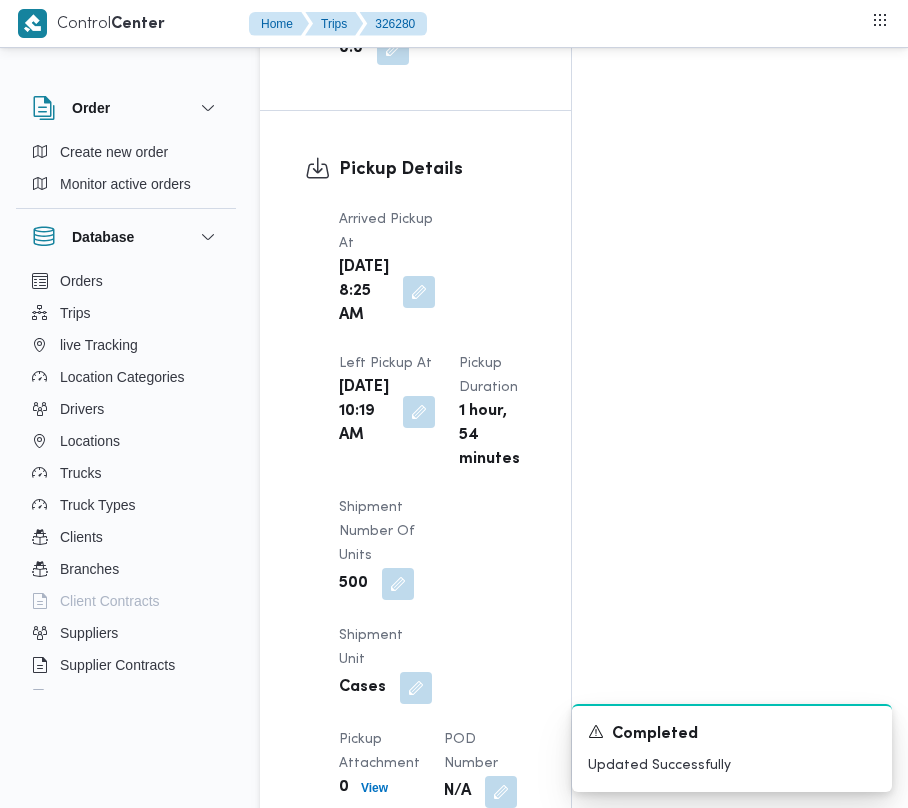 scroll, scrollTop: 3377, scrollLeft: 0, axis: vertical 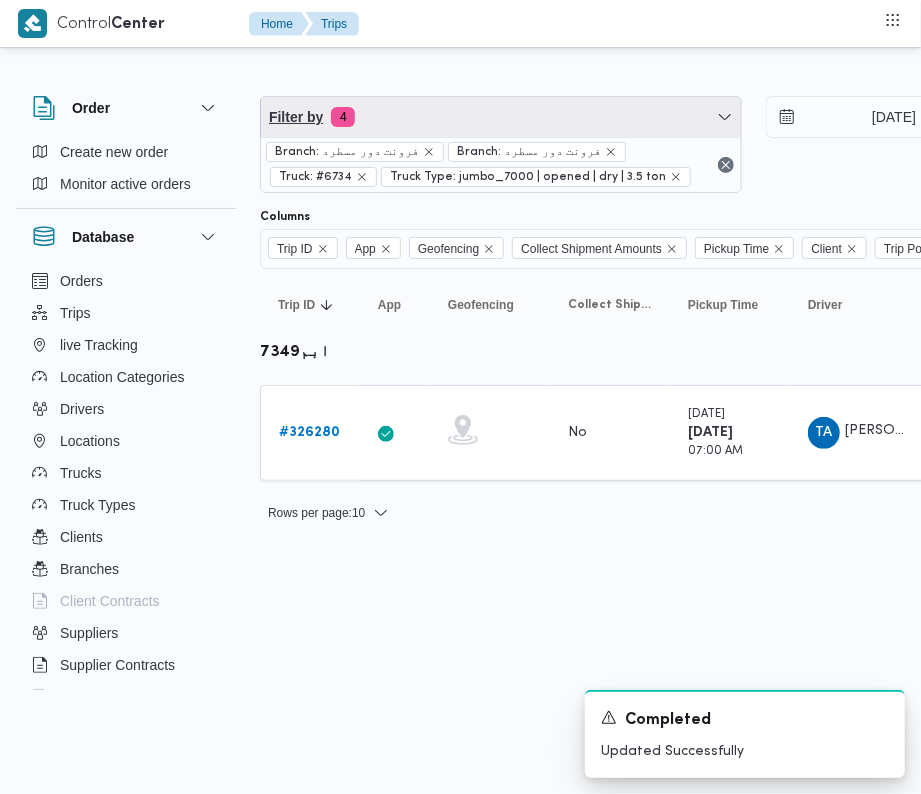 click on "Filter by 4" at bounding box center [501, 117] 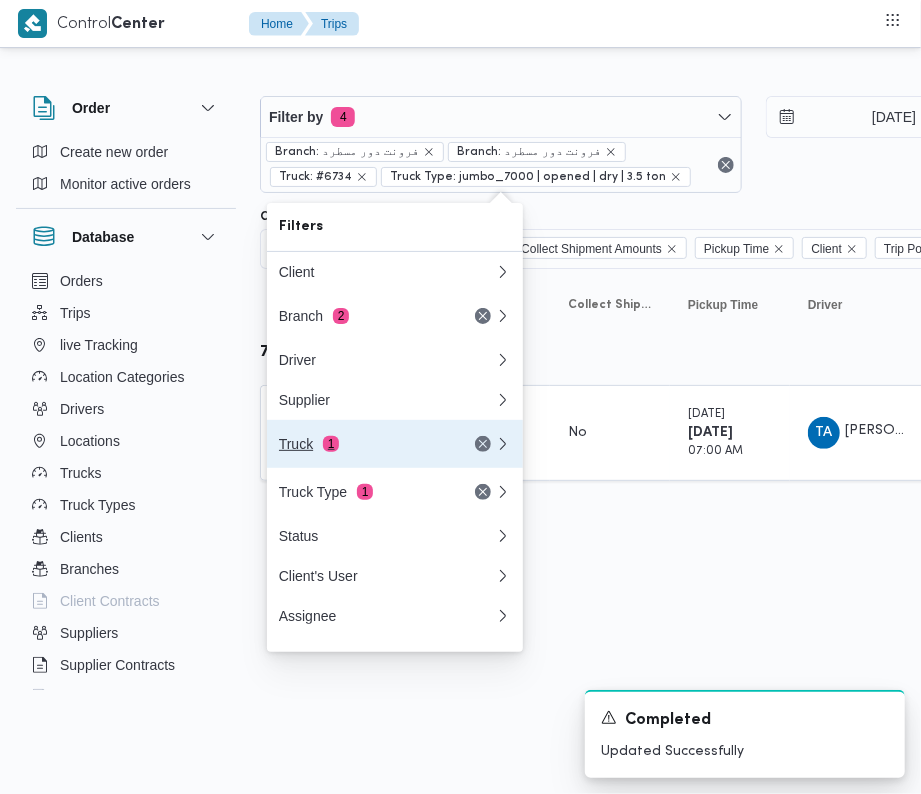 click on "Truck 1" at bounding box center [387, 444] 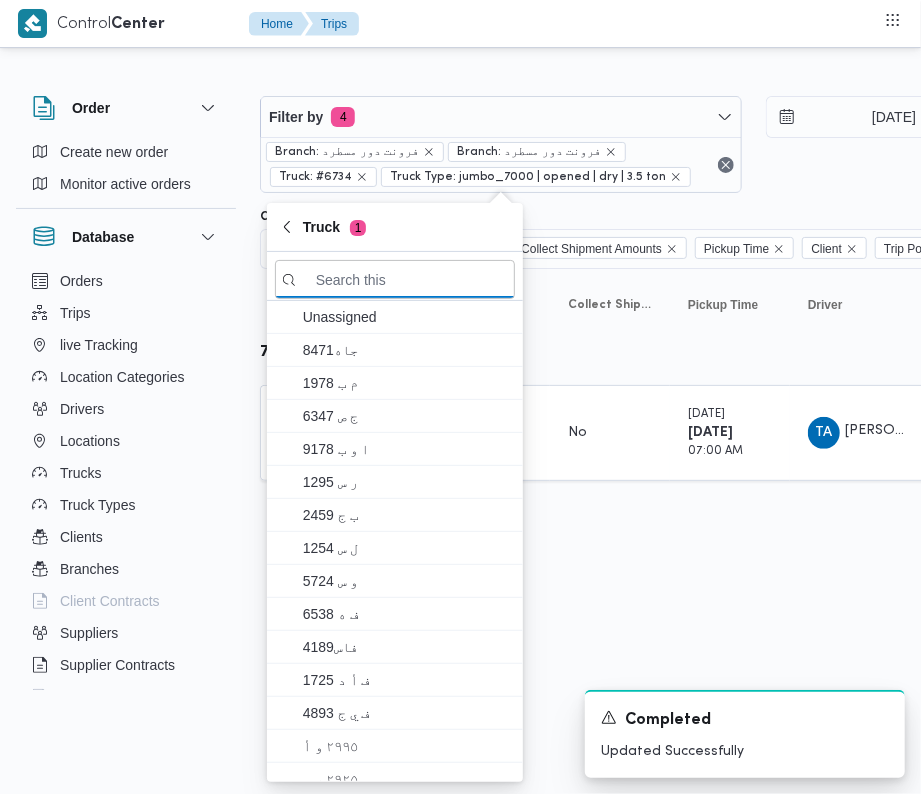 paste on "9283" 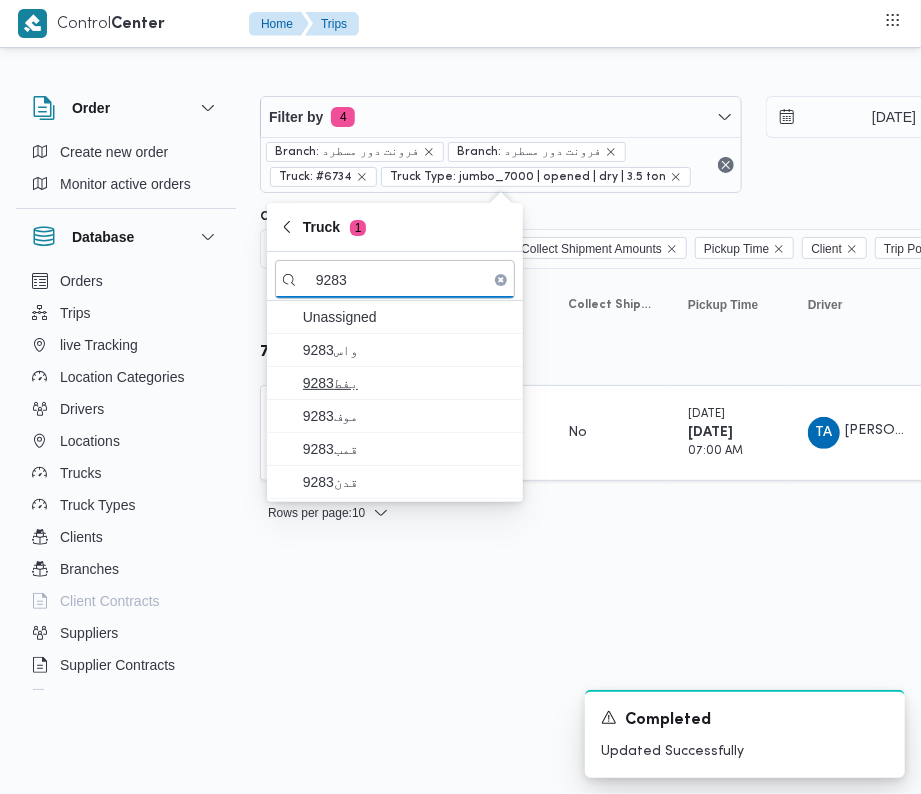 type on "9283" 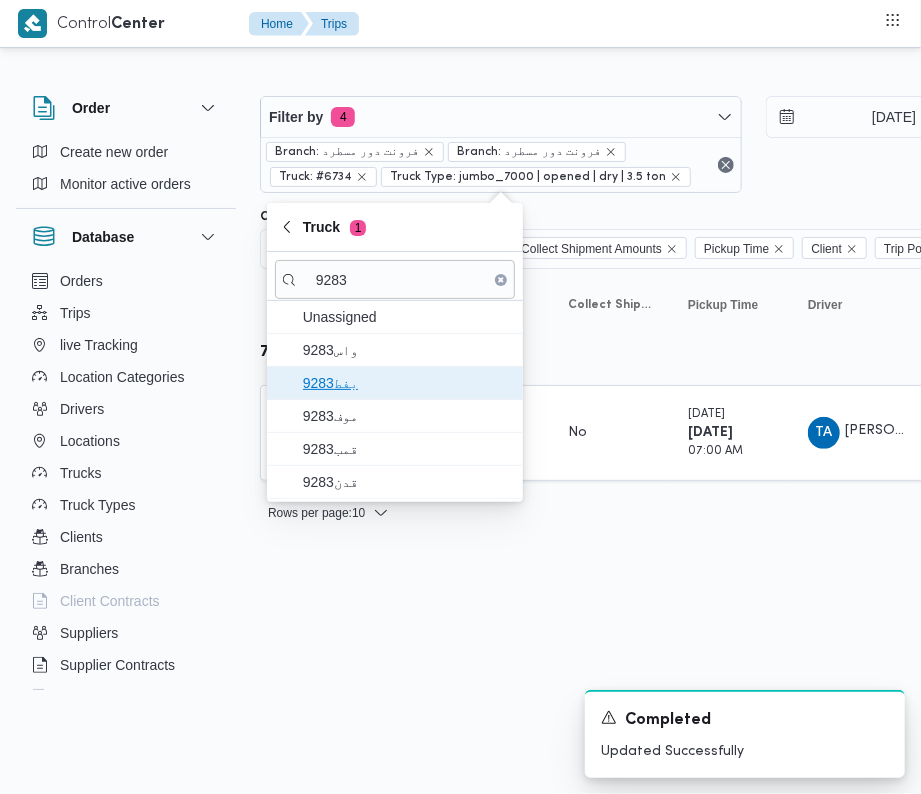 click on "9283بفط" at bounding box center [395, 383] 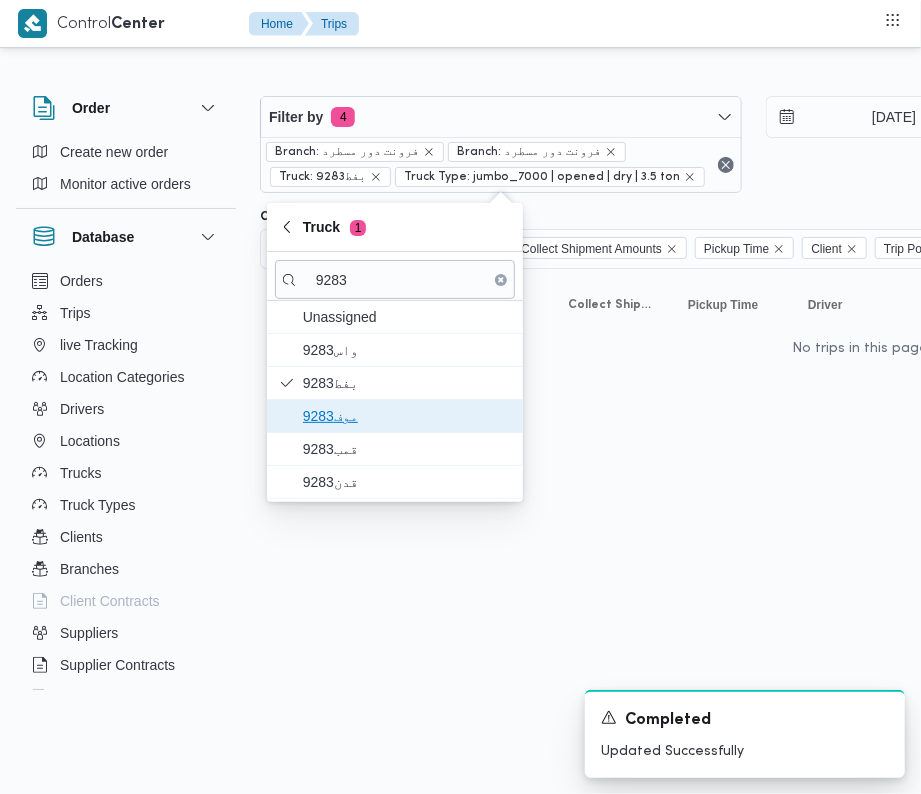 click on "9283موف" at bounding box center (407, 416) 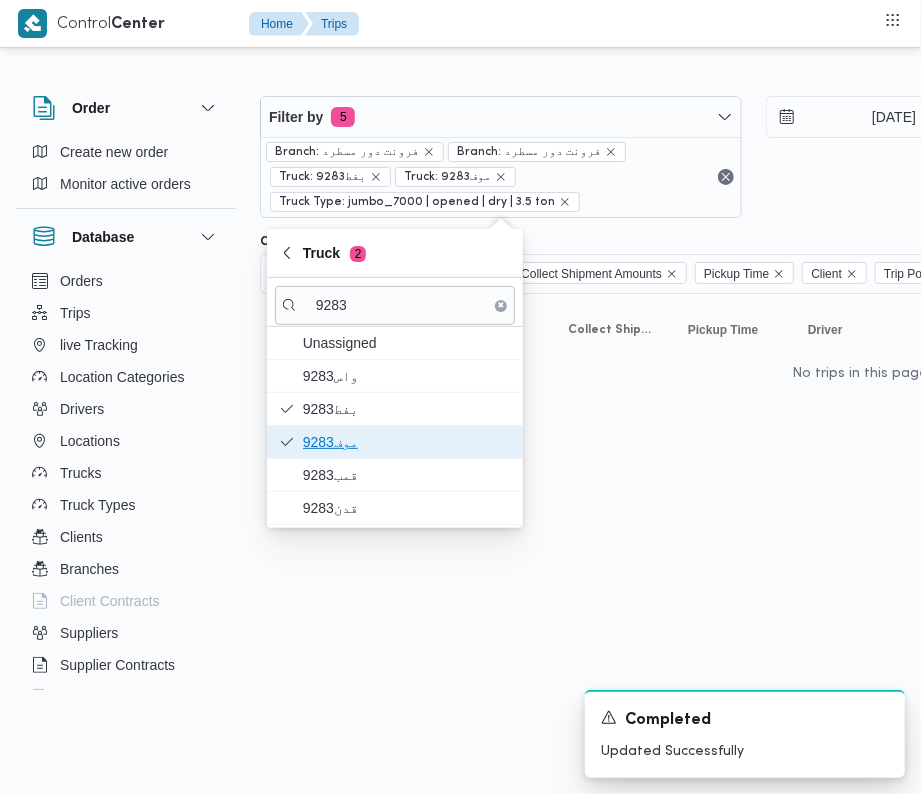 click on "9283موف" at bounding box center (395, 442) 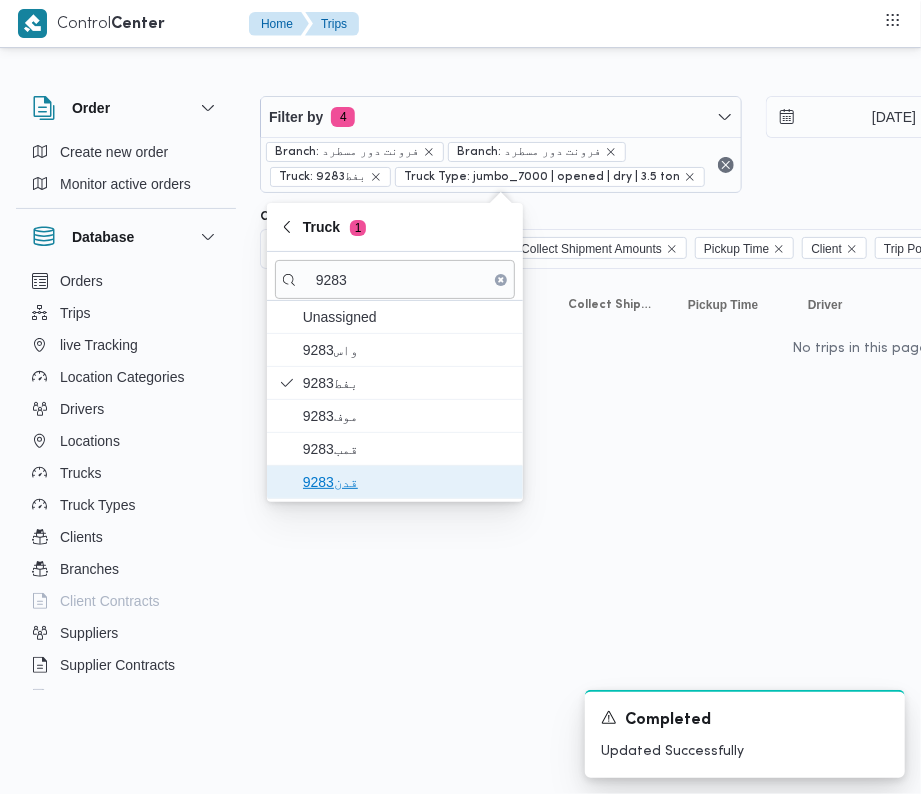 click on "قدن9283" at bounding box center (407, 482) 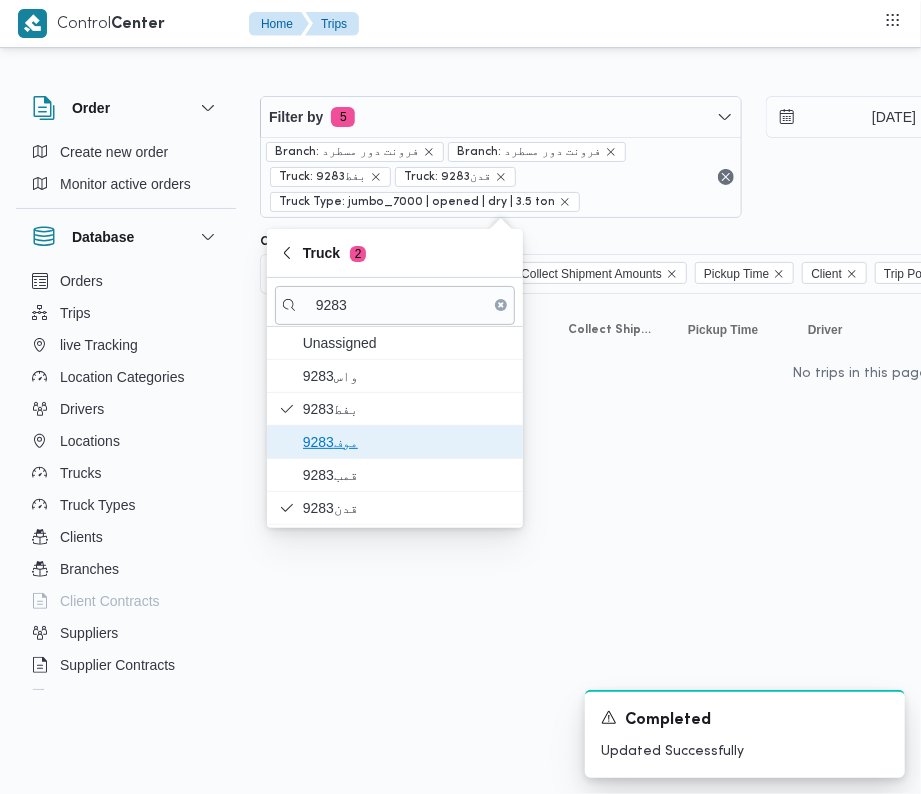 click on "9283موف" at bounding box center (407, 442) 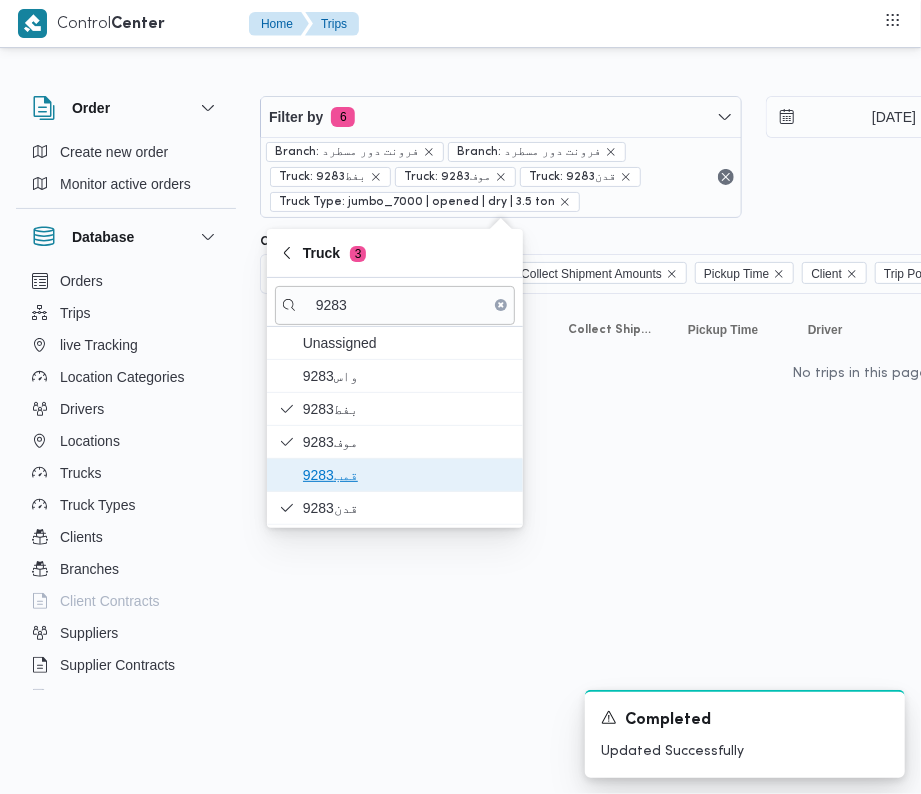 click on "قمب9283" at bounding box center [407, 475] 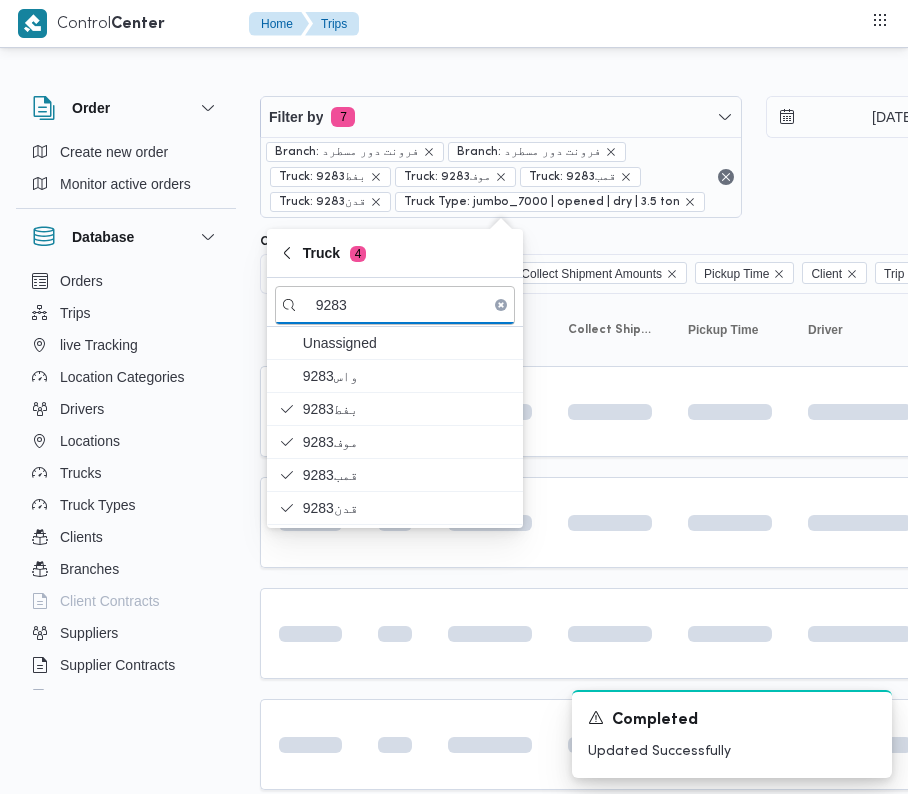 drag, startPoint x: 338, startPoint y: 676, endPoint x: 340, endPoint y: 688, distance: 12.165525 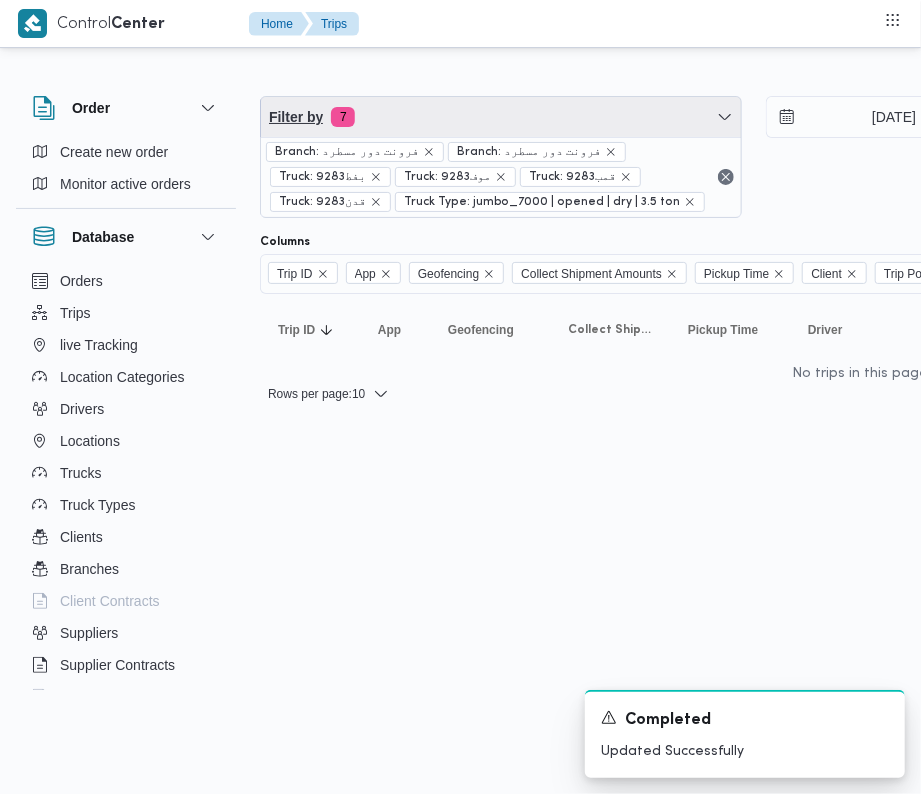click on "Filter by 7" at bounding box center [501, 117] 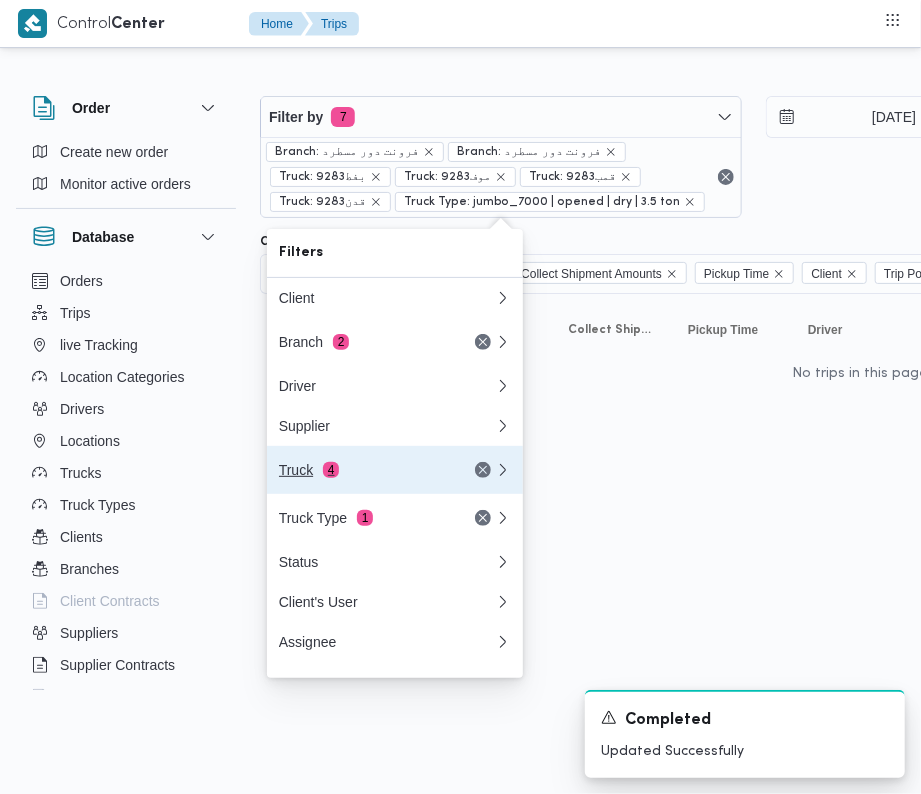 click on "Truck 4" at bounding box center [363, 470] 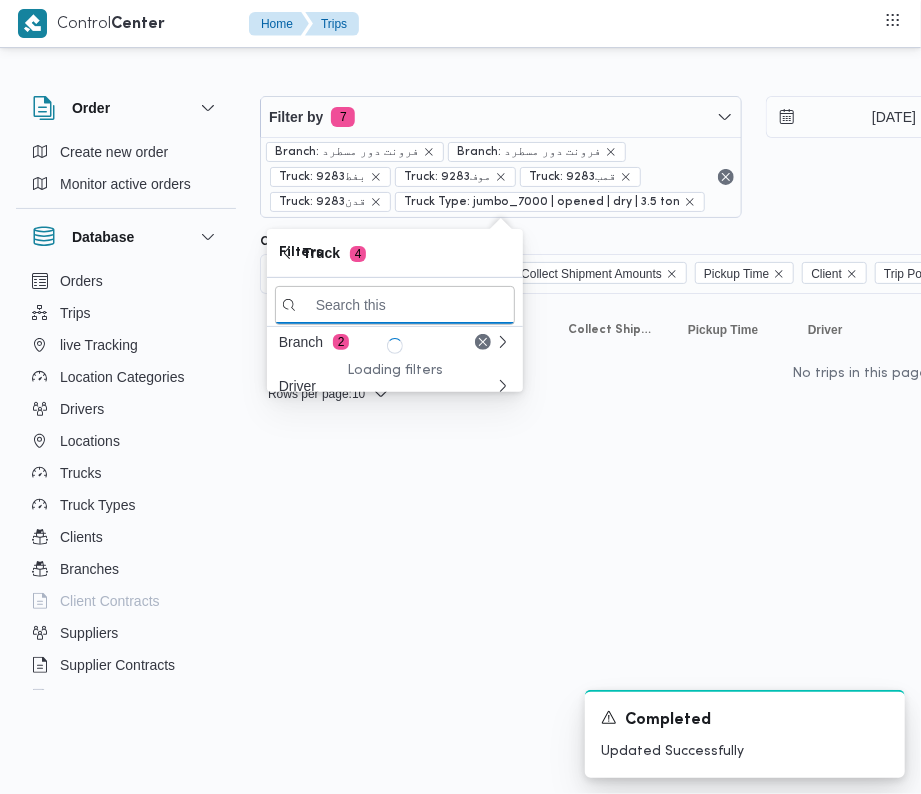 paste on "7361" 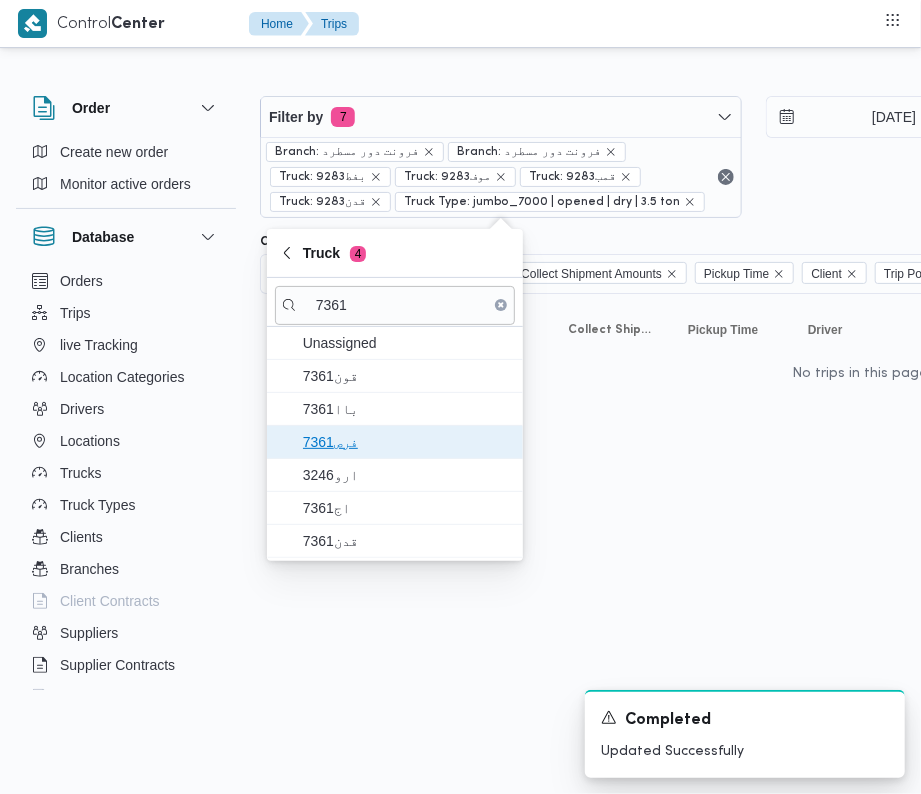 click on "فرص7361" at bounding box center [407, 442] 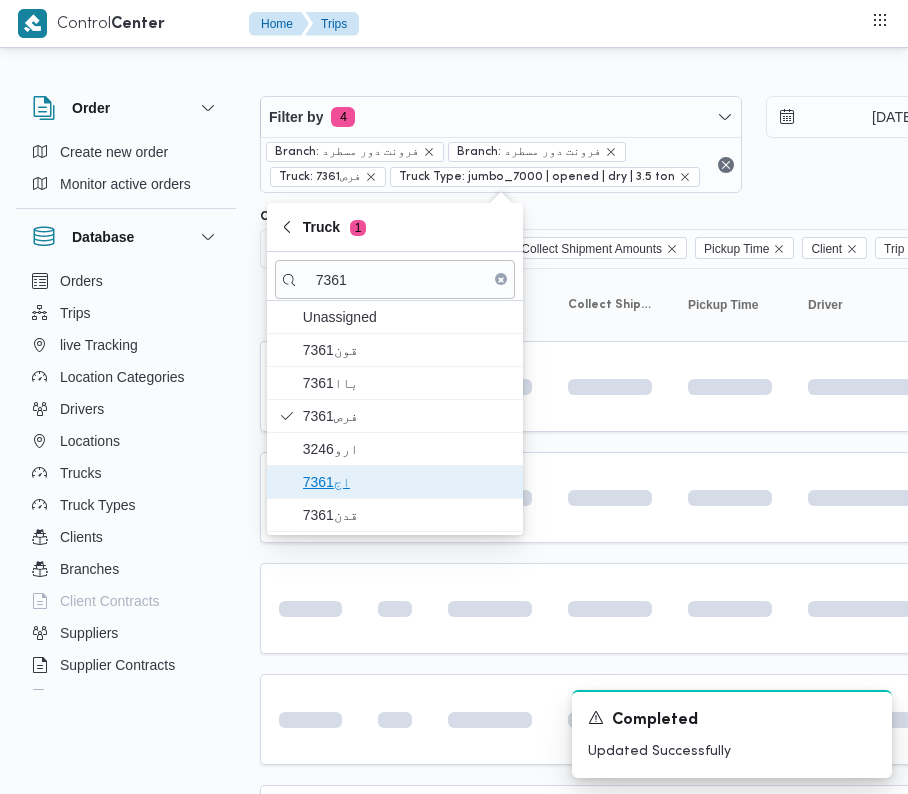 click on "اج7361" at bounding box center (407, 482) 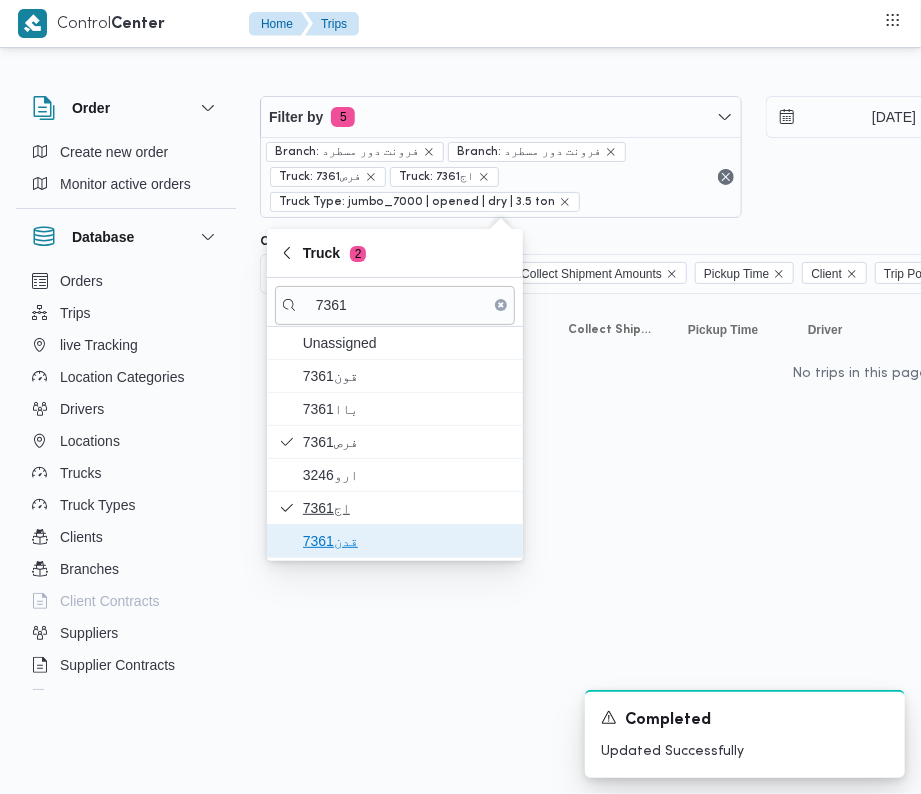 drag, startPoint x: 338, startPoint y: 537, endPoint x: 338, endPoint y: 520, distance: 17 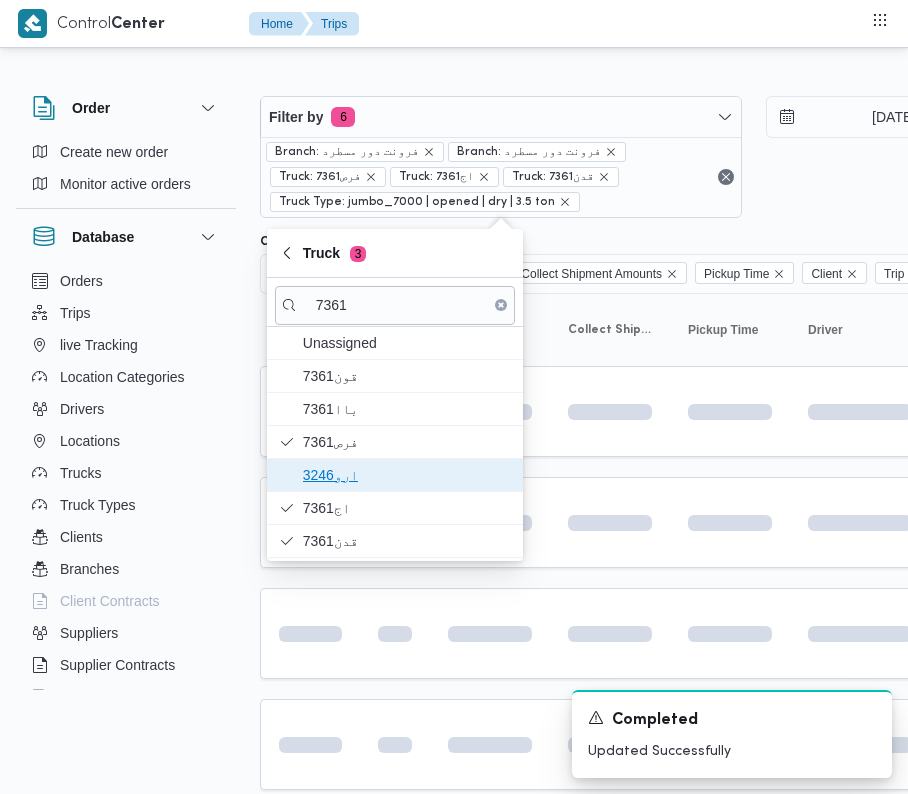 click on "ارو3246" at bounding box center (407, 475) 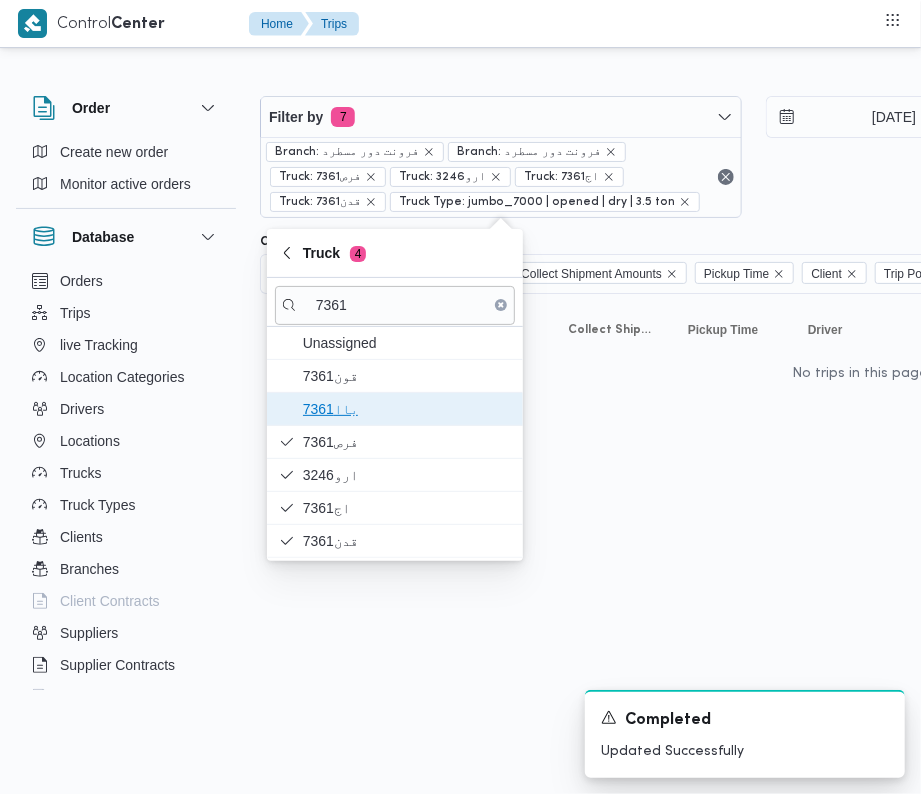 click on "7361باا" at bounding box center [407, 409] 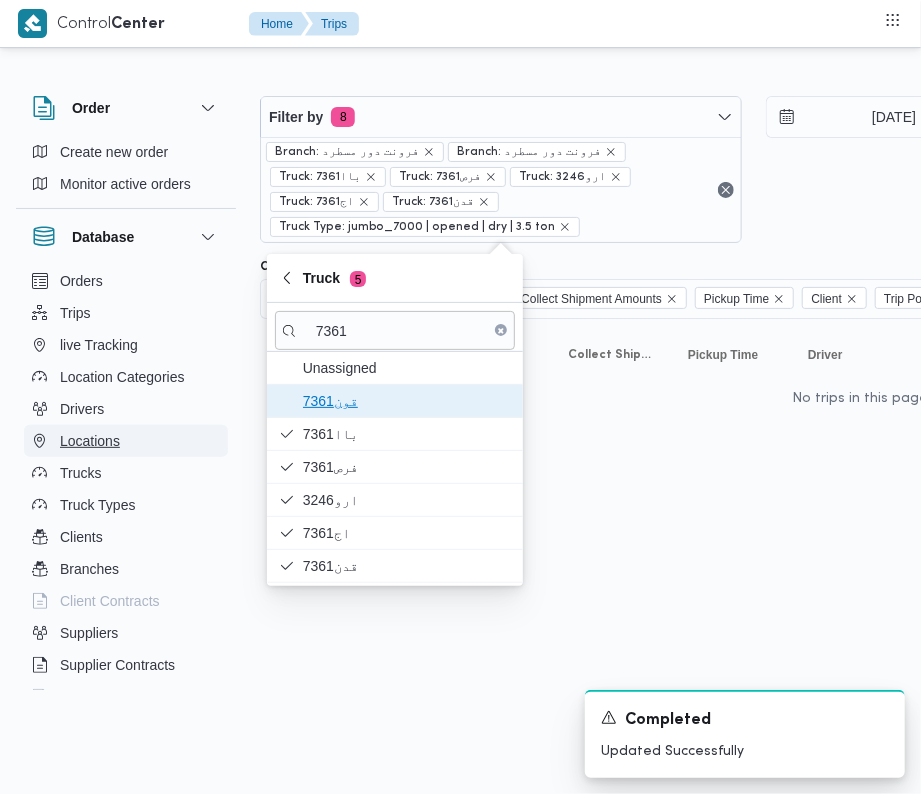 drag, startPoint x: 328, startPoint y: 386, endPoint x: 196, endPoint y: 442, distance: 143.38759 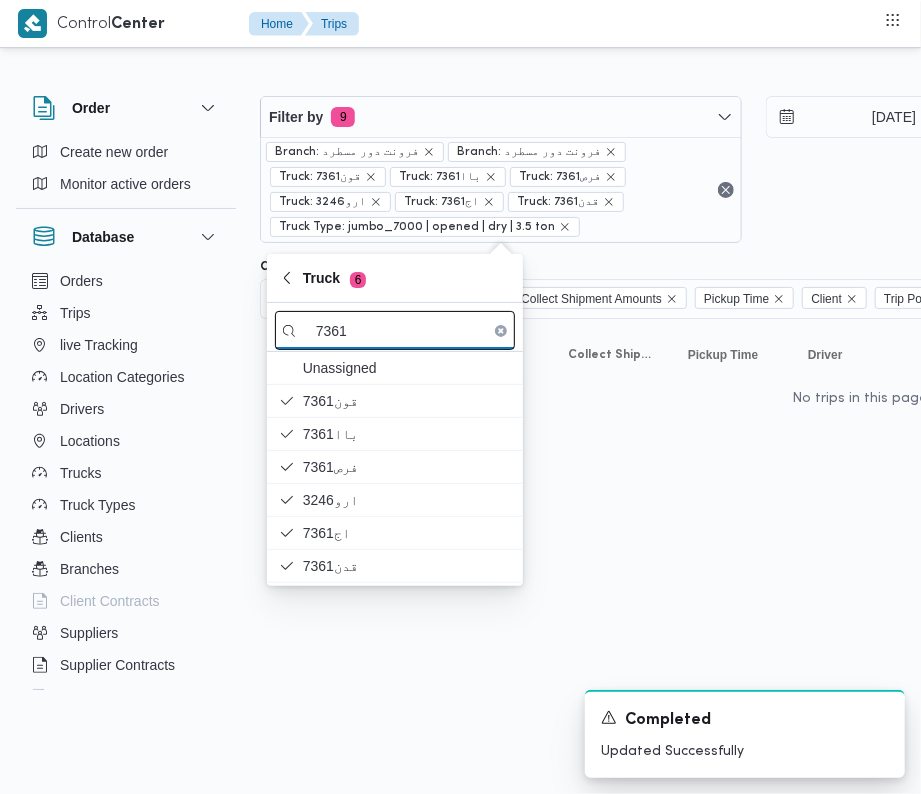 click on "7361" at bounding box center (395, 330) 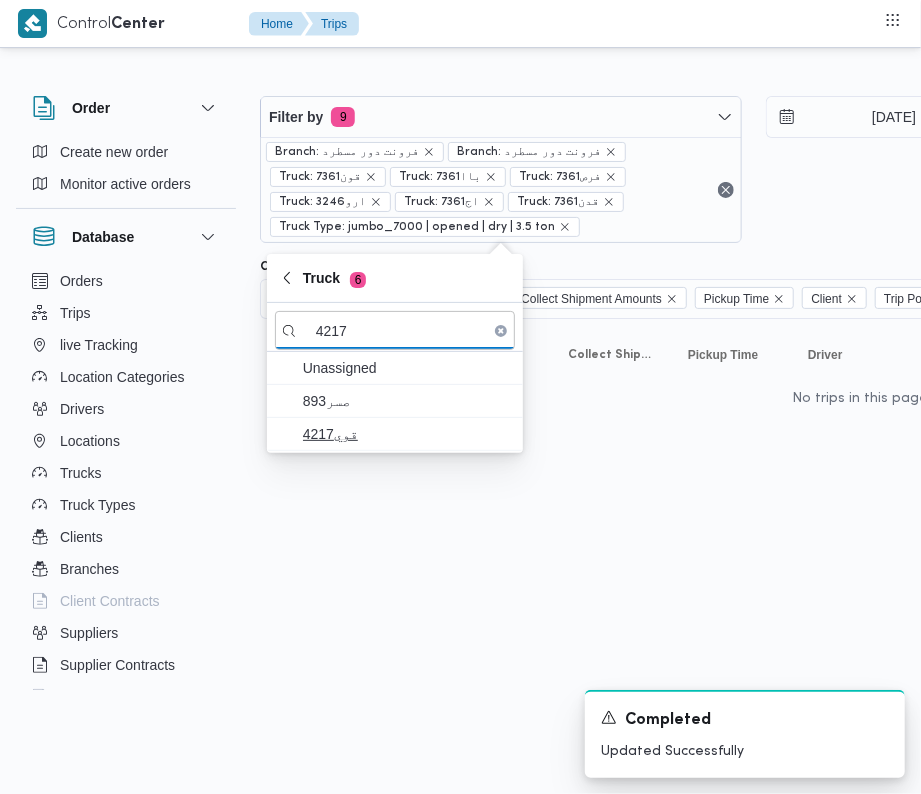 type on "4217" 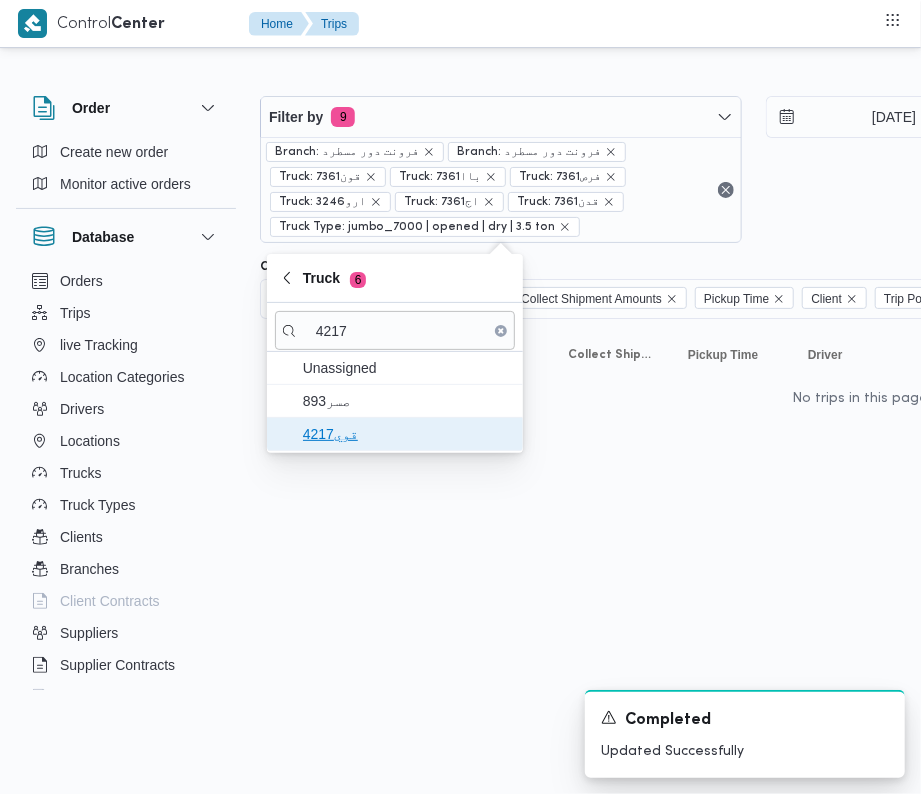 drag, startPoint x: 386, startPoint y: 433, endPoint x: 386, endPoint y: 445, distance: 12 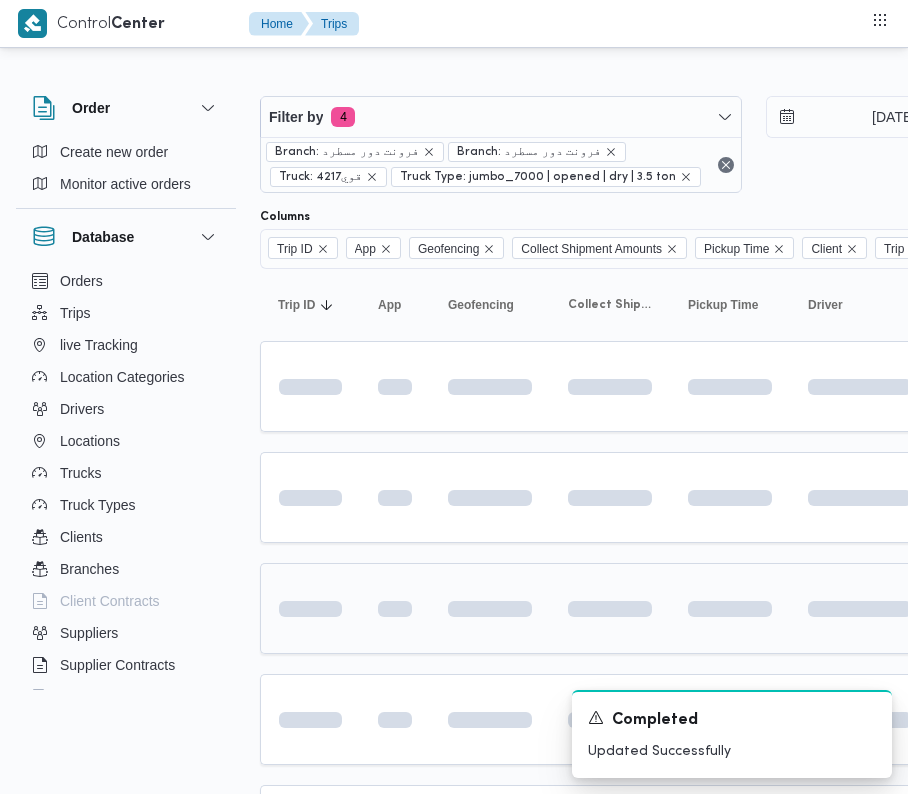 click at bounding box center (310, 609) 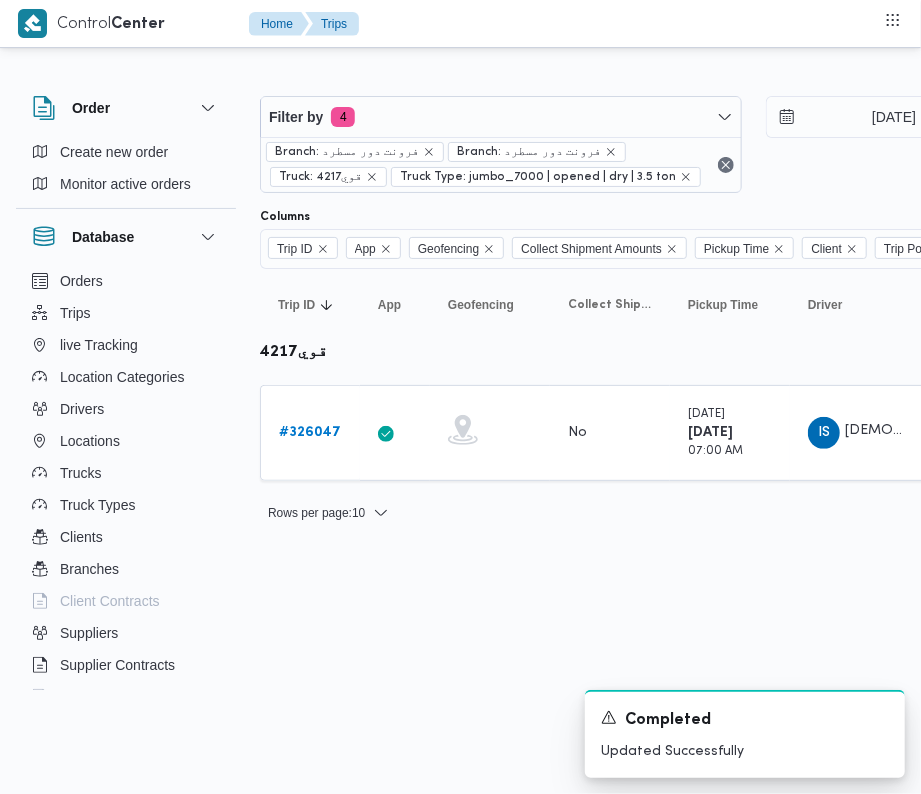 click on "# 326047" at bounding box center [310, 432] 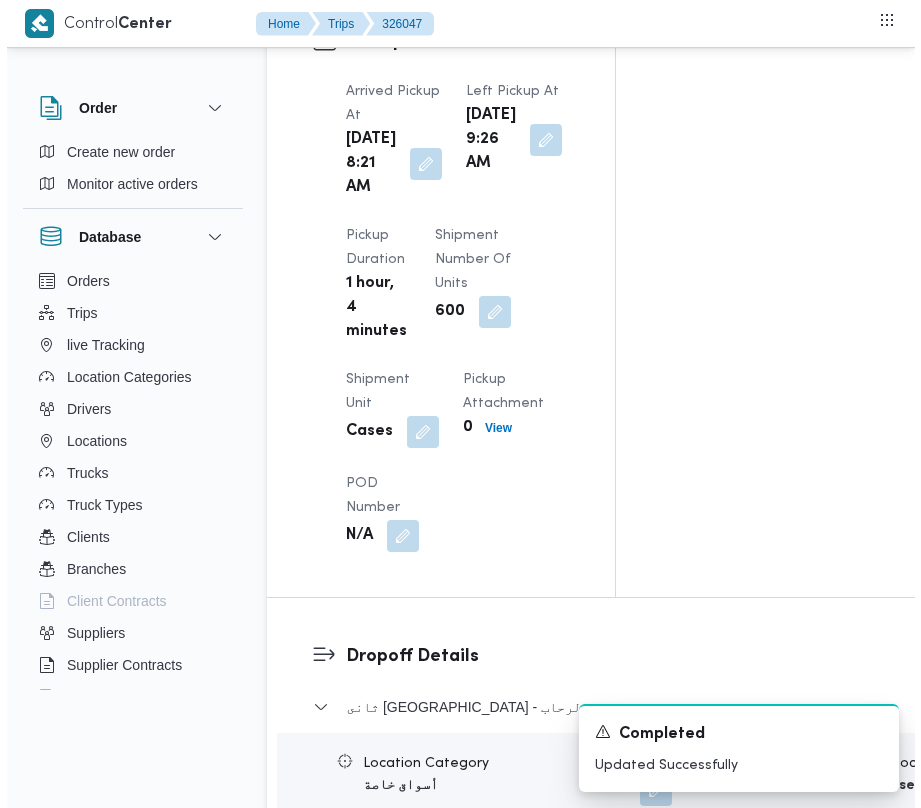 scroll, scrollTop: 3377, scrollLeft: 0, axis: vertical 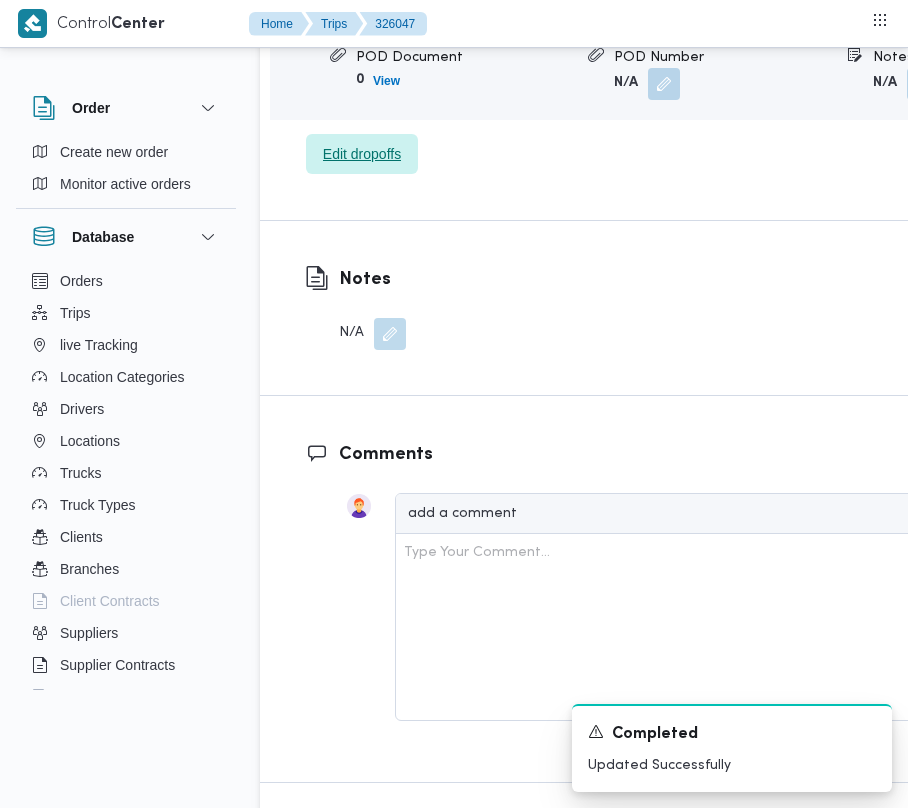 click on "Edit dropoffs" at bounding box center [362, 154] 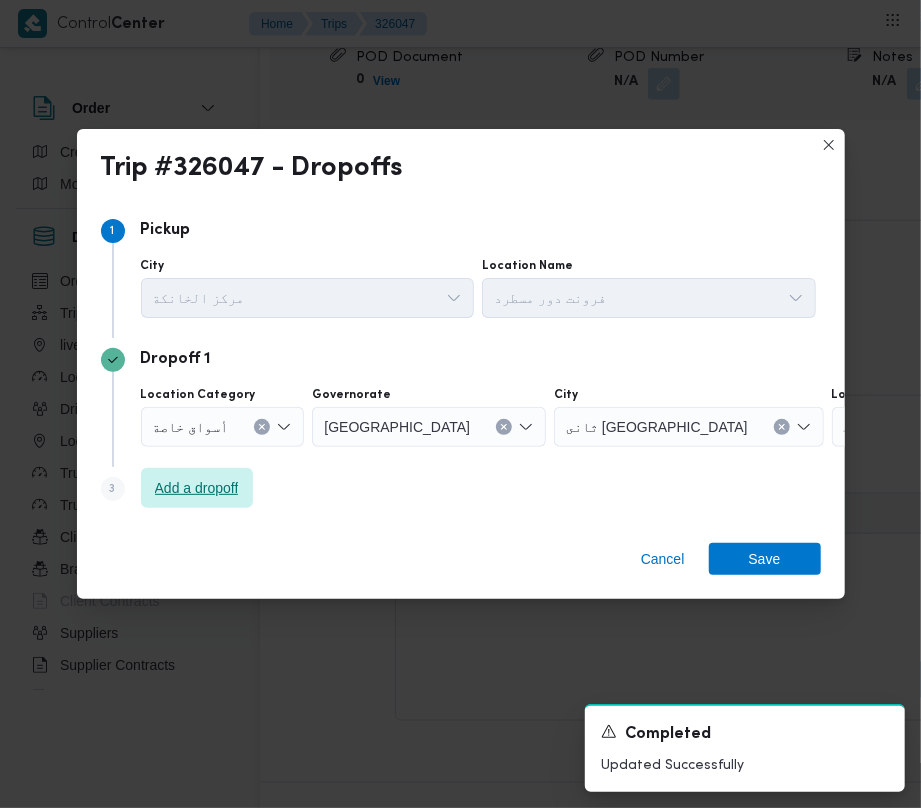 click on "Add a dropoff" at bounding box center (197, 488) 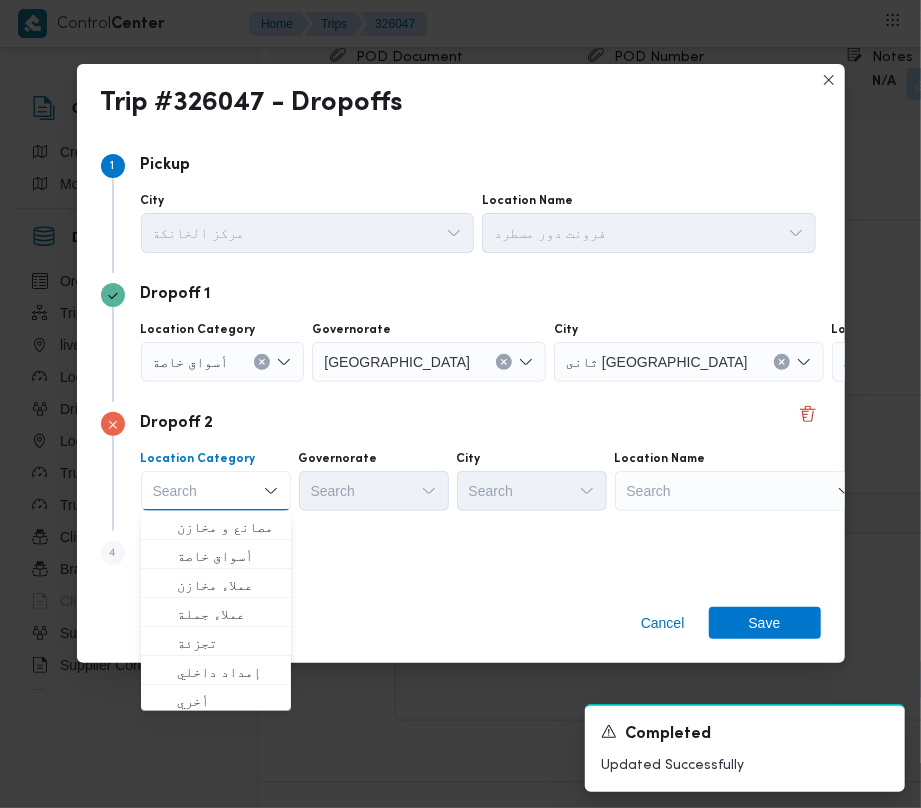 drag, startPoint x: 410, startPoint y: 558, endPoint x: 261, endPoint y: 556, distance: 149.01343 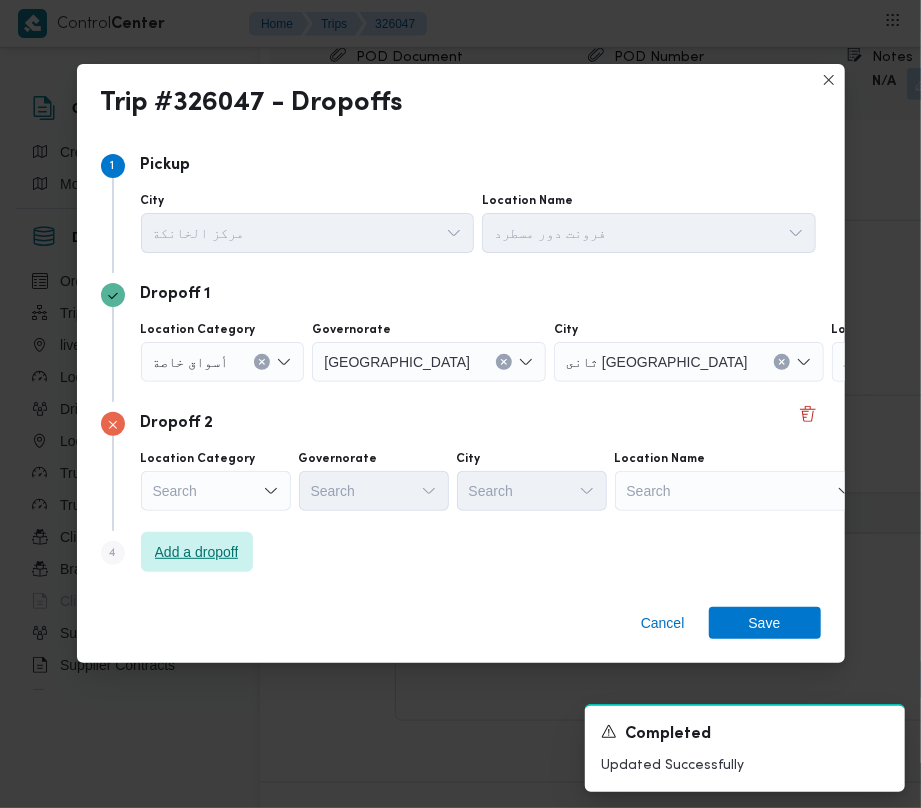 click on "Add a dropoff" at bounding box center [197, 552] 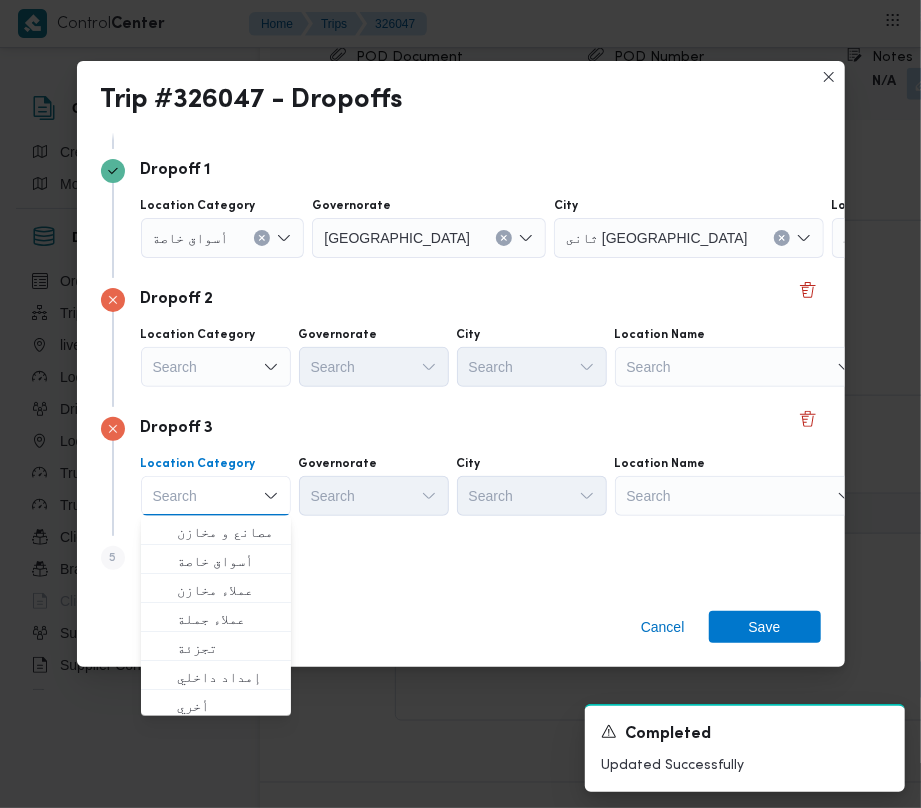 click on "Search" at bounding box center [957, 238] 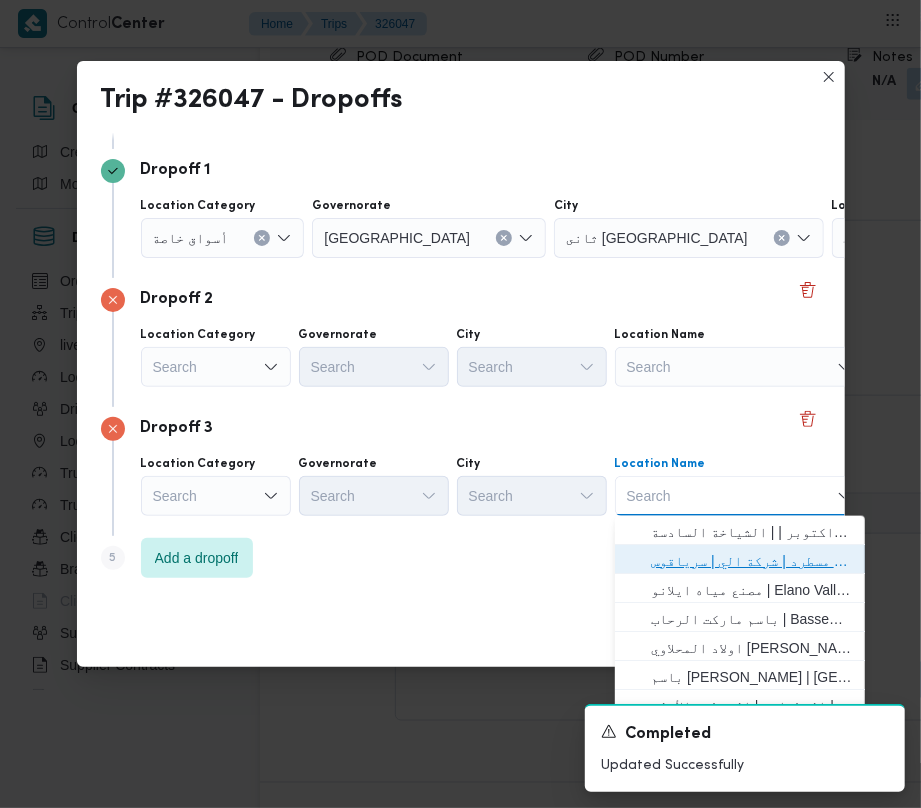 click on "فرونت دور مسطرد | شركة الي | سرياقوس" at bounding box center (752, 561) 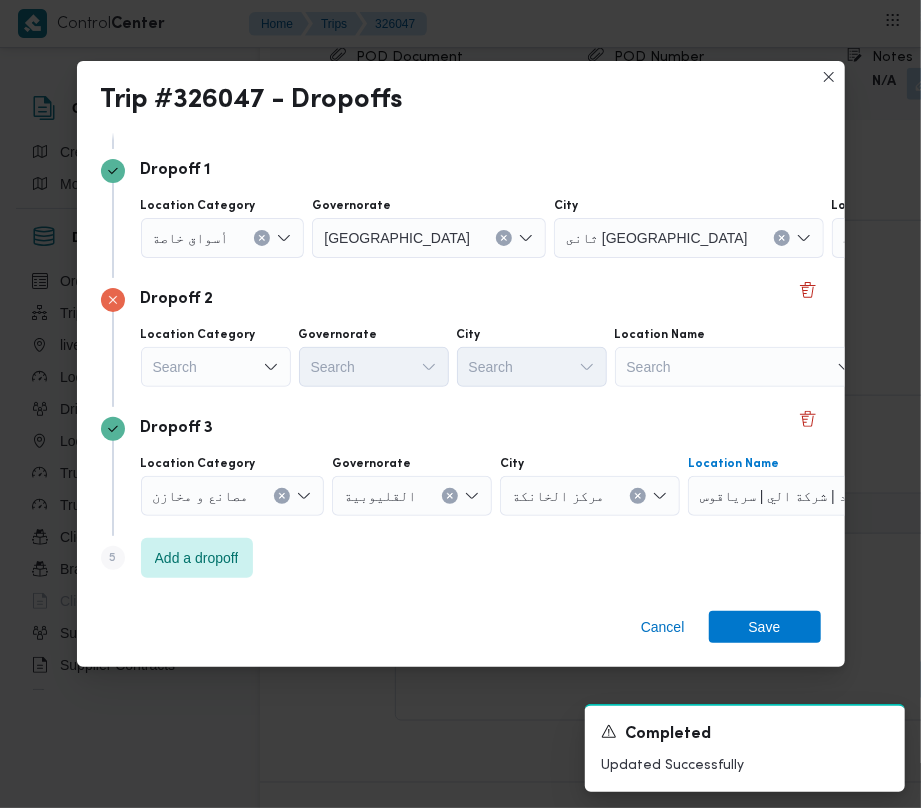 click on "Search" at bounding box center [223, 238] 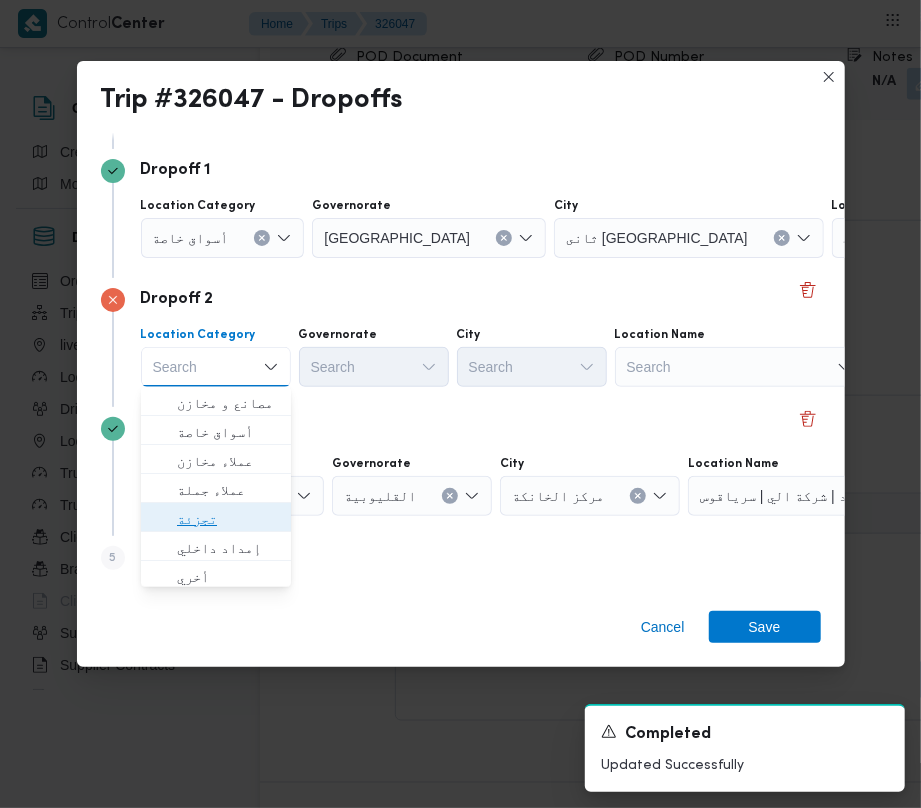 click on "تجزئة" at bounding box center [228, 519] 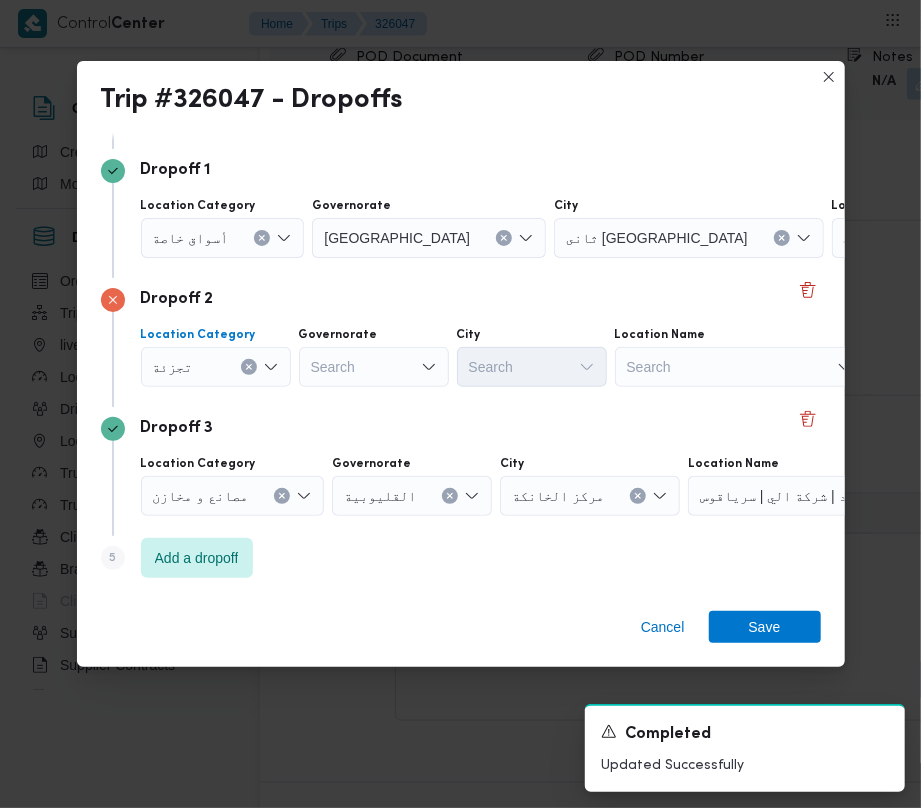 click on "أسواق خاصة" at bounding box center [191, 237] 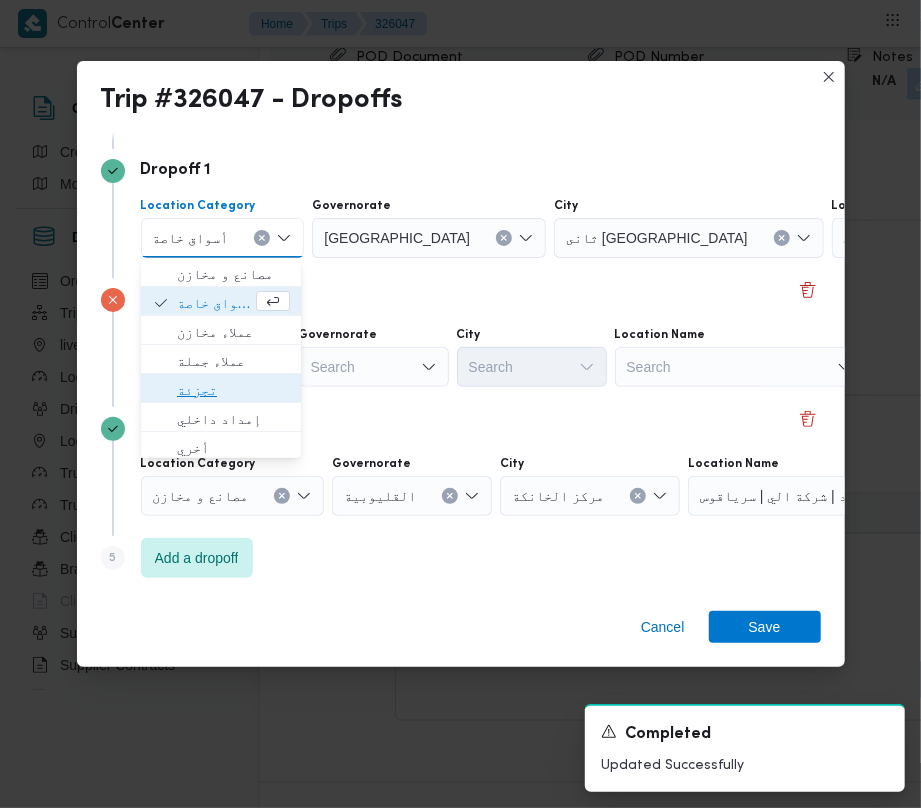 click on "تجزئة" at bounding box center (233, 390) 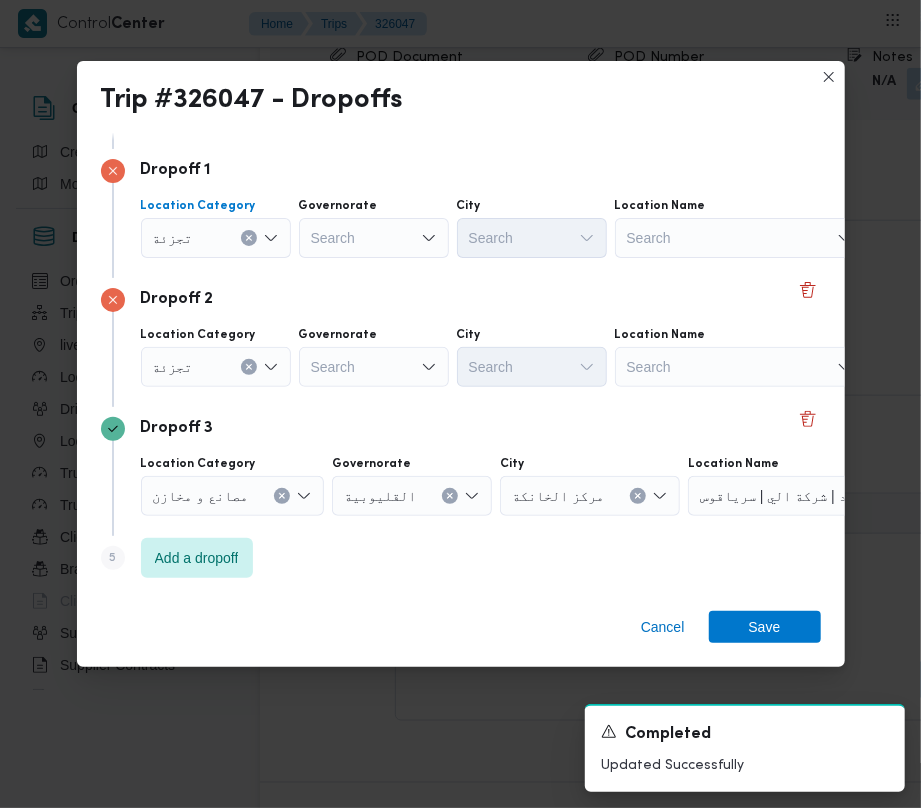 click on "Search" at bounding box center (374, 238) 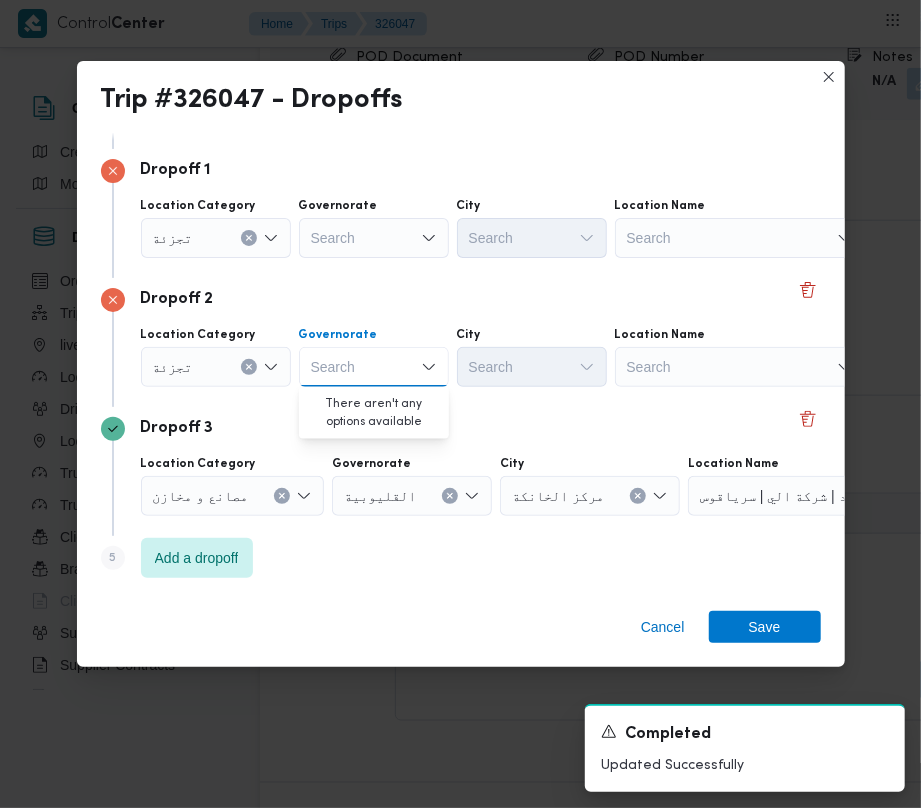 paste on "[GEOGRAPHIC_DATA]" 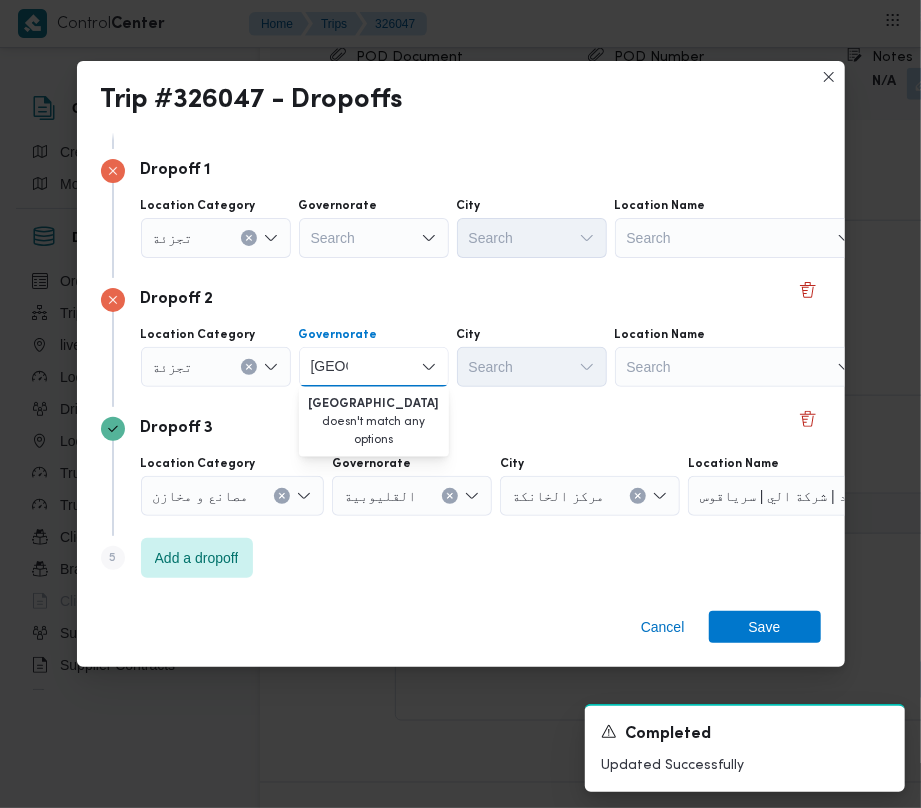 type on "[GEOGRAPHIC_DATA]" 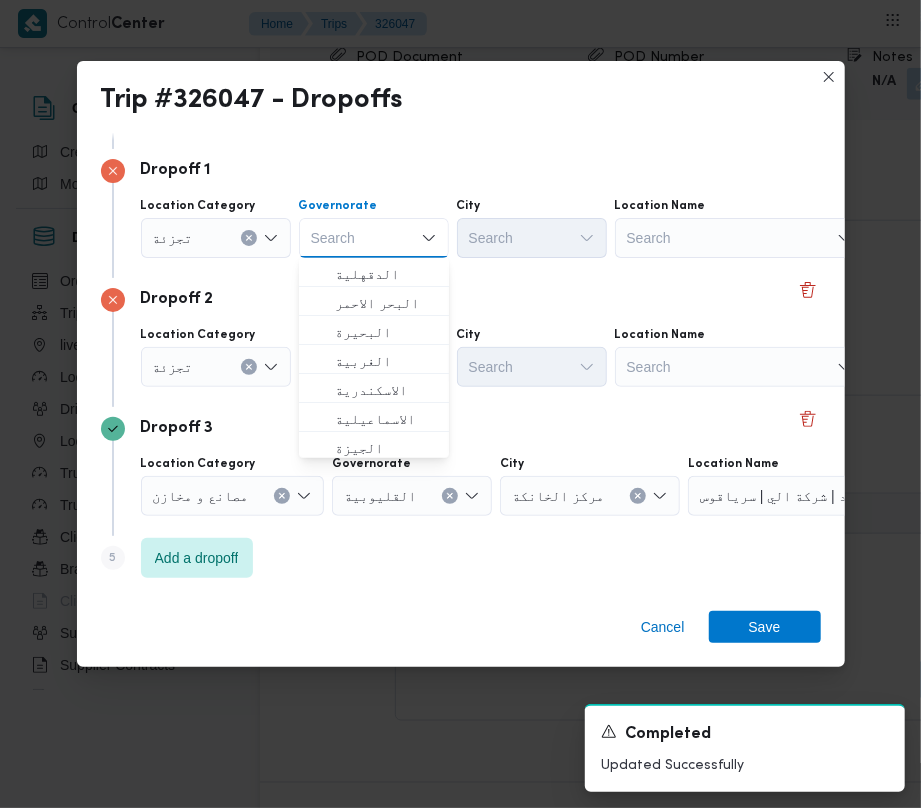 paste on "[GEOGRAPHIC_DATA]" 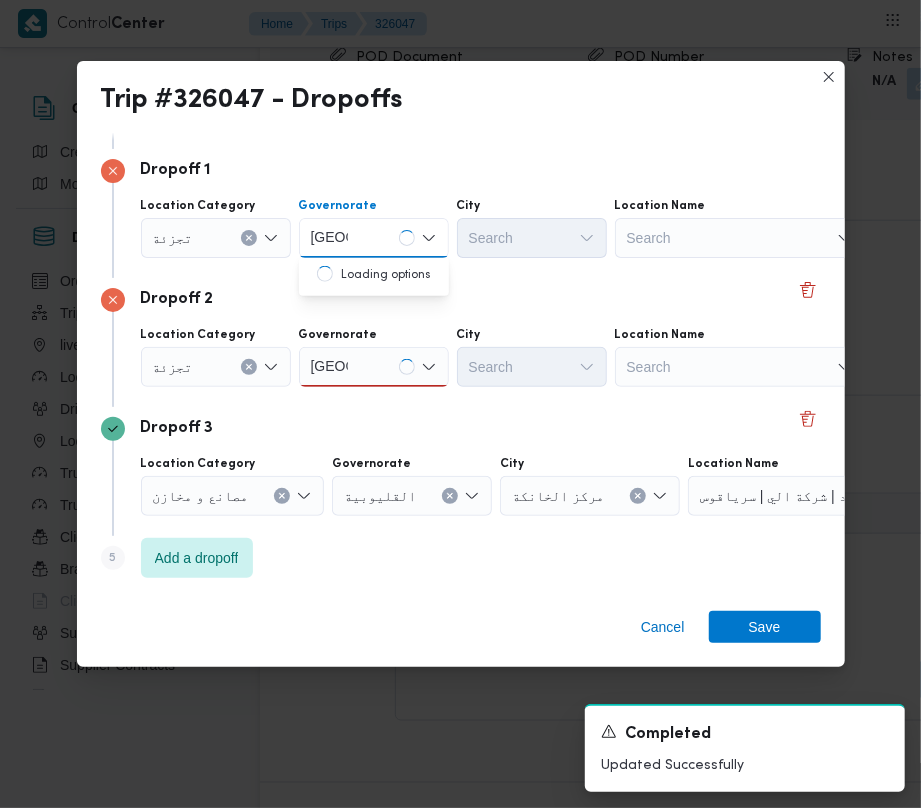 type on "[GEOGRAPHIC_DATA]" 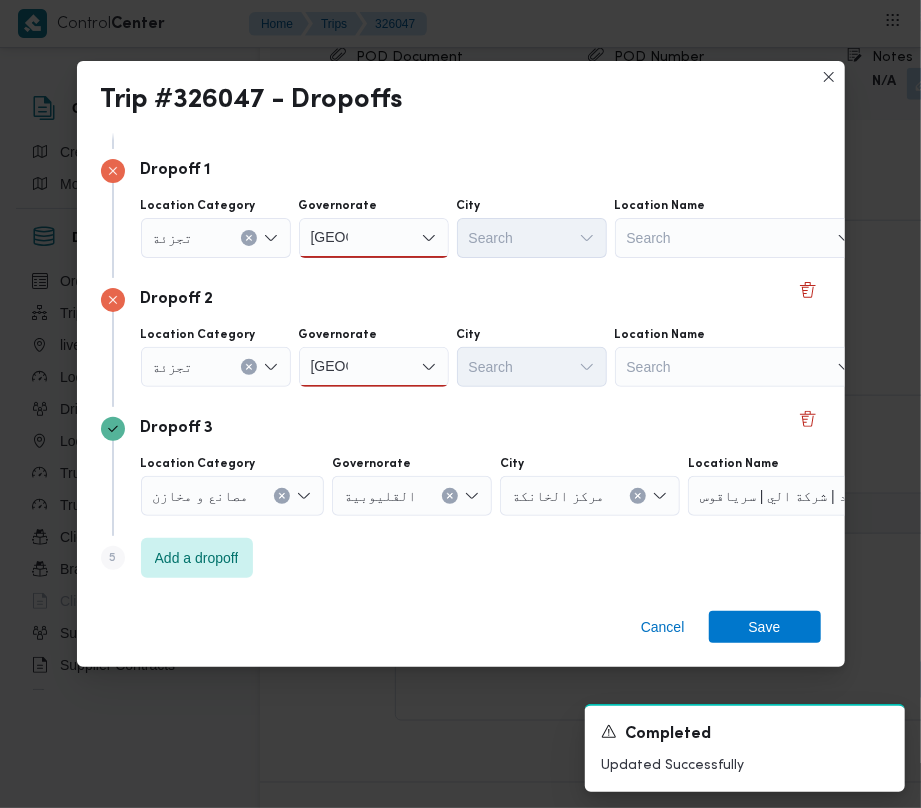 click on "Search" at bounding box center (308, 109) 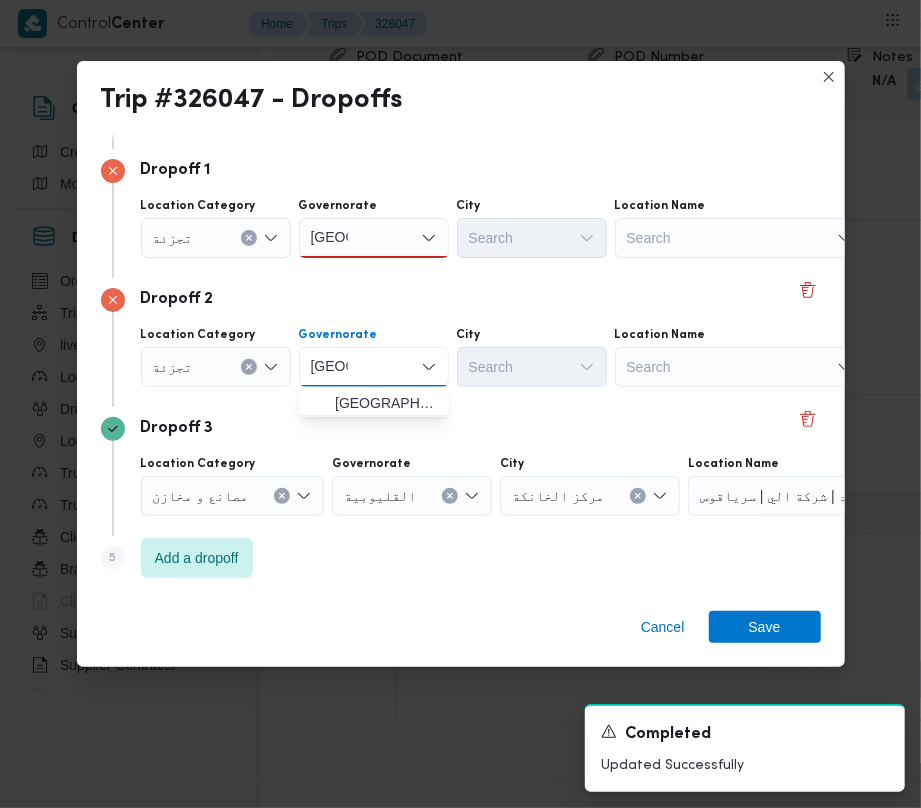 click on "[GEOGRAPHIC_DATA]" at bounding box center (329, 367) 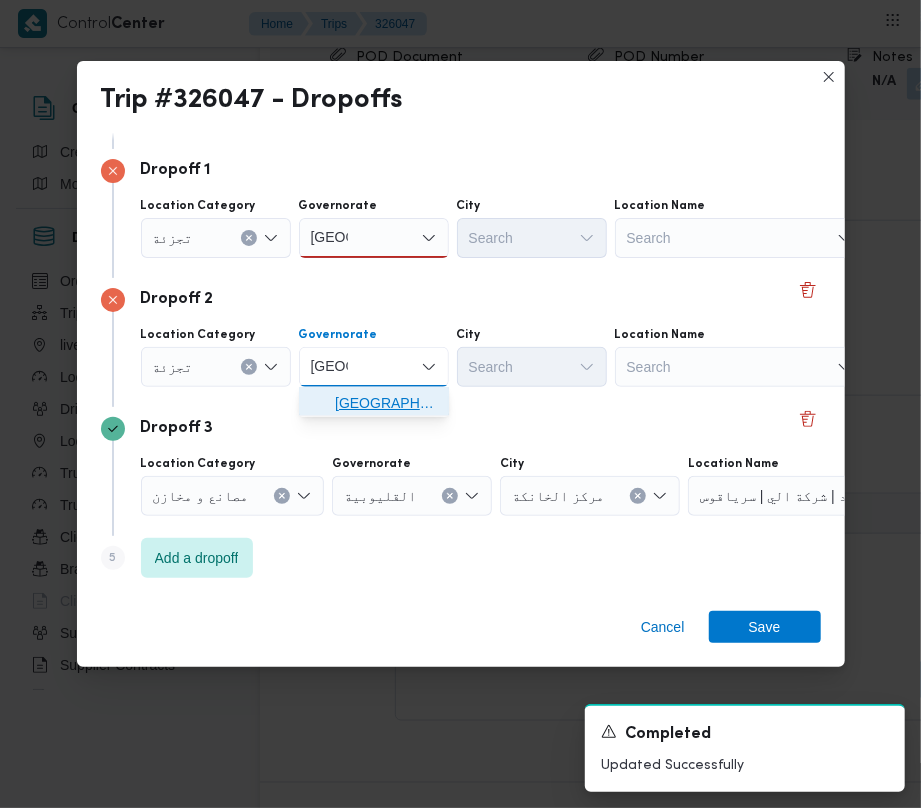 click on "[GEOGRAPHIC_DATA]" at bounding box center [386, 403] 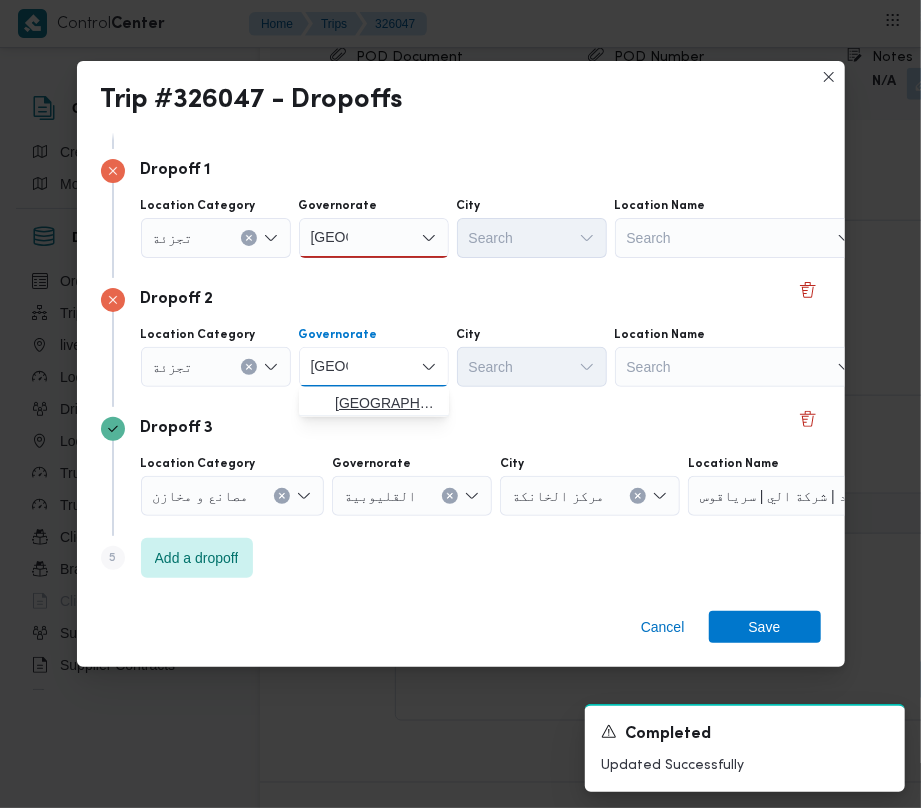 type 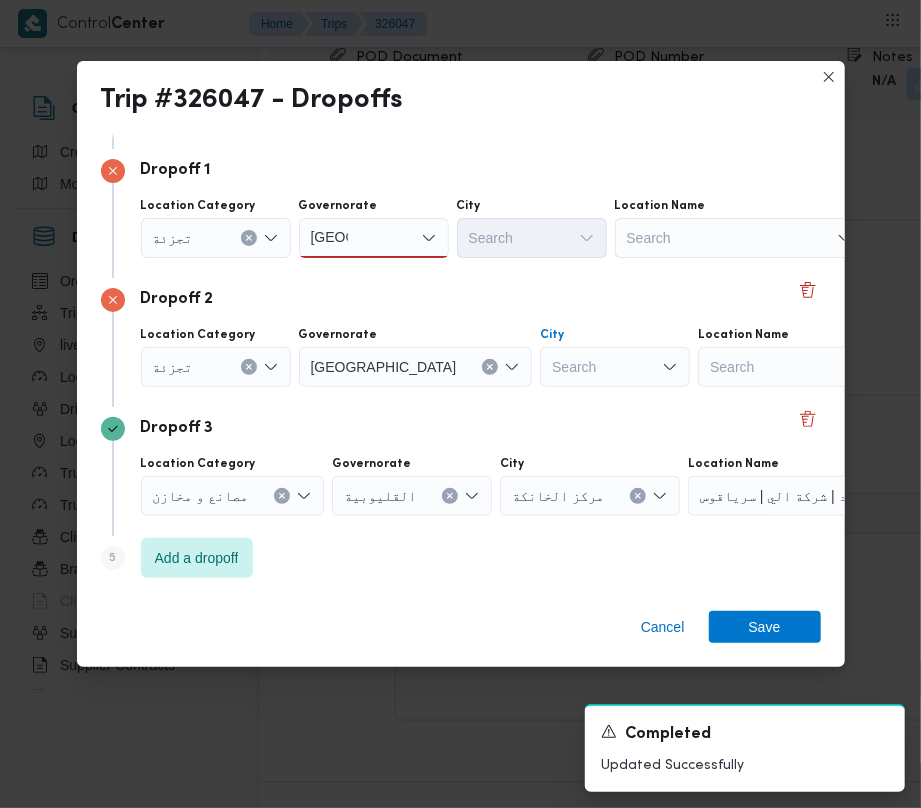 click on "Search" at bounding box center (615, 367) 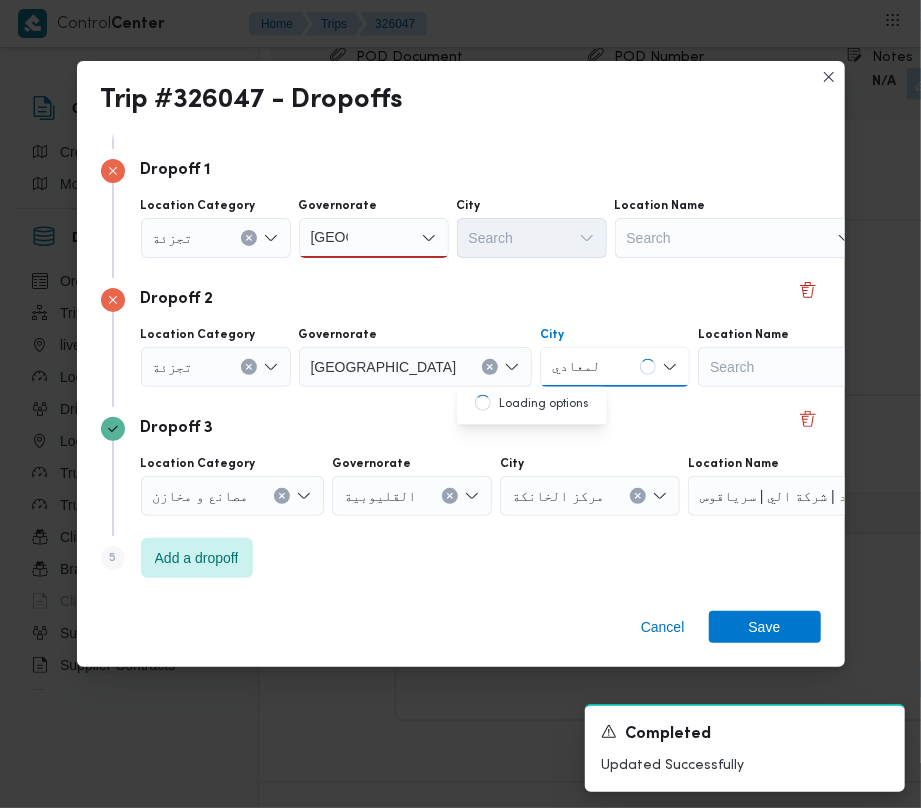 type on "المعادي" 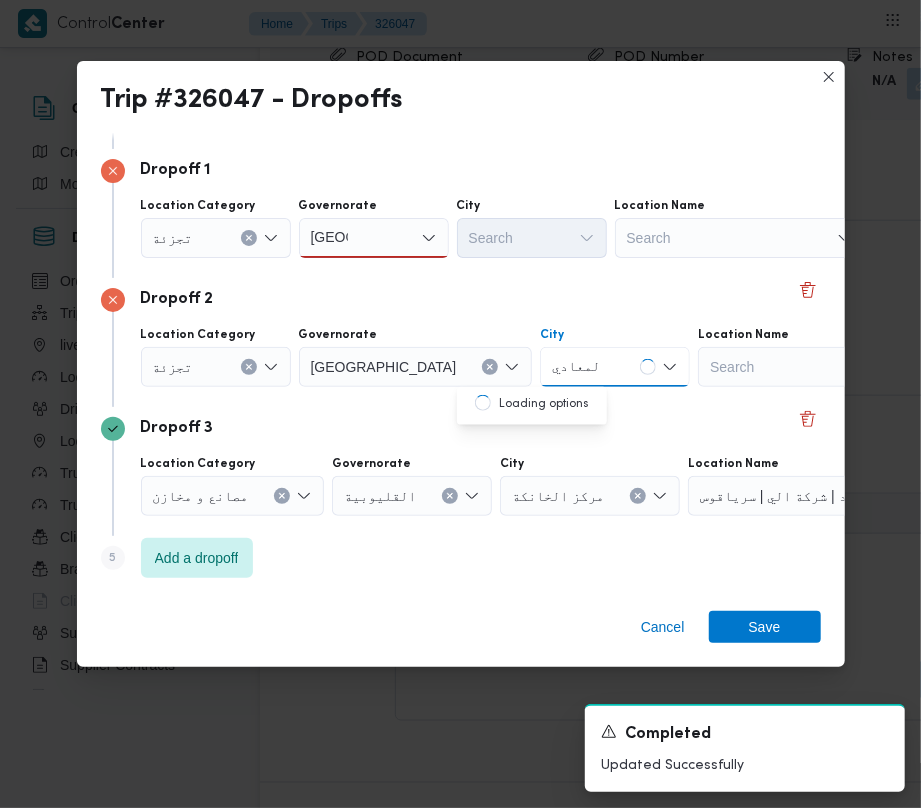 click on "[GEOGRAPHIC_DATA] [GEOGRAPHIC_DATA]" at bounding box center (374, 238) 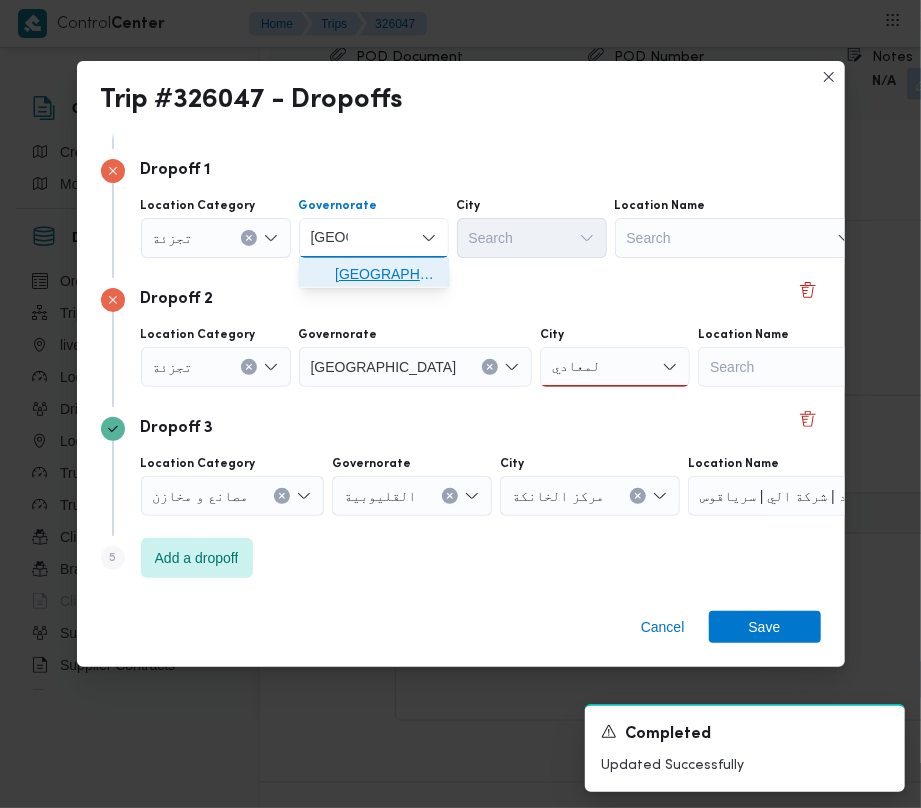 click on "[GEOGRAPHIC_DATA]" at bounding box center [386, 274] 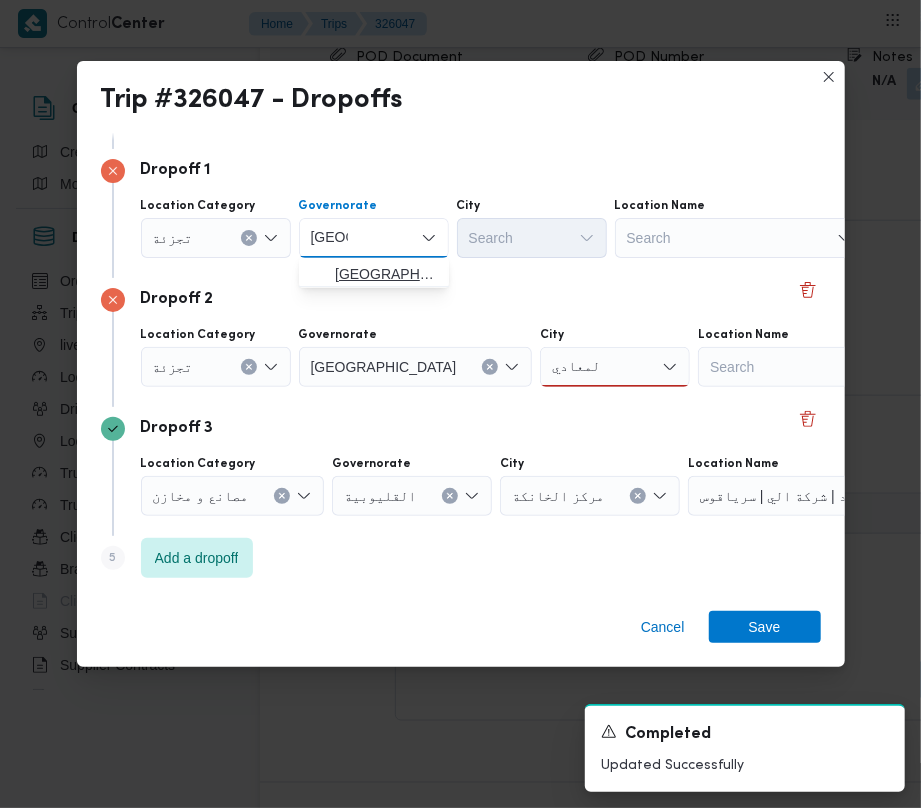 type 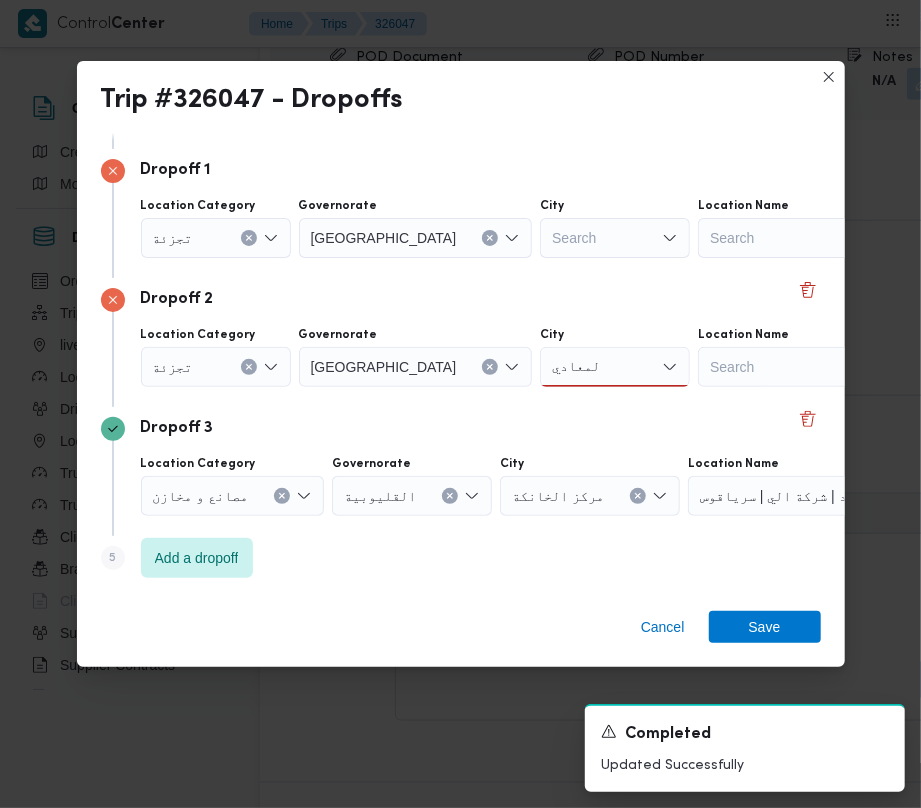 click on "Search" at bounding box center (615, 238) 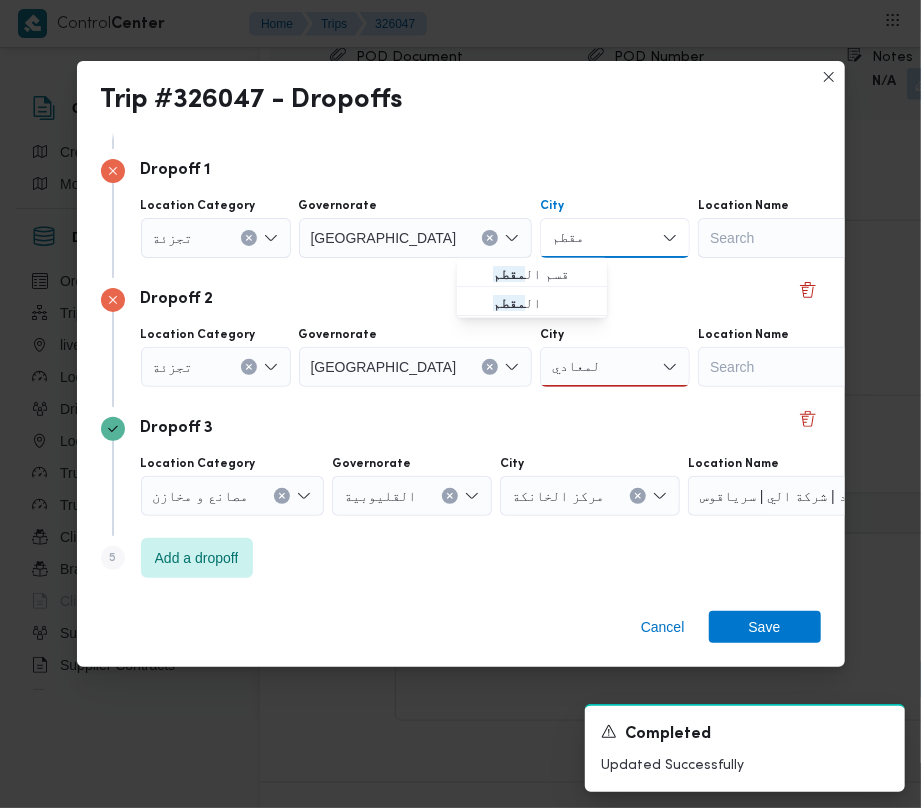 type on "مقطم" 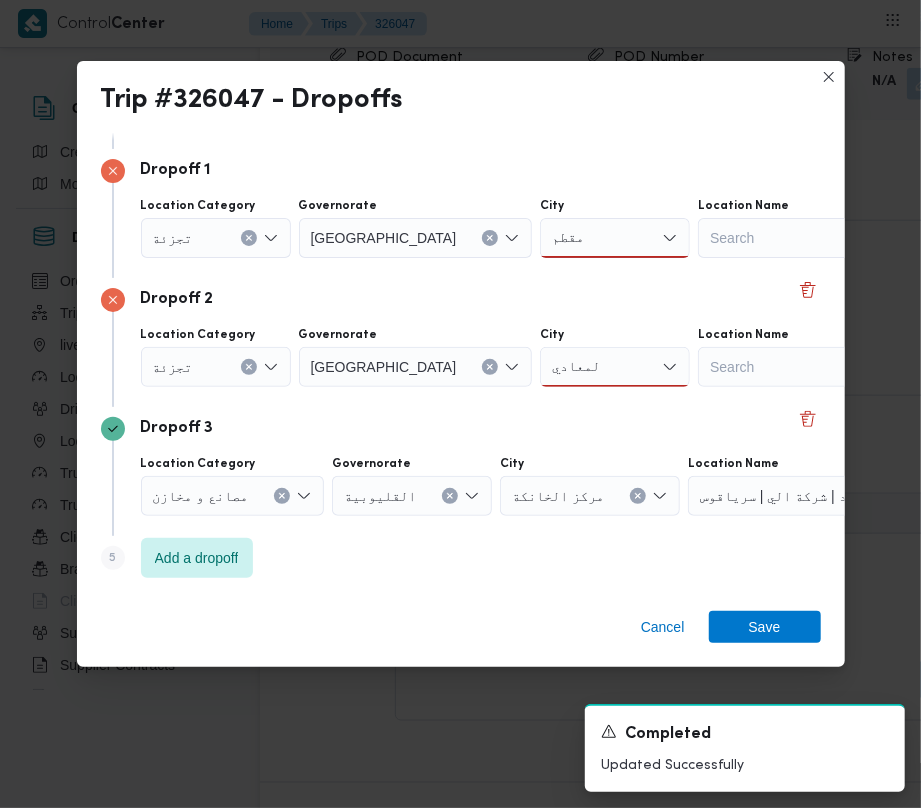 click on "Dropoff 2" at bounding box center [461, 300] 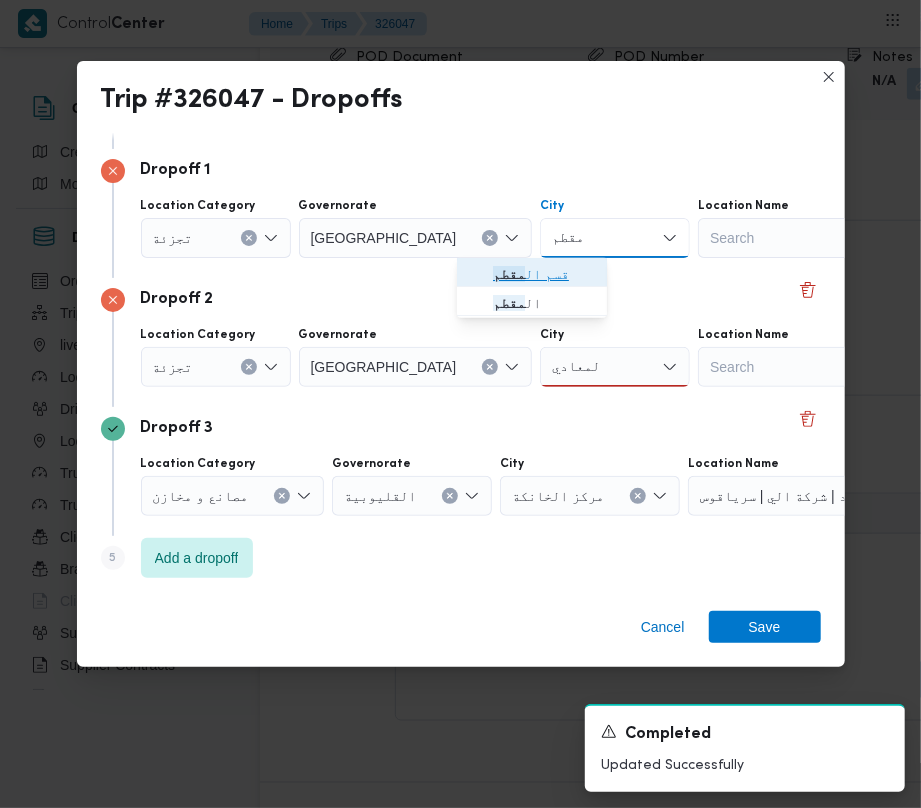 drag, startPoint x: 510, startPoint y: 273, endPoint x: 512, endPoint y: 296, distance: 23.086792 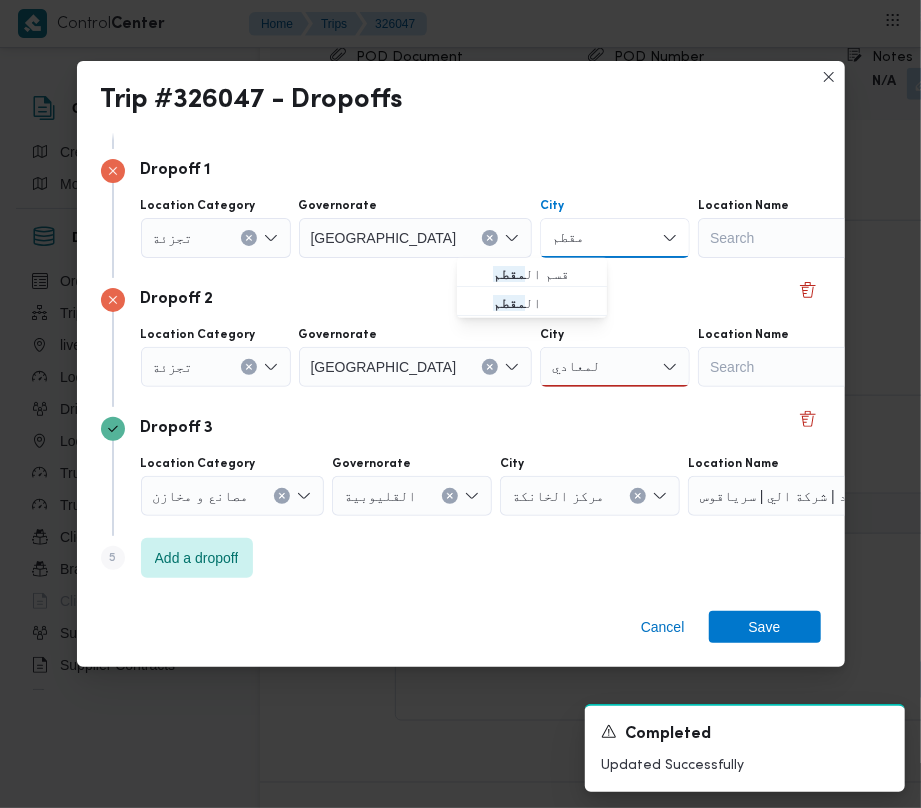 type 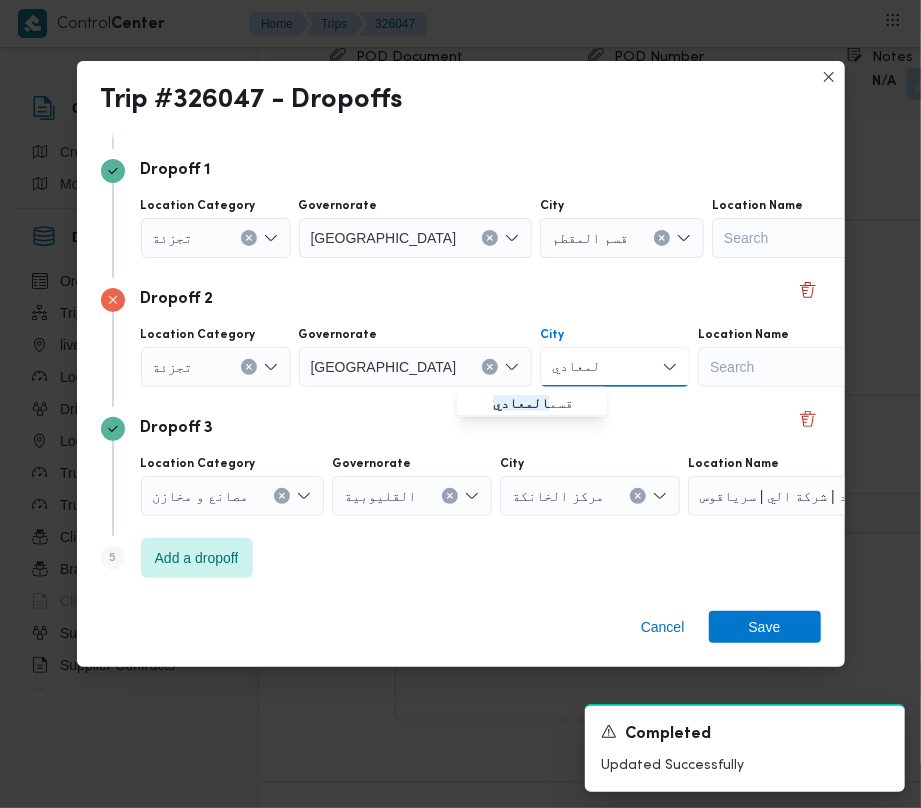 drag, startPoint x: 514, startPoint y: 353, endPoint x: 526, endPoint y: 365, distance: 16.970562 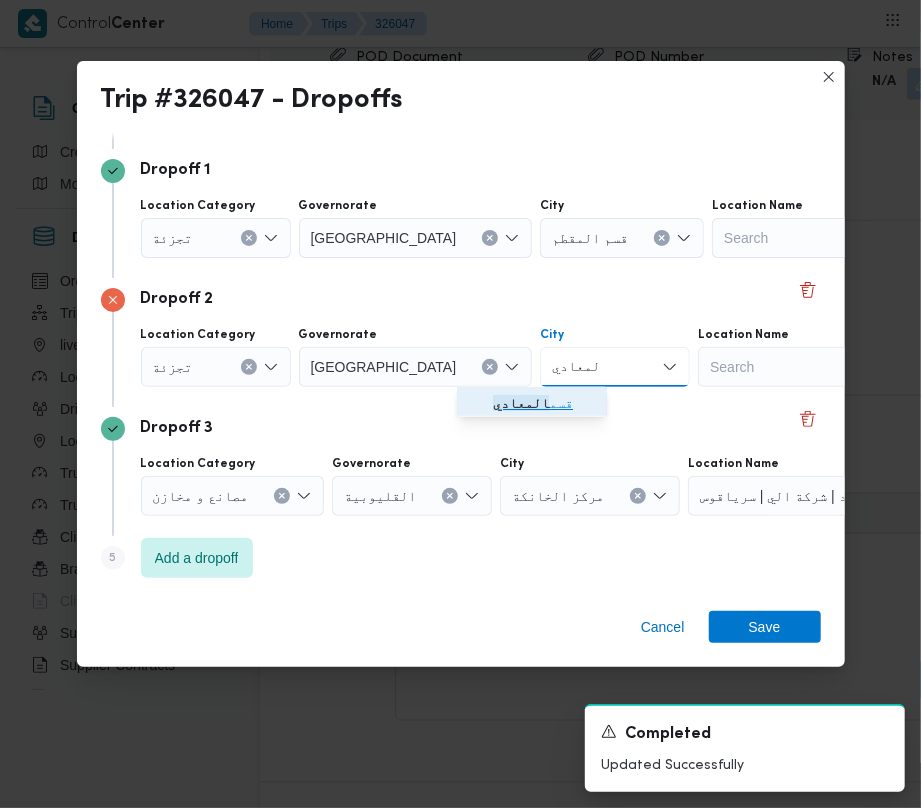 click on "قسم  المعادي" at bounding box center (544, 403) 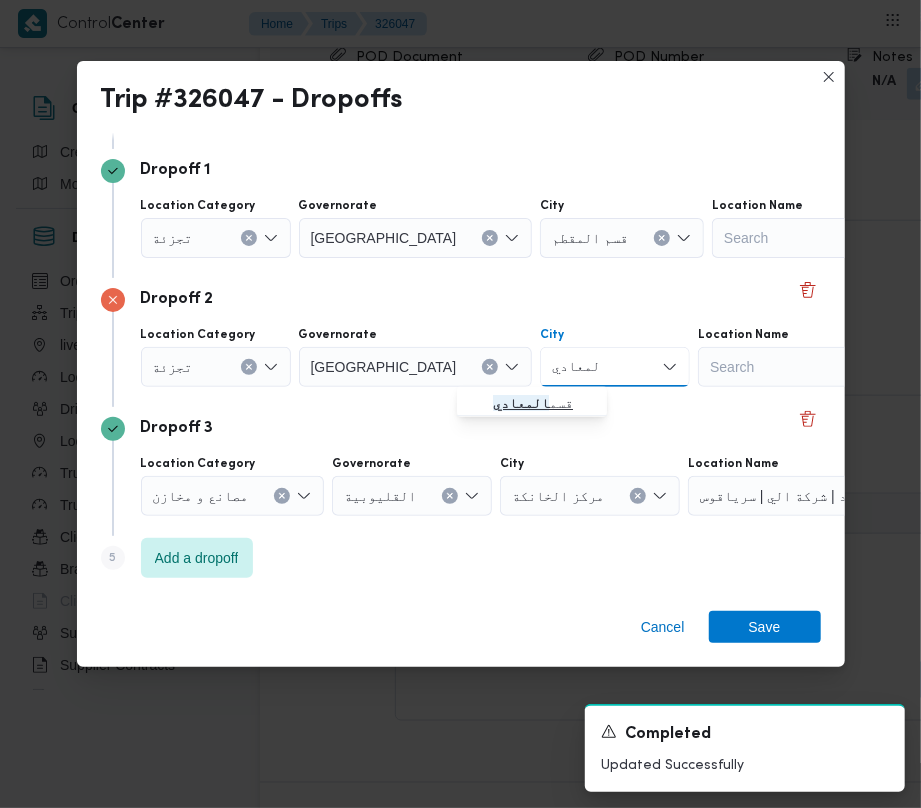 type 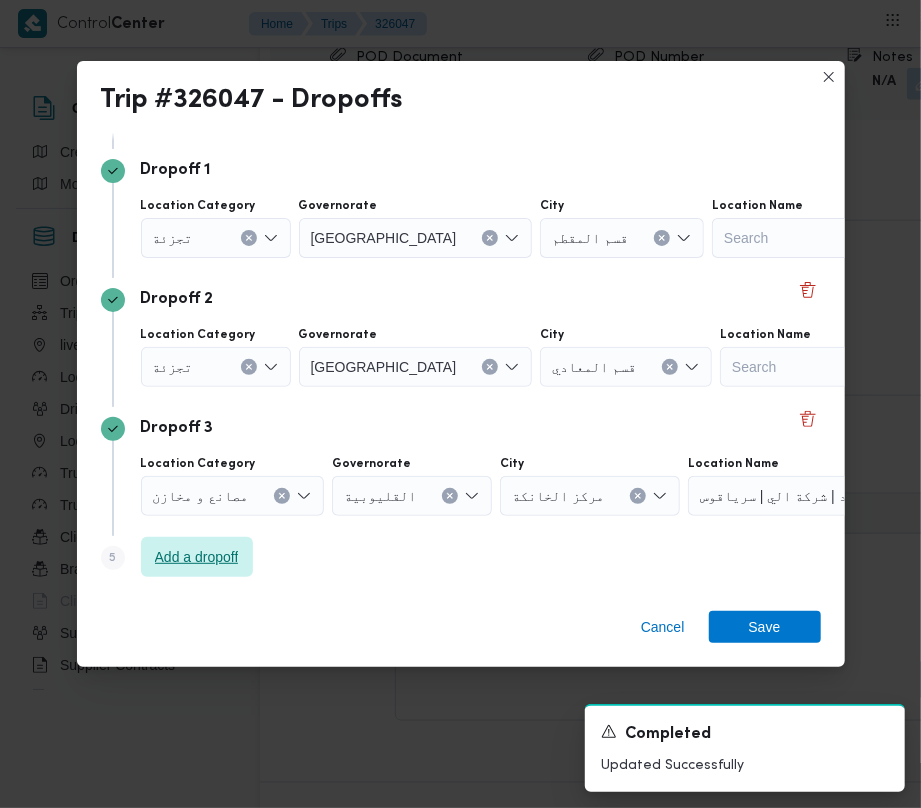 click on "Add a dropoff" at bounding box center (197, 557) 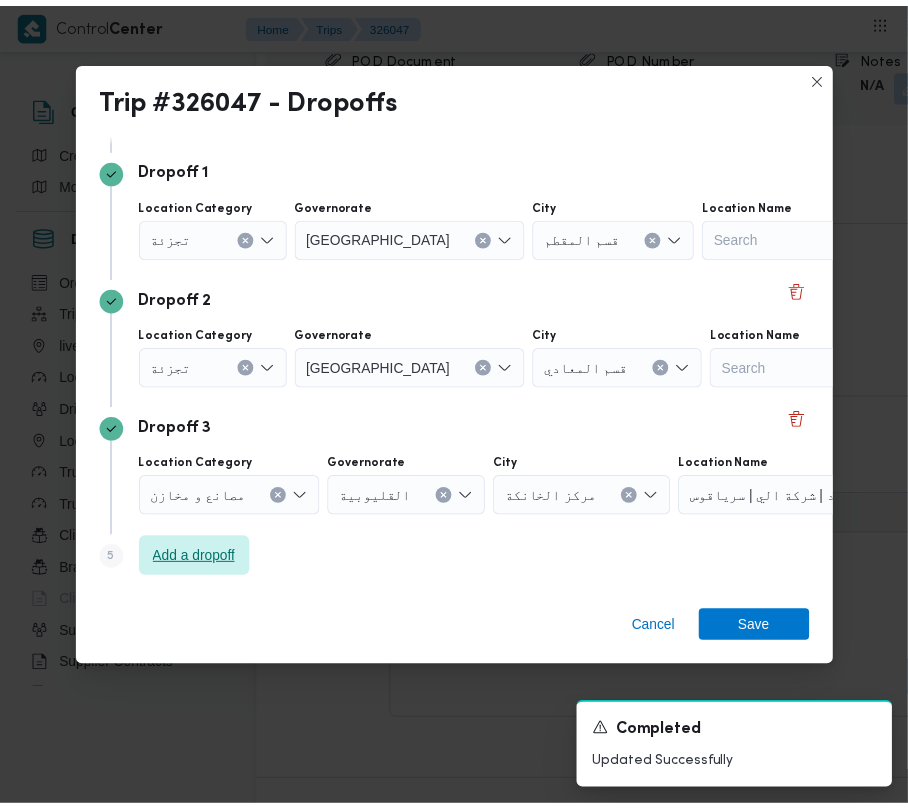 scroll, scrollTop: 250, scrollLeft: 0, axis: vertical 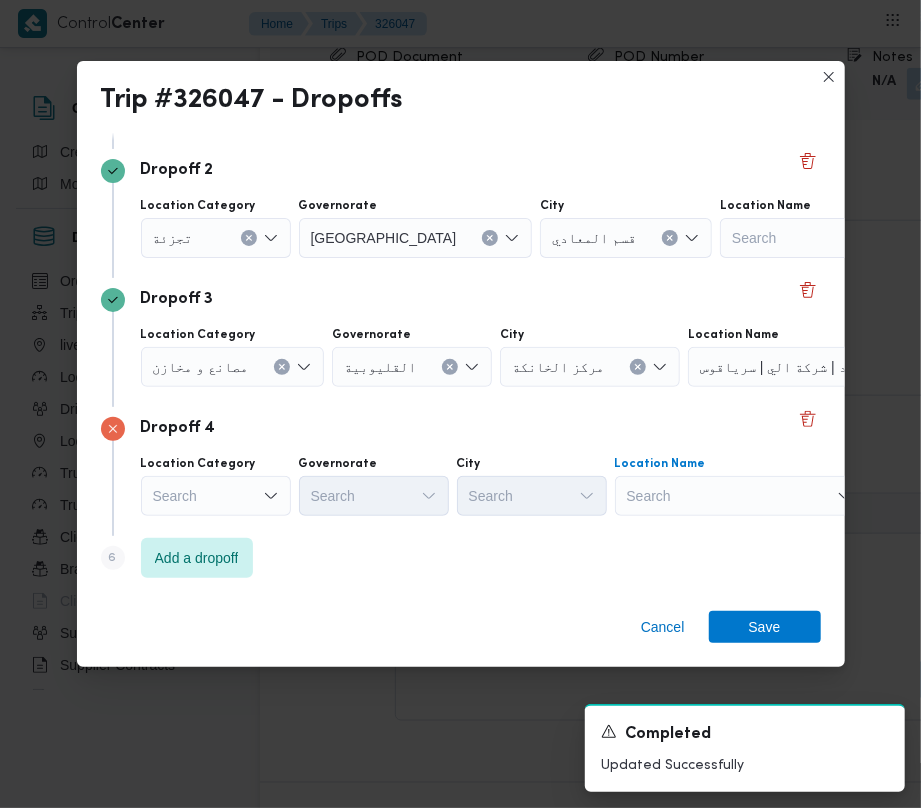 click on "Search" at bounding box center (837, 109) 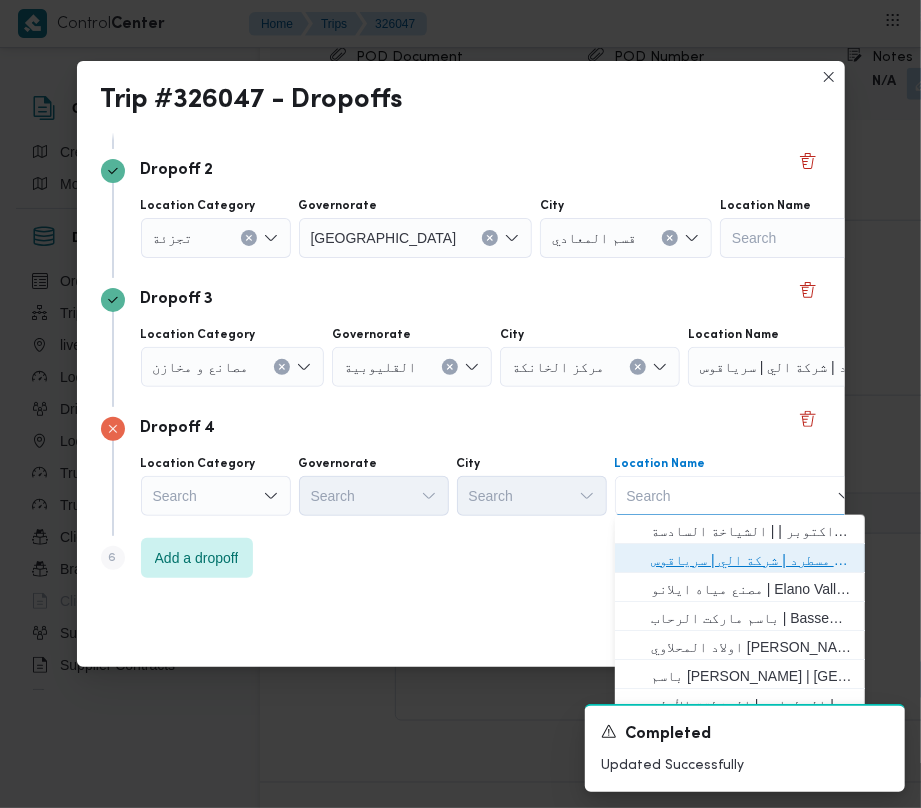 click on "فرونت دور مسطرد | شركة الي | سرياقوس" at bounding box center (752, 560) 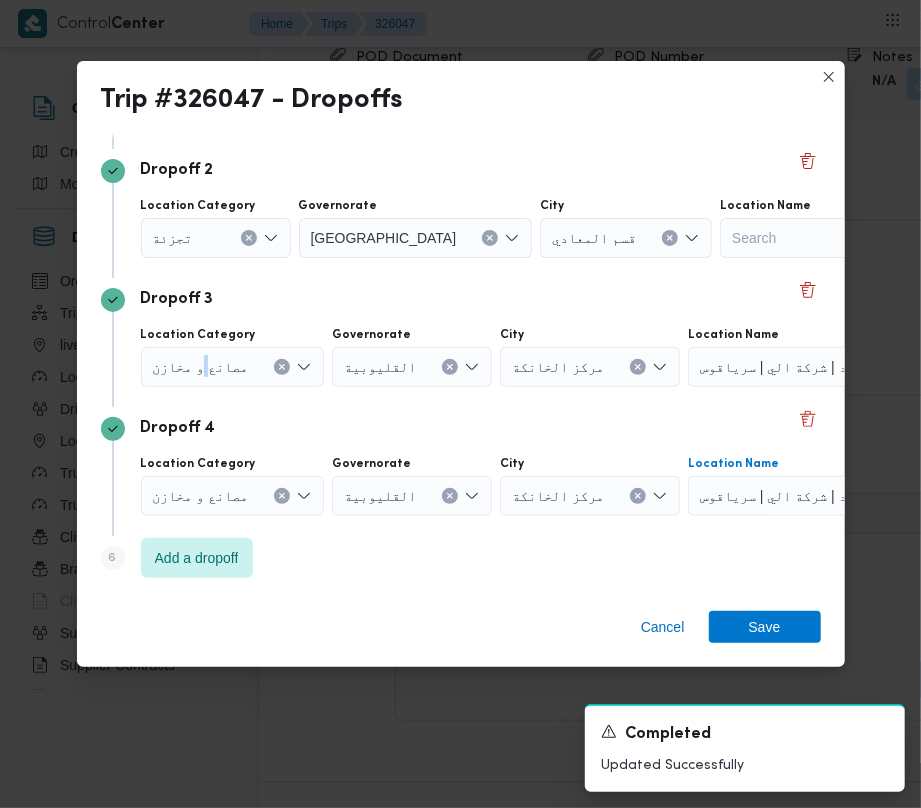 click on "مصانع و مخازن" at bounding box center [173, 108] 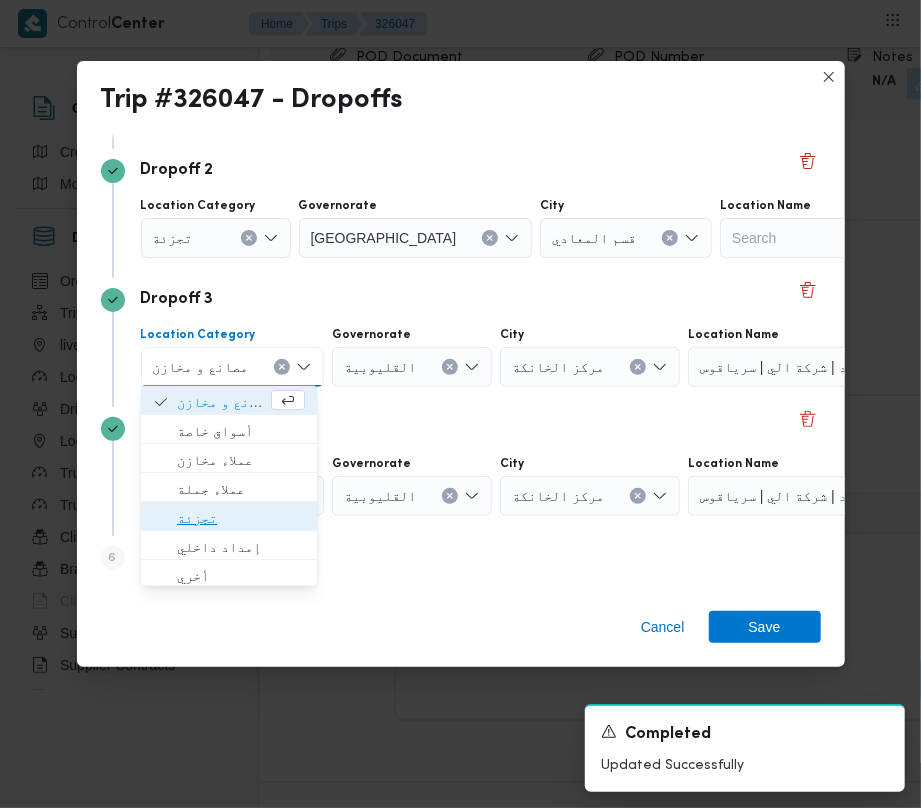 click on "تجزئة" at bounding box center [241, 518] 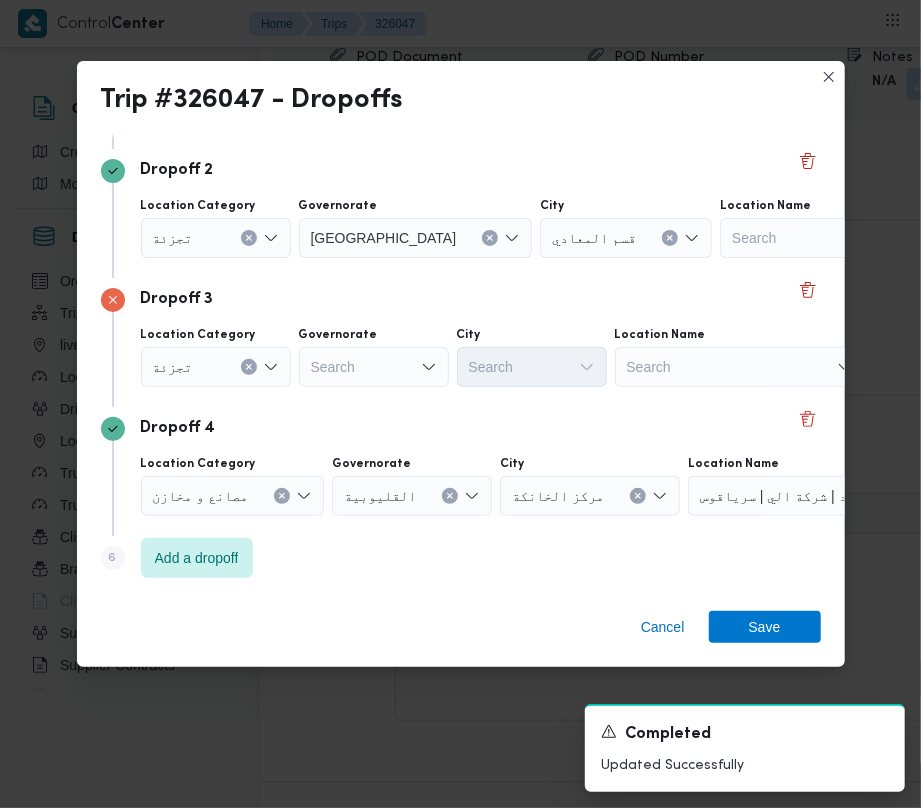 click on "Search" at bounding box center (416, 109) 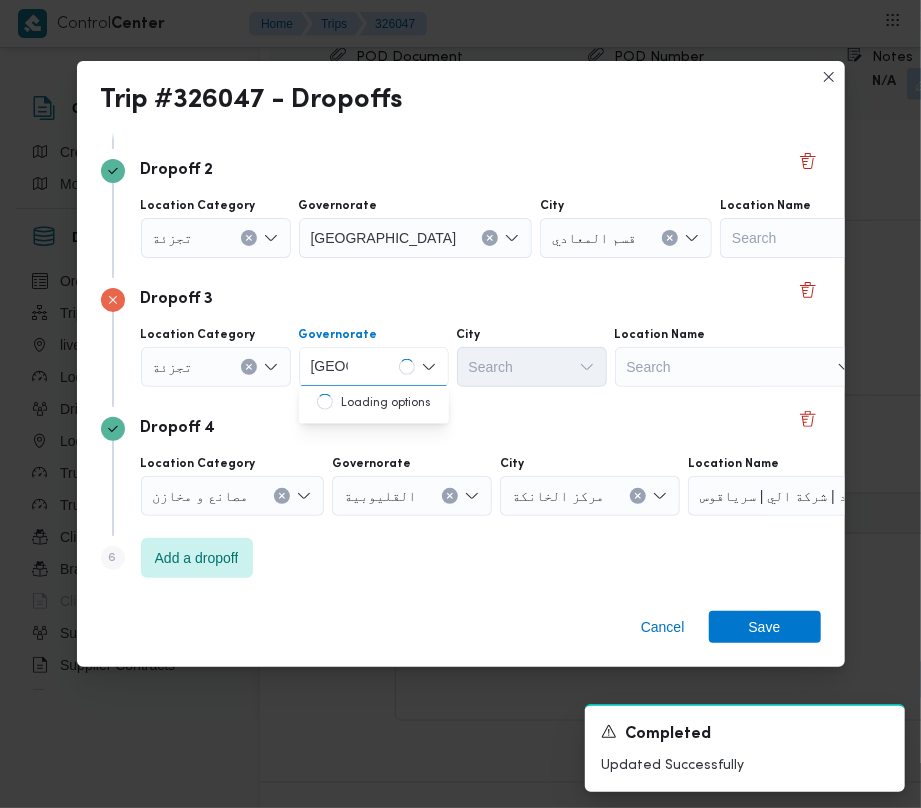 type on "[GEOGRAPHIC_DATA]" 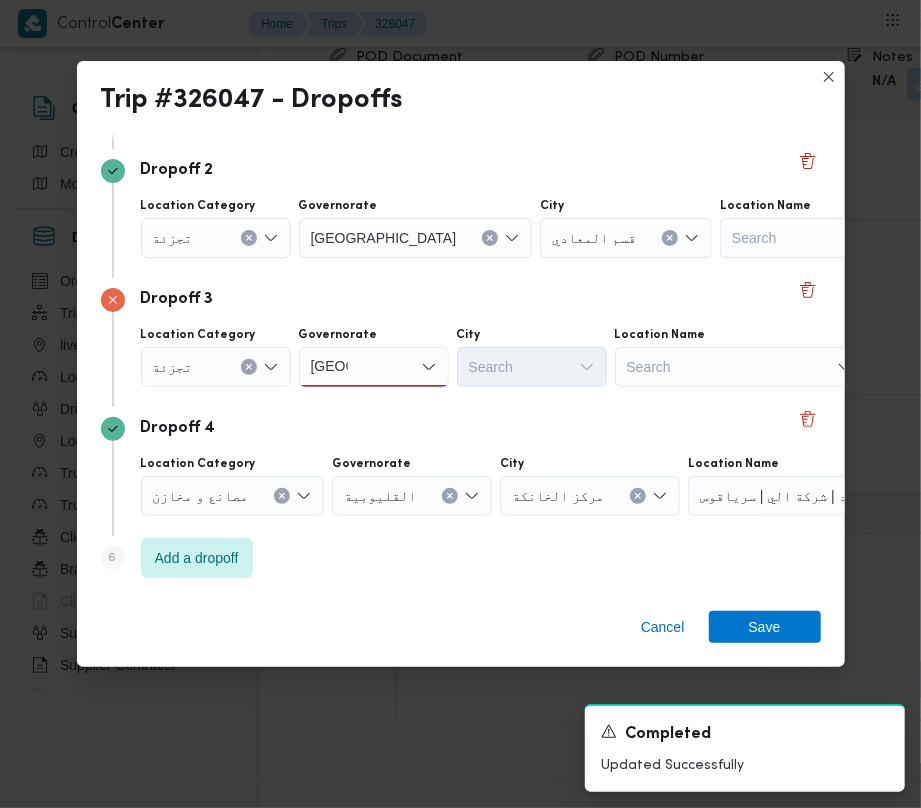 click on "[GEOGRAPHIC_DATA] [GEOGRAPHIC_DATA]" at bounding box center [374, 367] 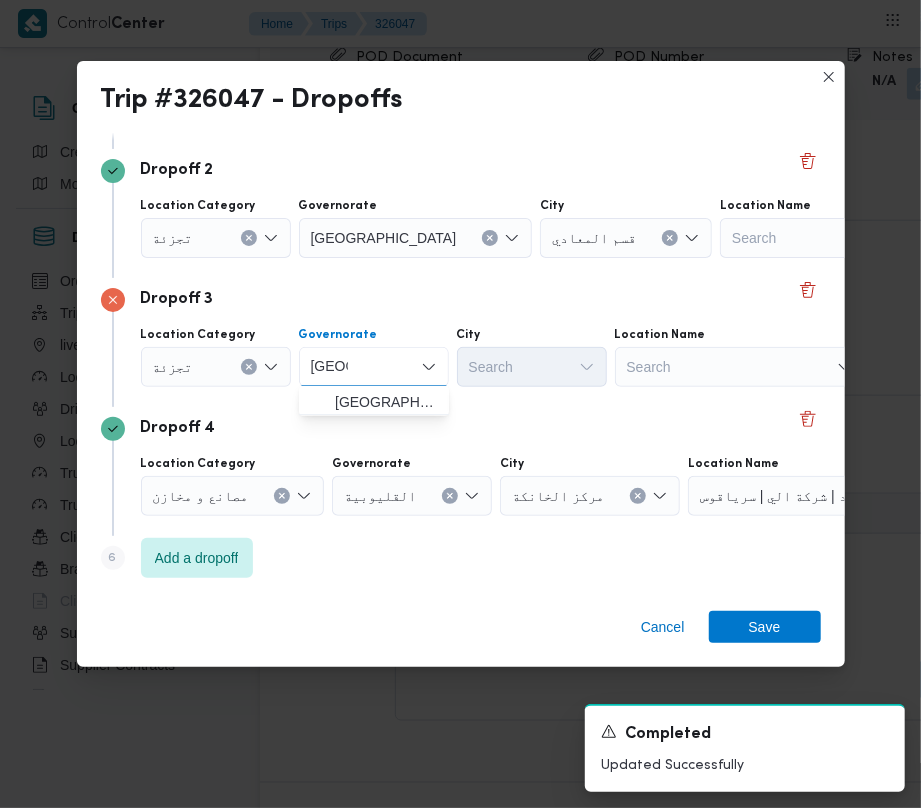 click on "[GEOGRAPHIC_DATA] [GEOGRAPHIC_DATA]  Combo box. Selected. [GEOGRAPHIC_DATA] . Selected. Combo box input. Search. Type some text or, to display a list of choices, press Down Arrow. To exit the list of choices, press Escape." at bounding box center [374, 367] 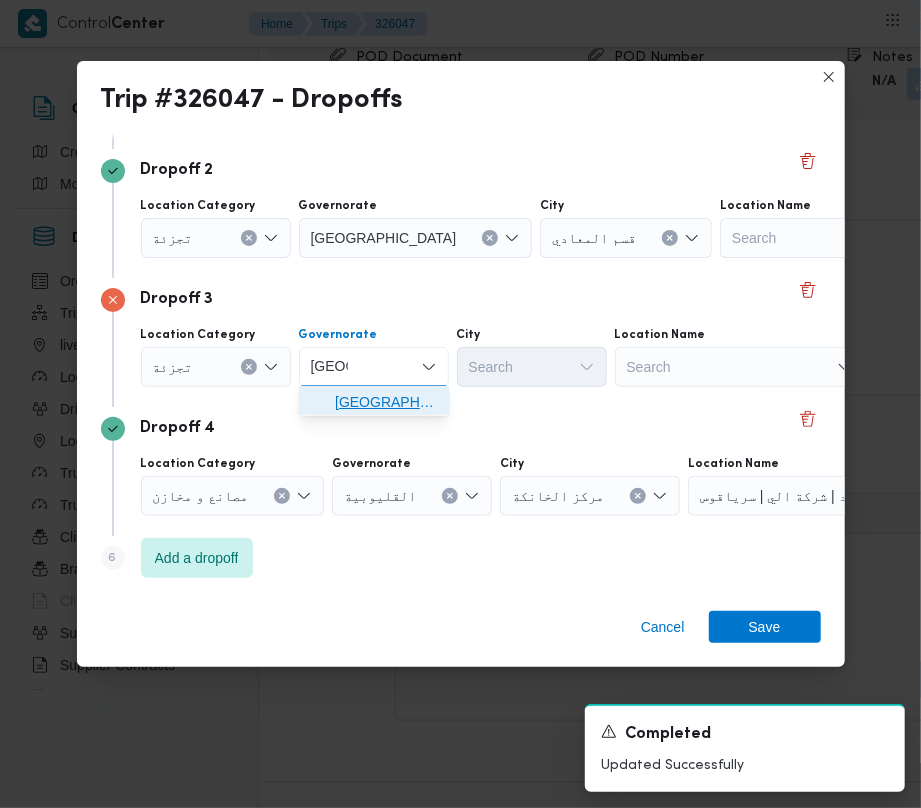 click on "[GEOGRAPHIC_DATA]" at bounding box center (374, 402) 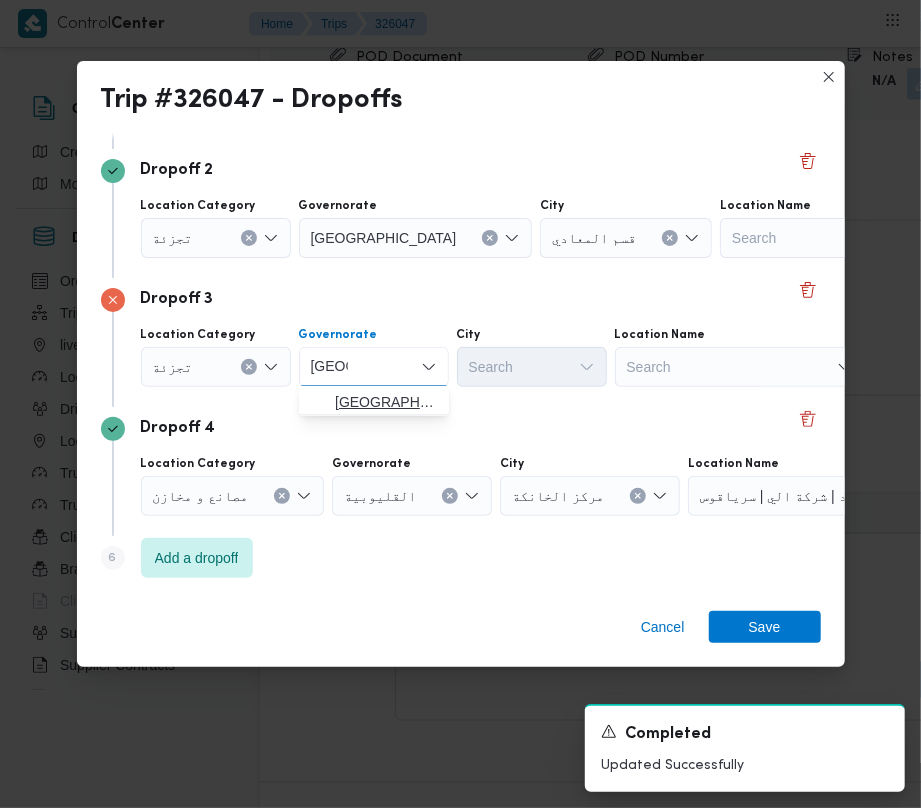 type 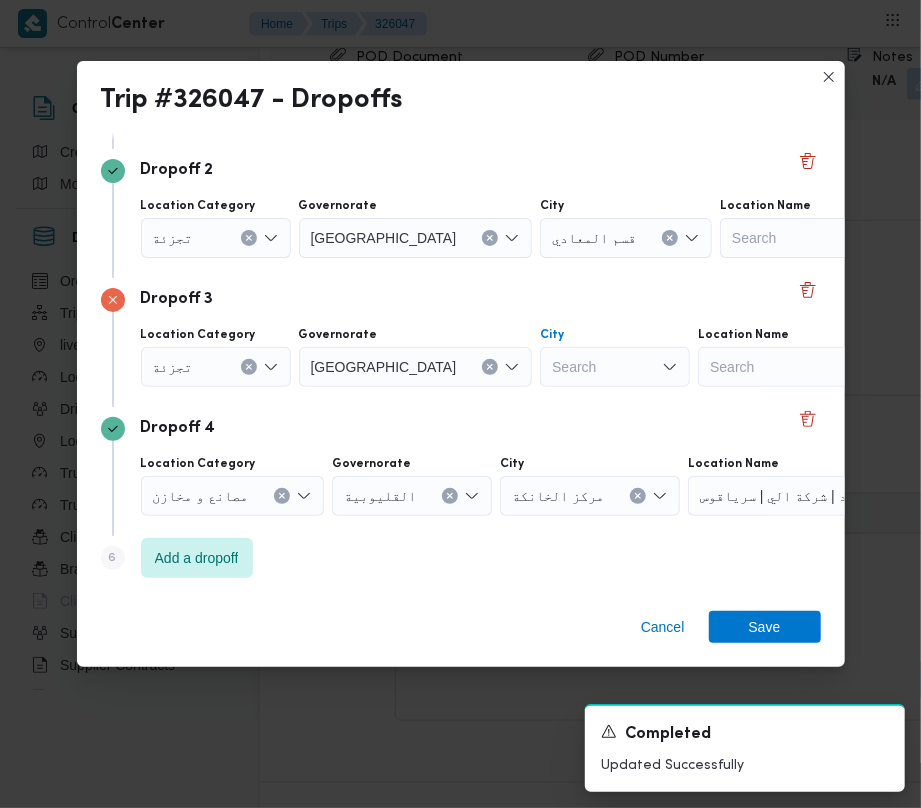 drag, startPoint x: 518, startPoint y: 349, endPoint x: 525, endPoint y: 340, distance: 11.401754 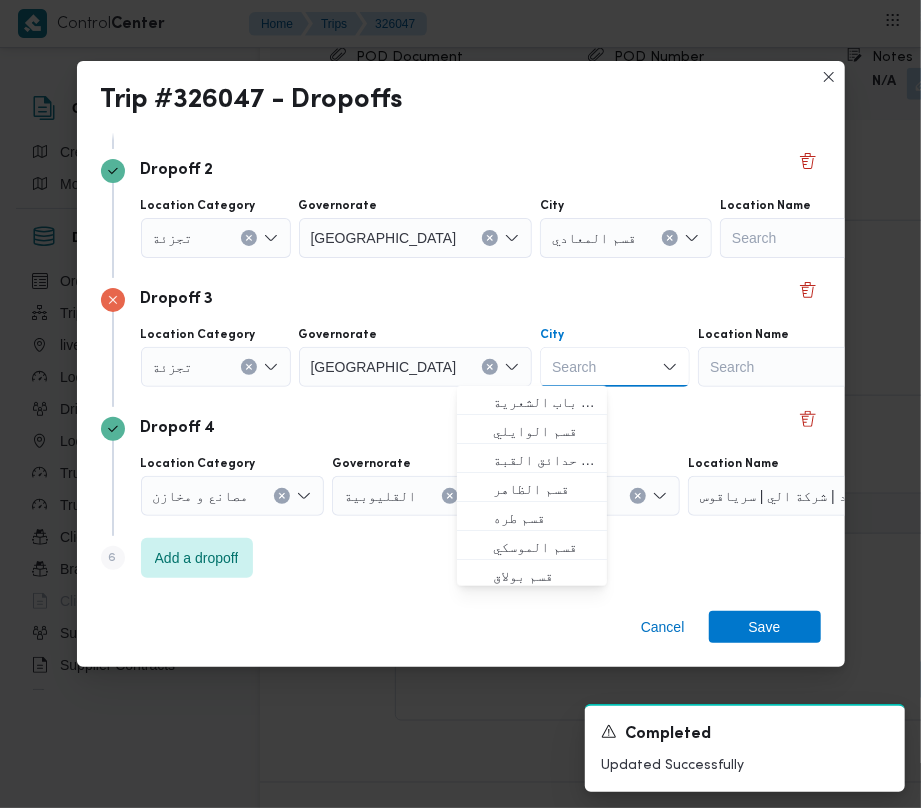 paste on "البساتين" 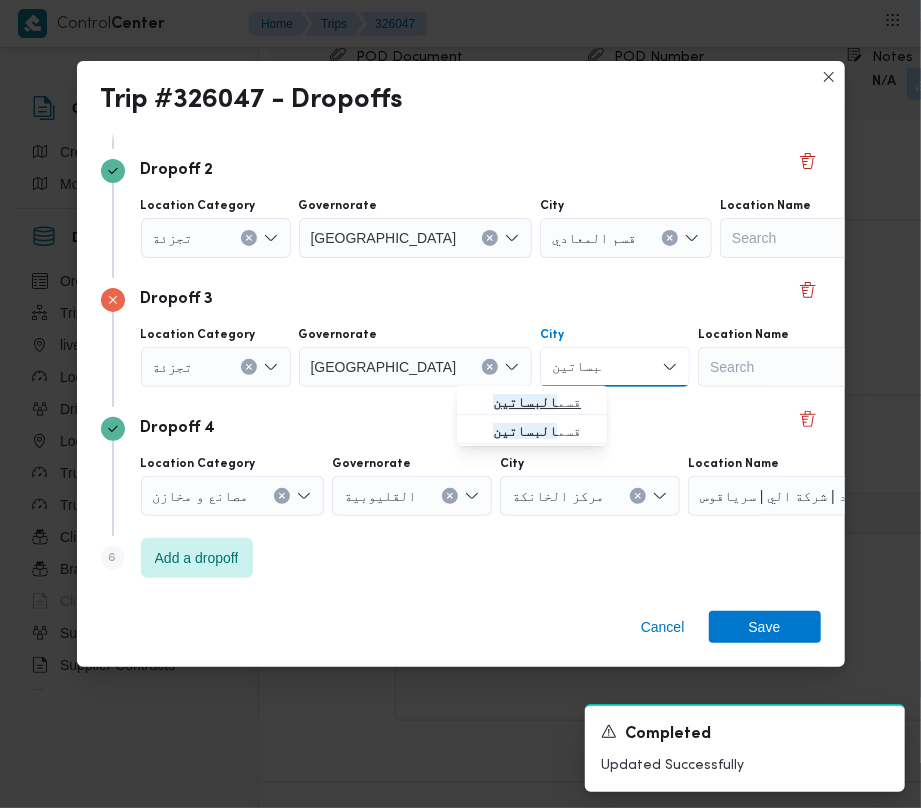 type on "البساتين" 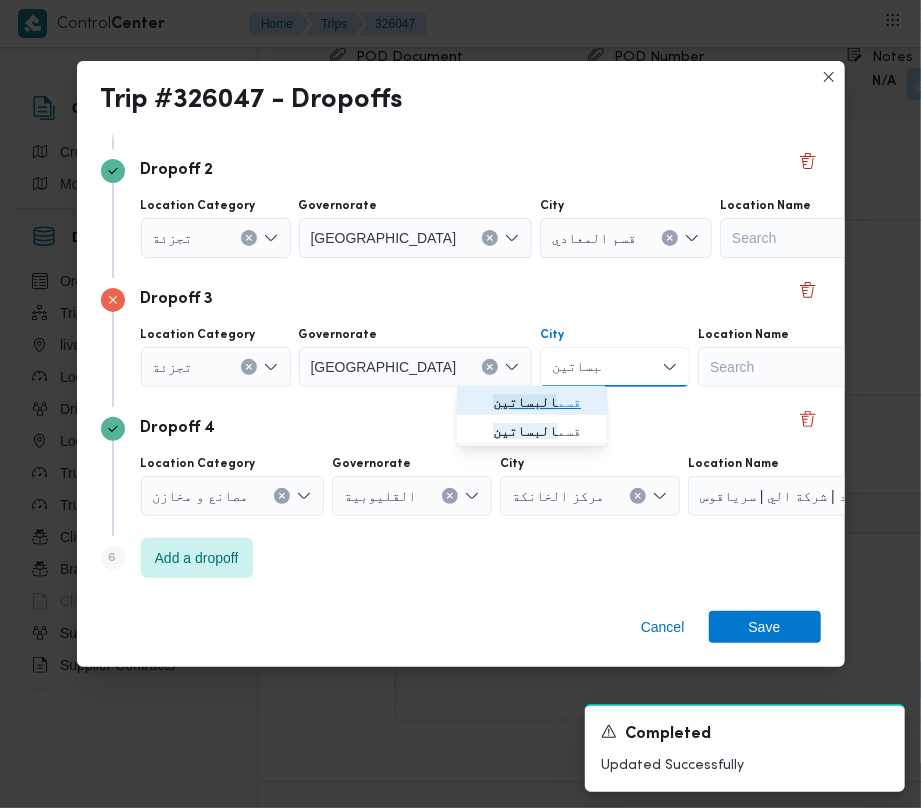 click on "قسم   البساتين" at bounding box center (544, 402) 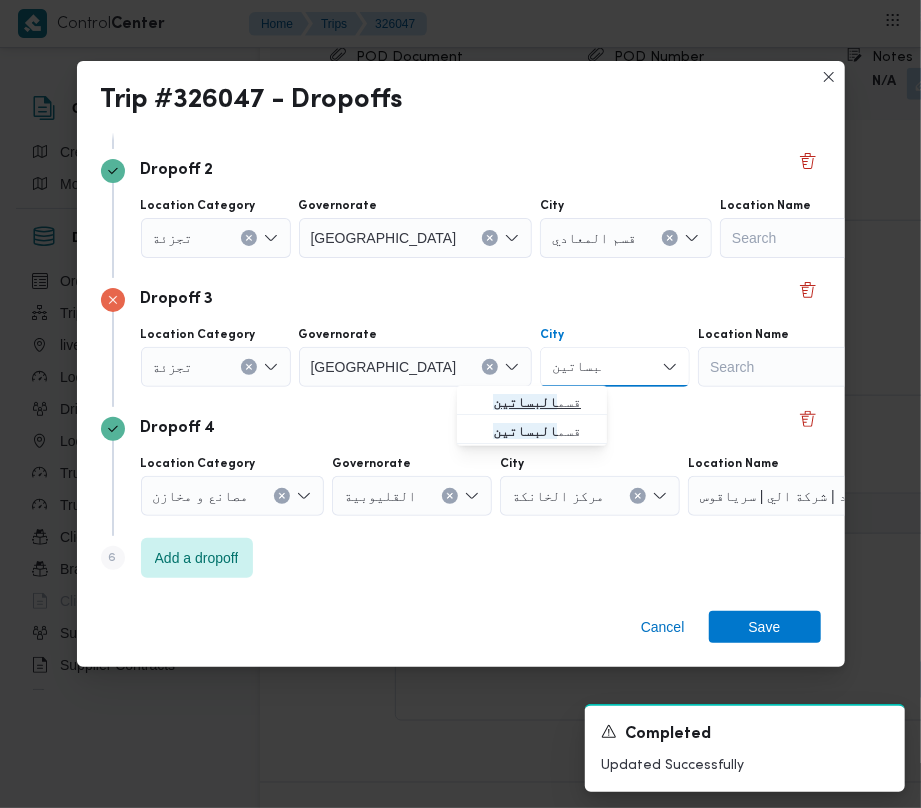 type 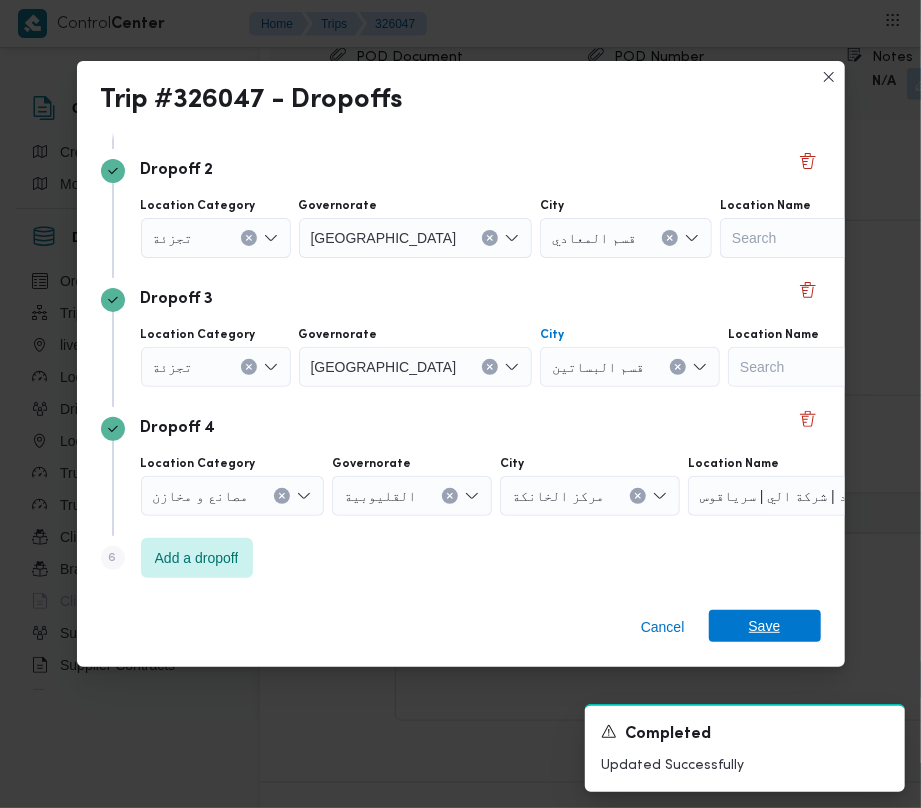 click on "Save" at bounding box center (765, 626) 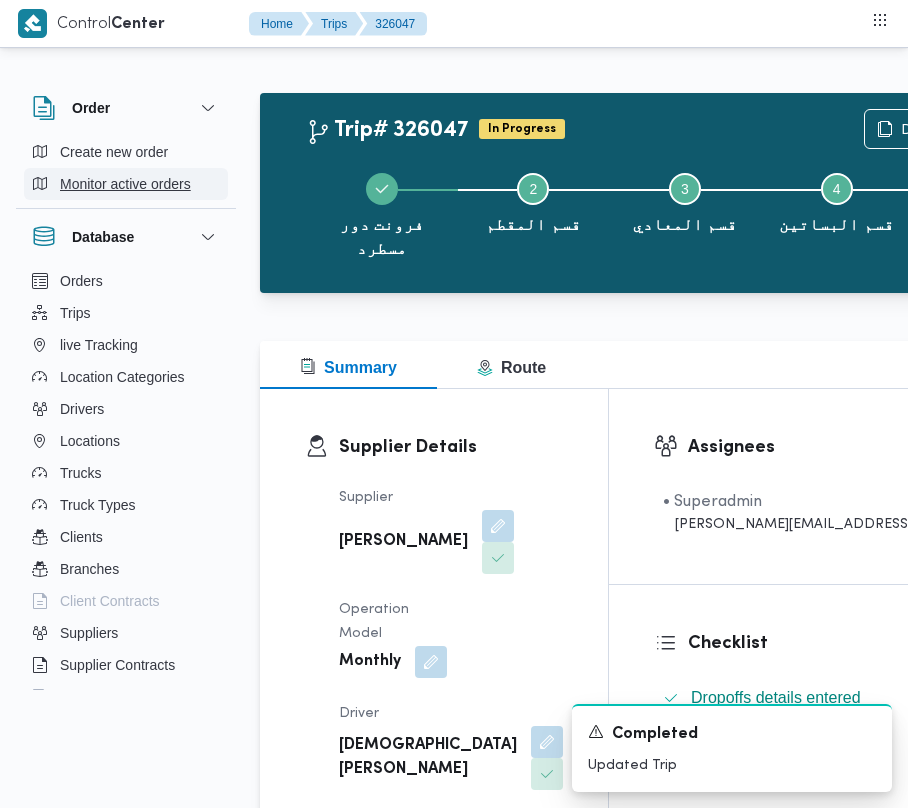 scroll, scrollTop: 0, scrollLeft: 0, axis: both 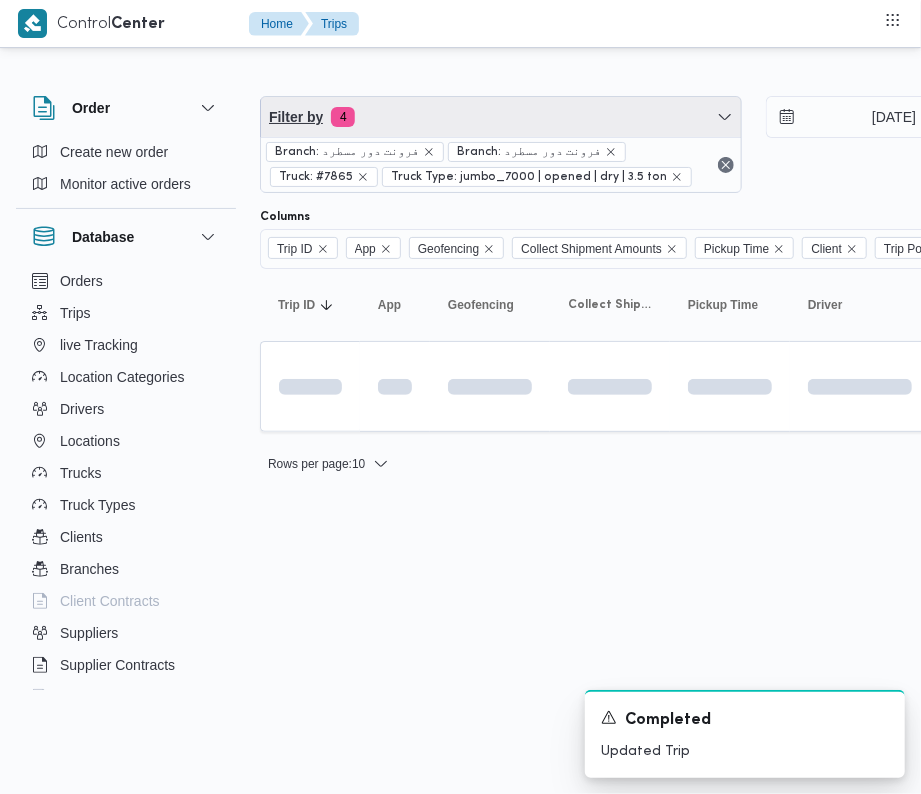click on "Filter by 4" at bounding box center (501, 117) 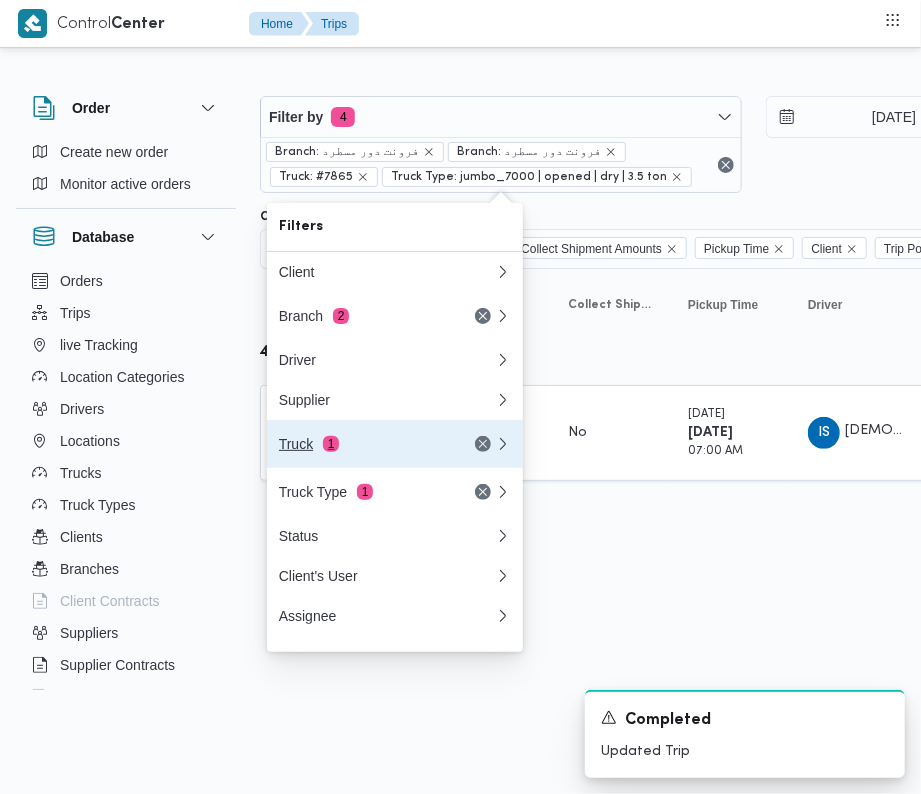 click on "Truck 1" at bounding box center [363, 444] 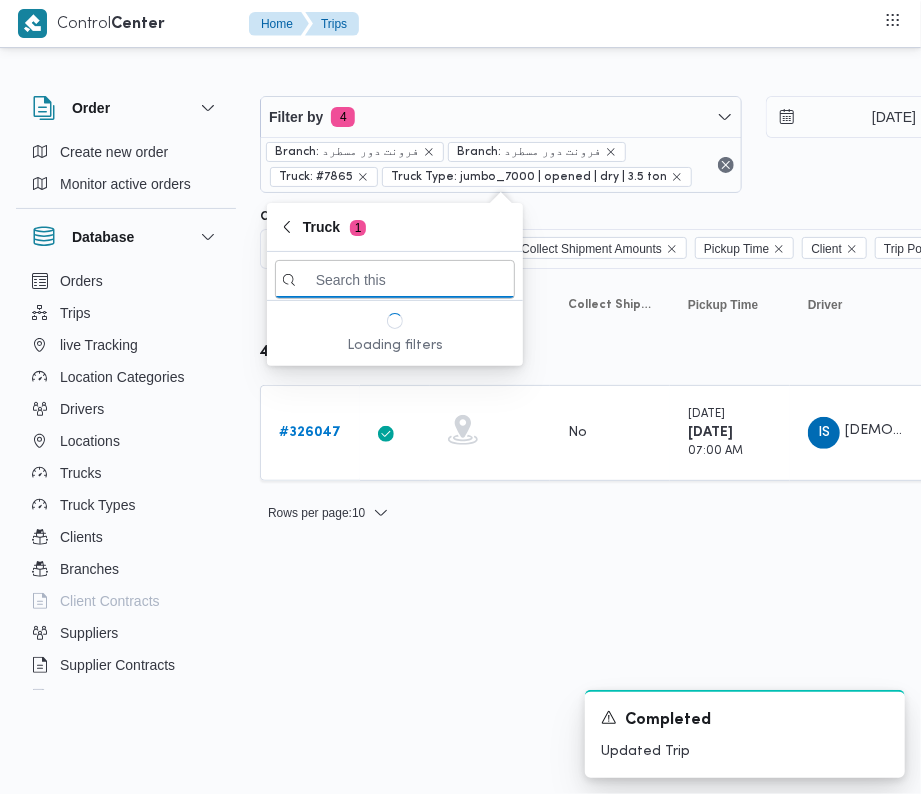 paste on "6827" 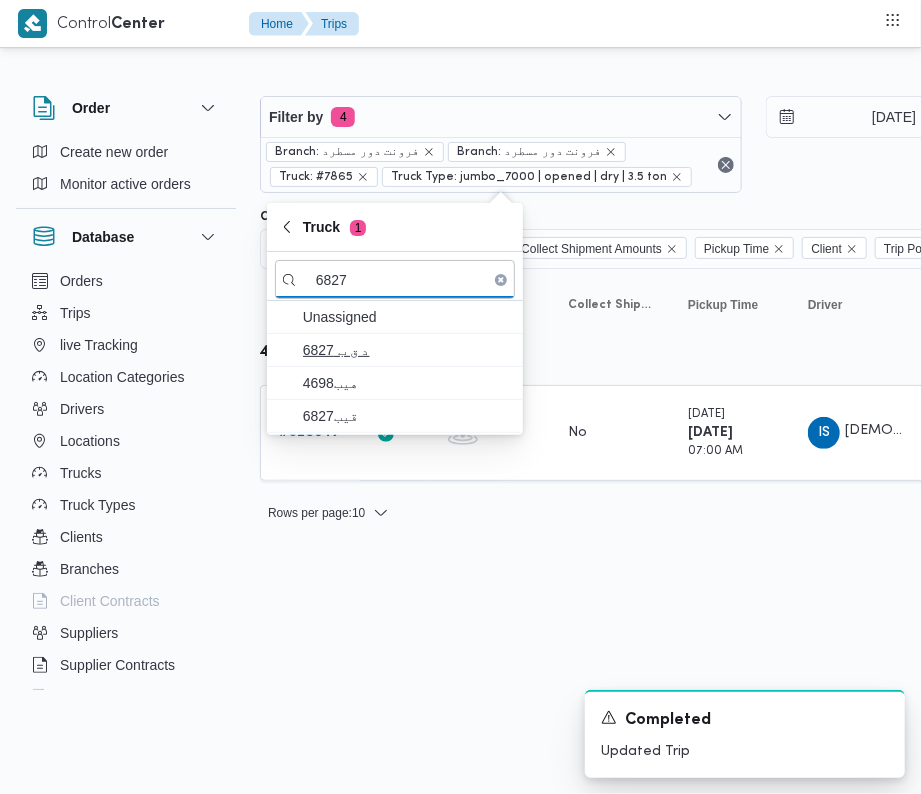type on "6827" 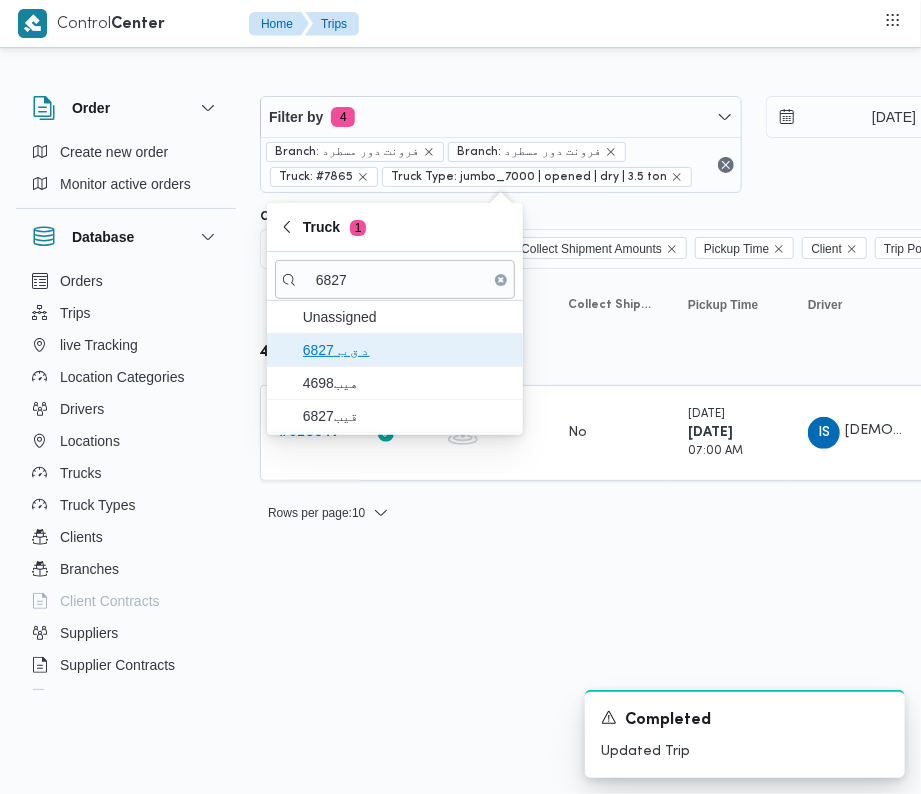 click on "د ق ب 6827" at bounding box center (407, 350) 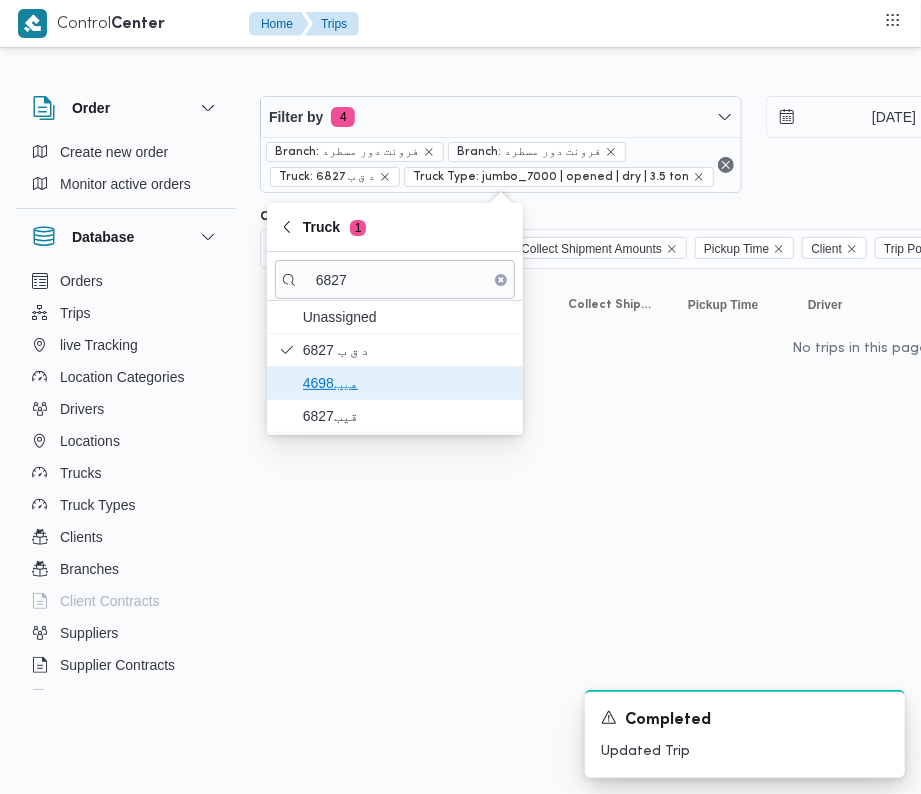 click on "هيب4698" at bounding box center [395, 383] 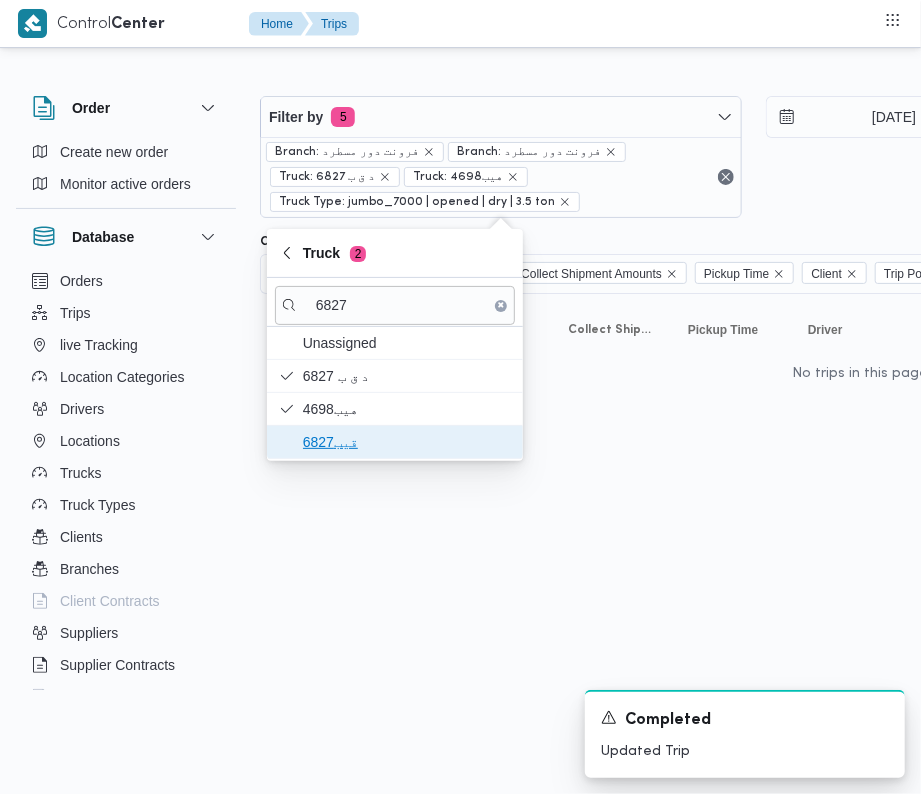 click on "قيب6827" at bounding box center [407, 442] 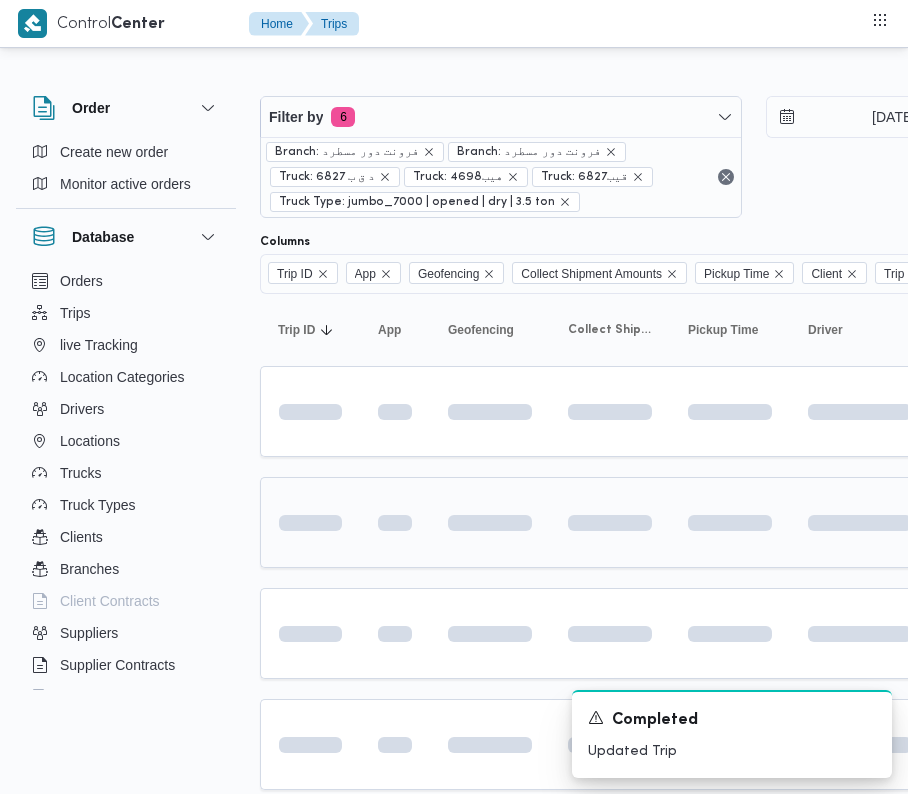 drag, startPoint x: 328, startPoint y: 600, endPoint x: 312, endPoint y: 524, distance: 77.665955 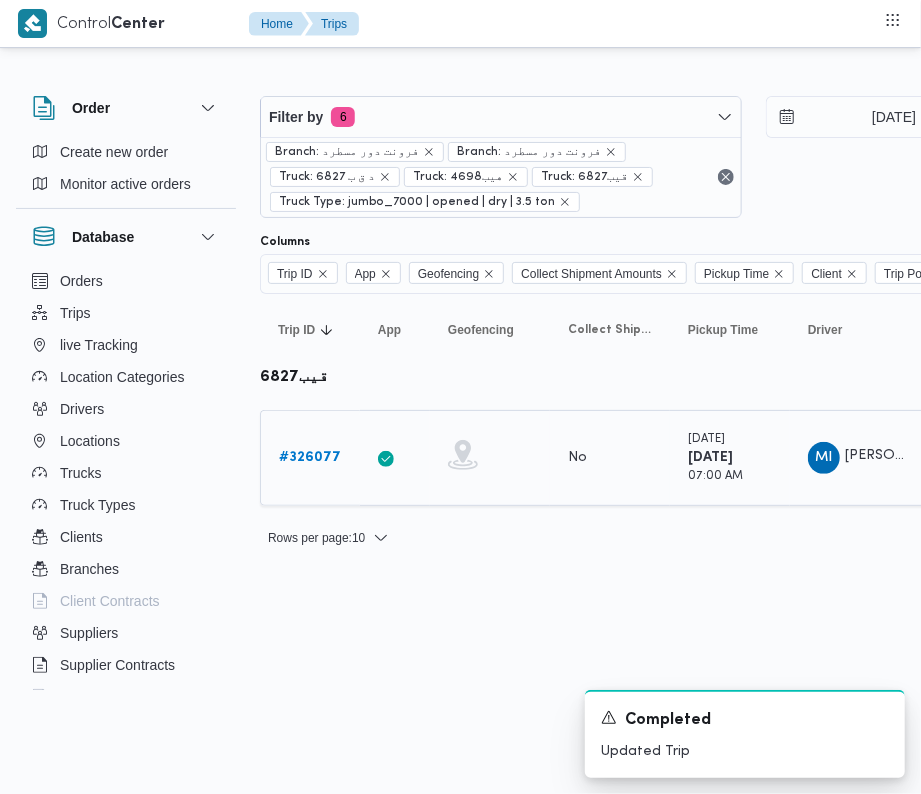 click on "# 326077" at bounding box center (310, 458) 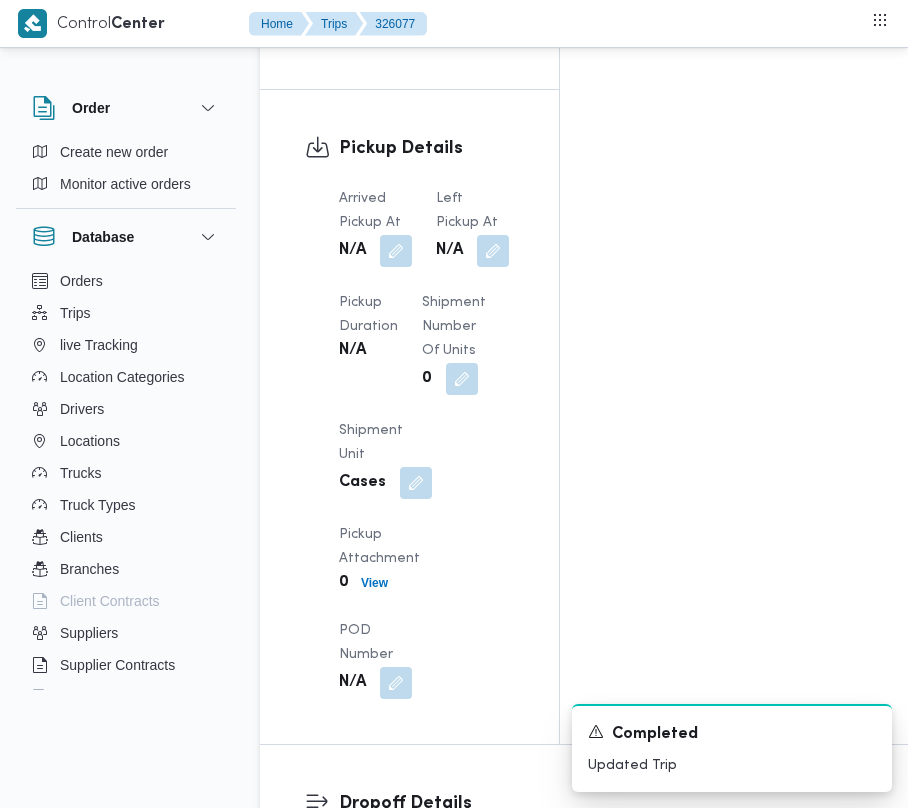 scroll, scrollTop: 2533, scrollLeft: 0, axis: vertical 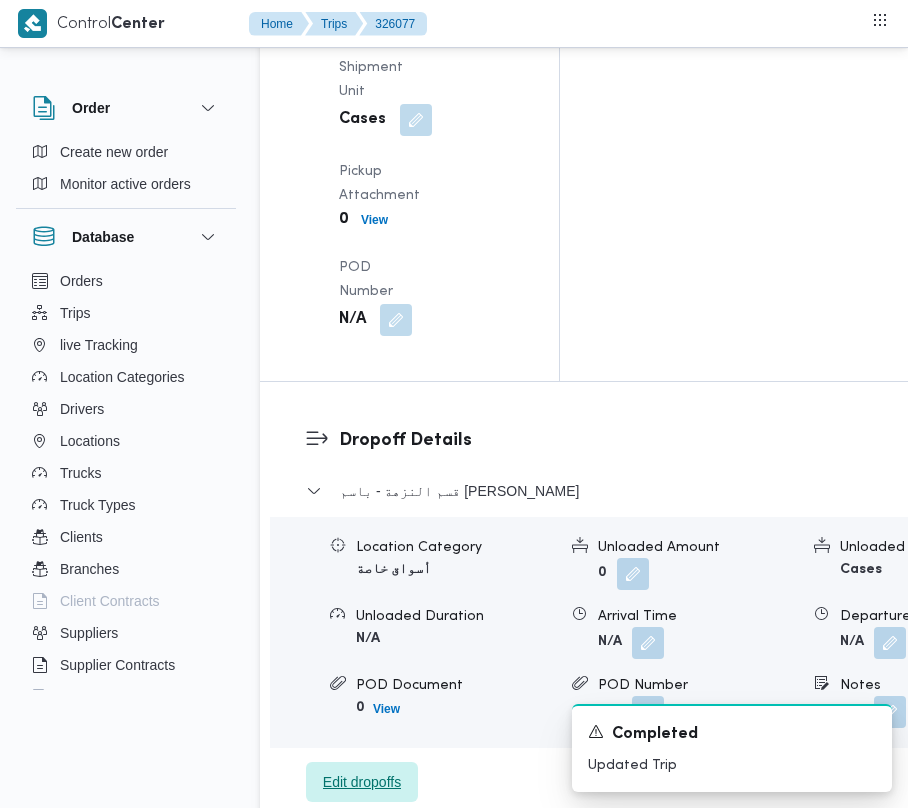 click on "Edit dropoffs" at bounding box center [362, 782] 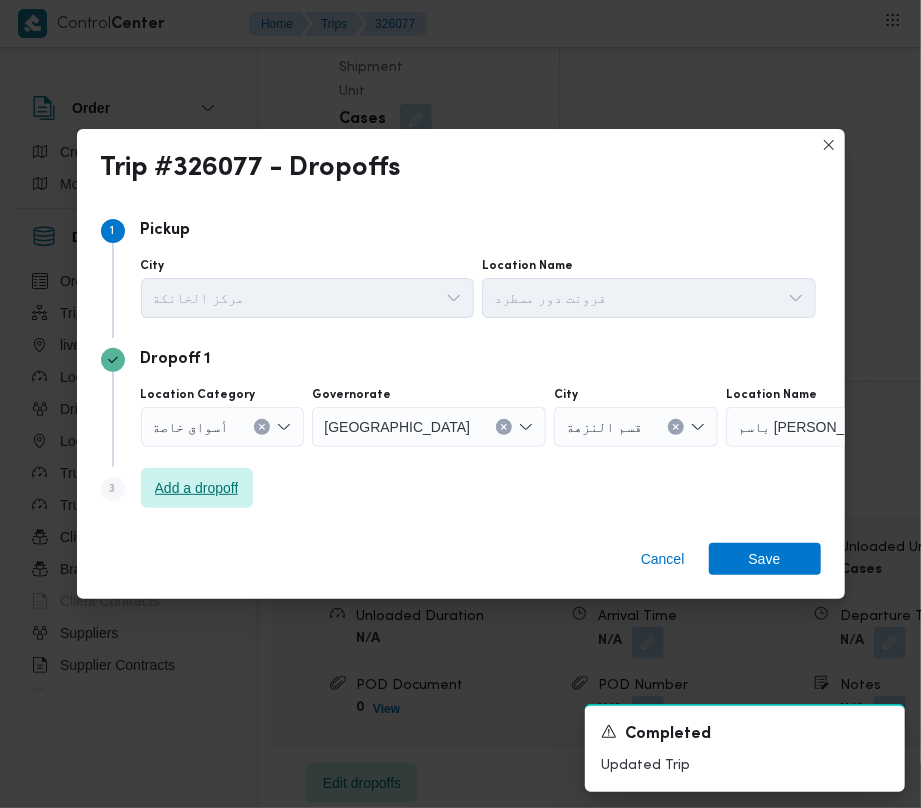 click on "Add a dropoff" at bounding box center [197, 488] 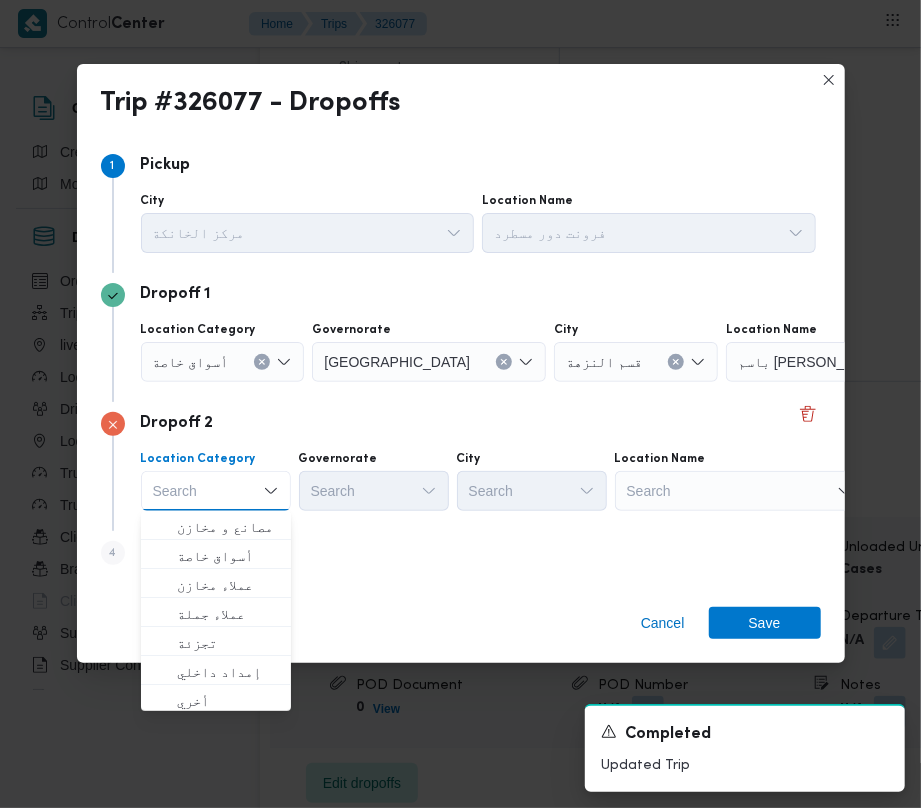 click on "Search" at bounding box center [851, 362] 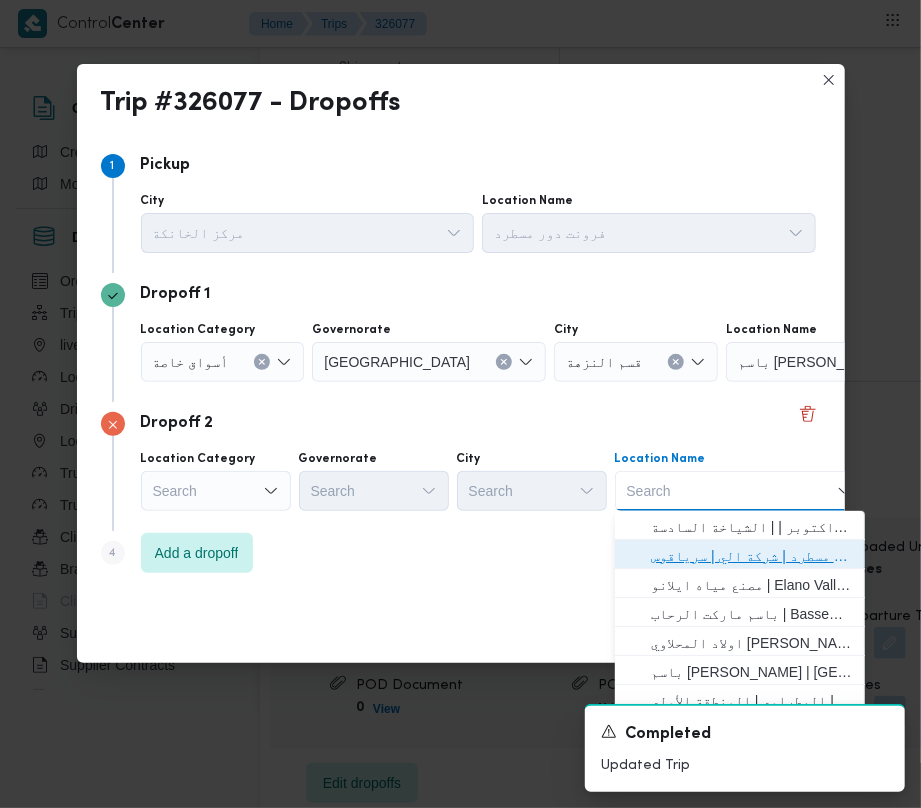 drag, startPoint x: 753, startPoint y: 548, endPoint x: 660, endPoint y: 549, distance: 93.00538 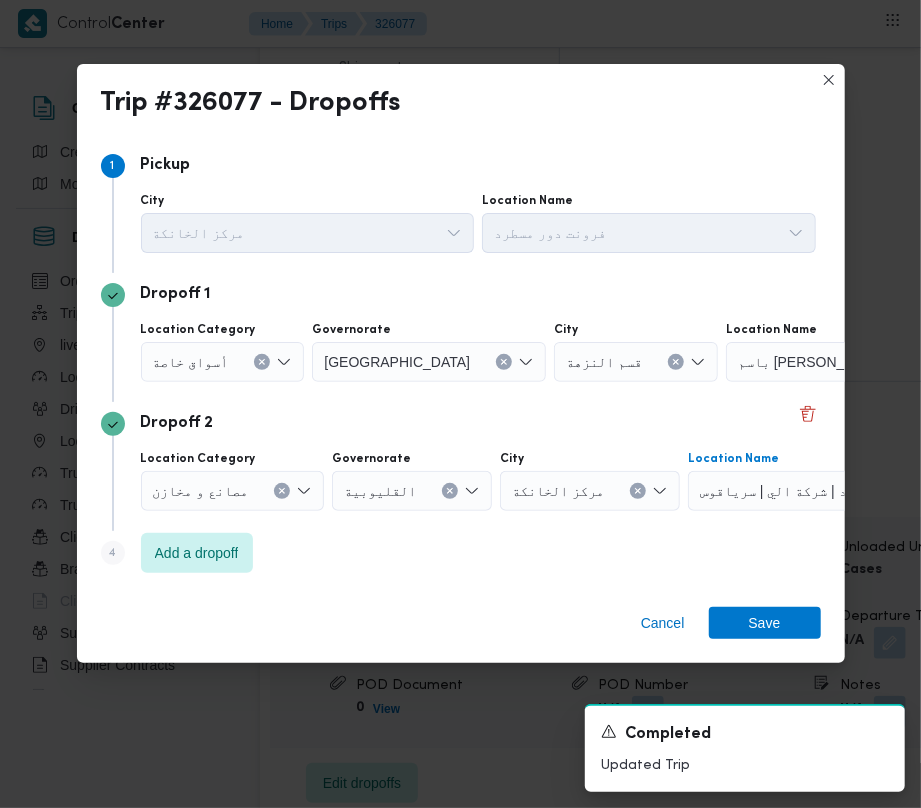 click on "Location Category أسواق خاصة Governorate [GEOGRAPHIC_DATA] City قسم النزهة Location Name باسم ماركت هيليوبلس" at bounding box center (478, 352) 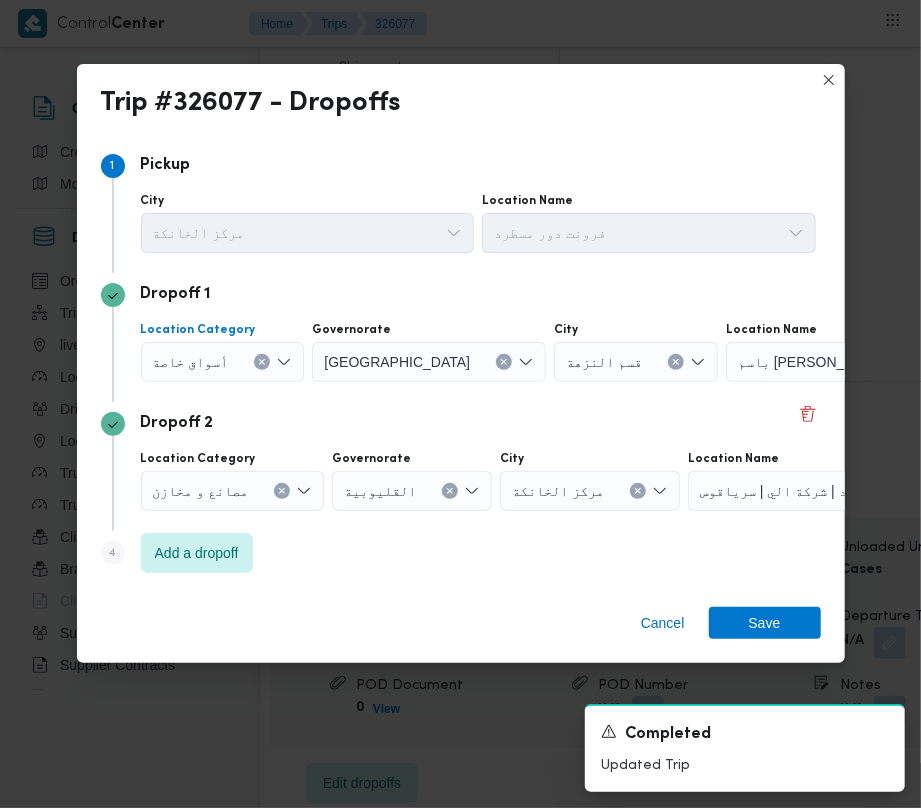 click on "أسواق خاصة" at bounding box center (191, 361) 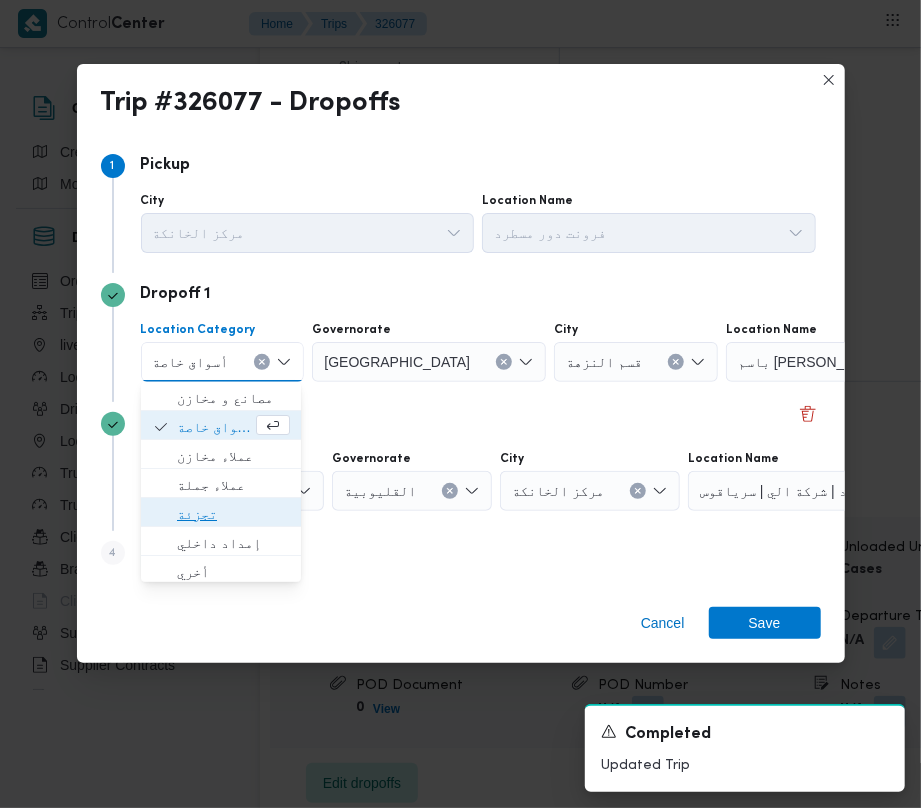 click on "تجزئة" at bounding box center (233, 514) 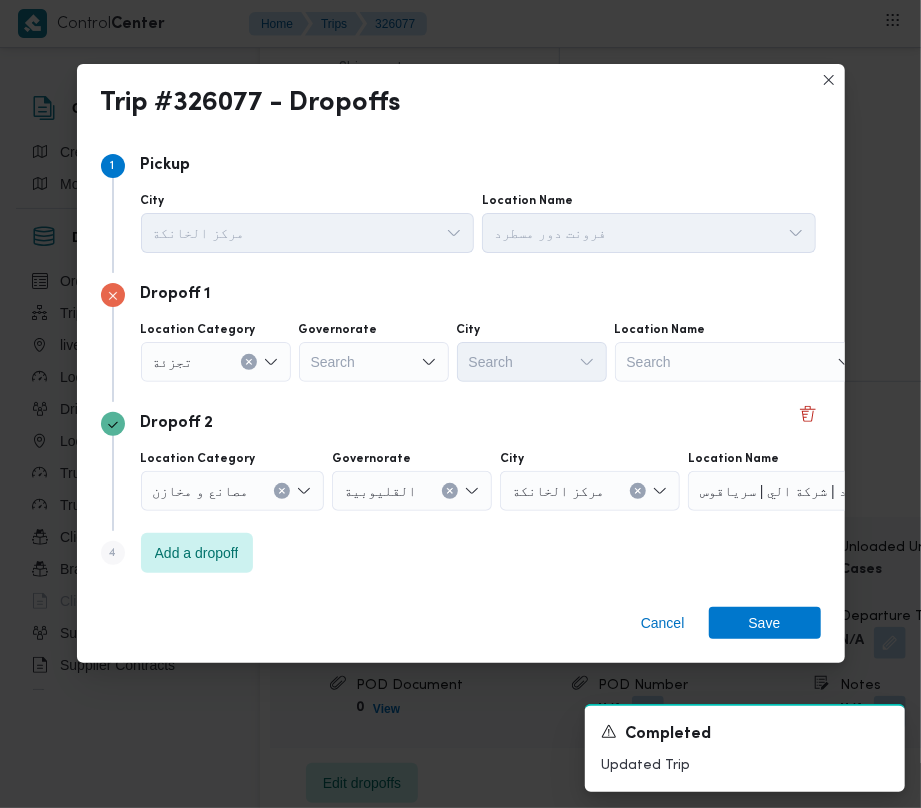 click on "Governorate" at bounding box center [338, 330] 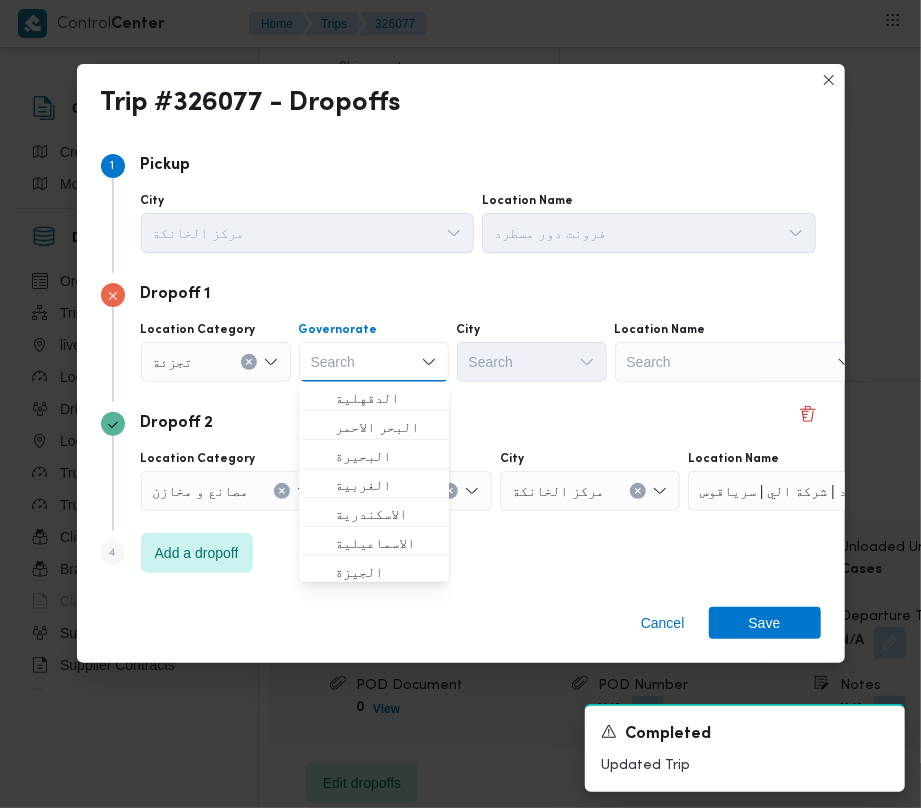 paste on "جيزة" 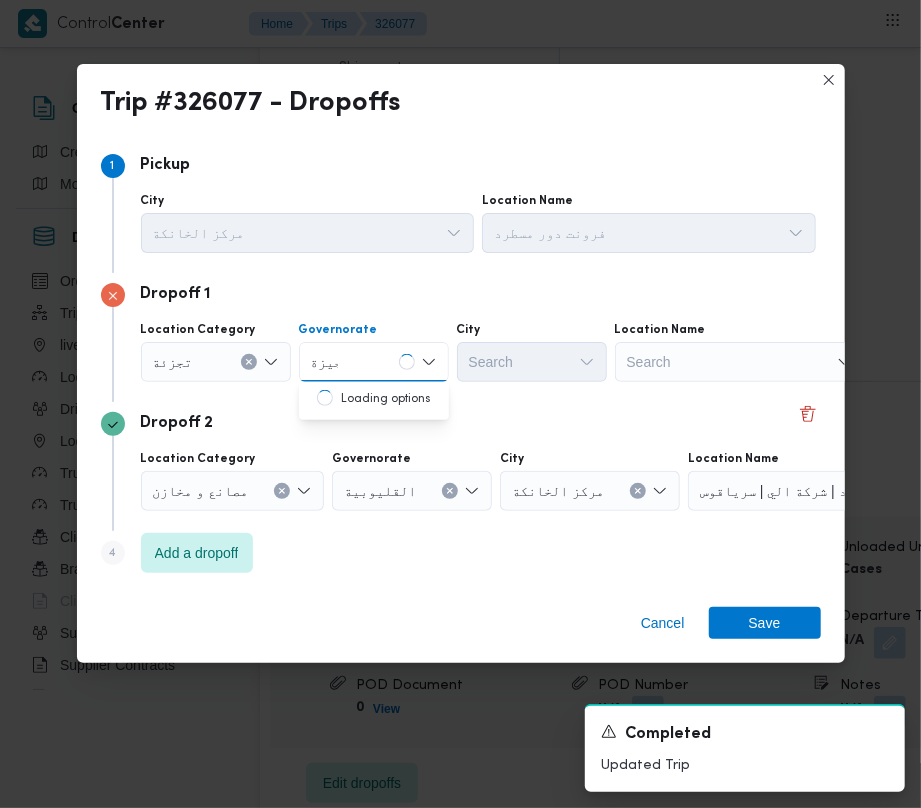 type on "جيزة" 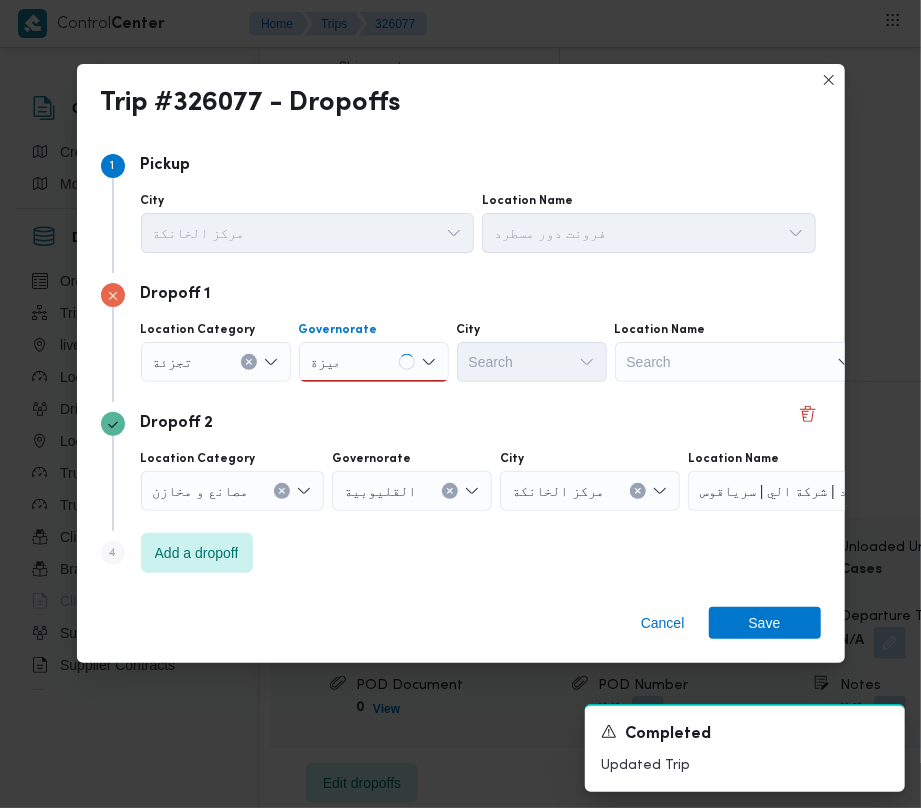 click on "جيزة جيزة" at bounding box center (374, 362) 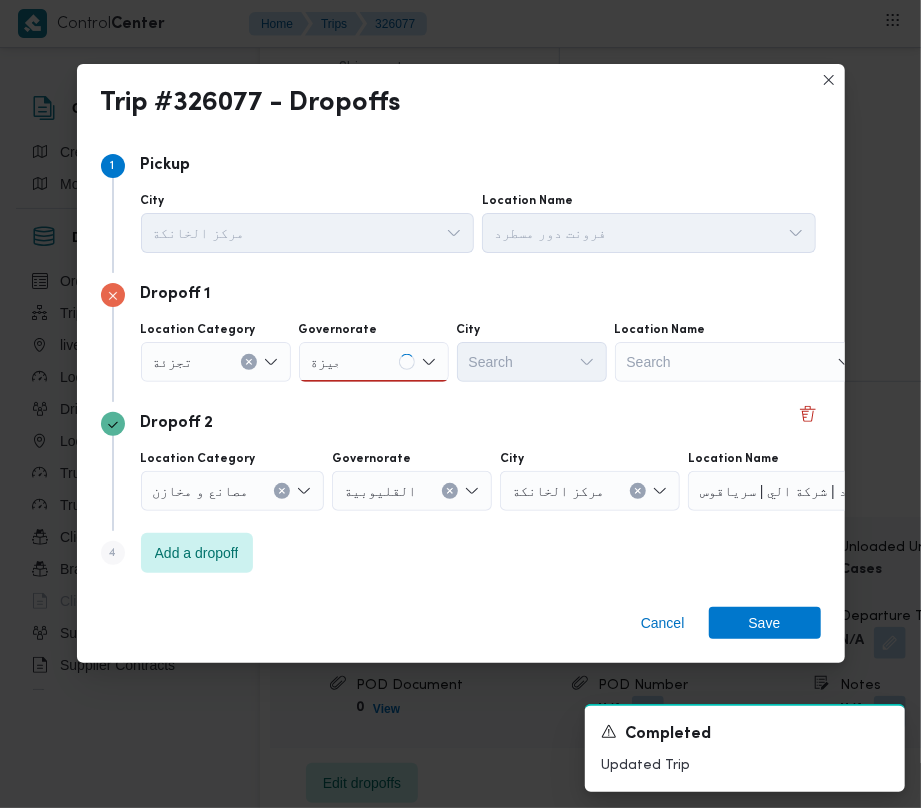click on "جيزة جيزة" at bounding box center [374, 362] 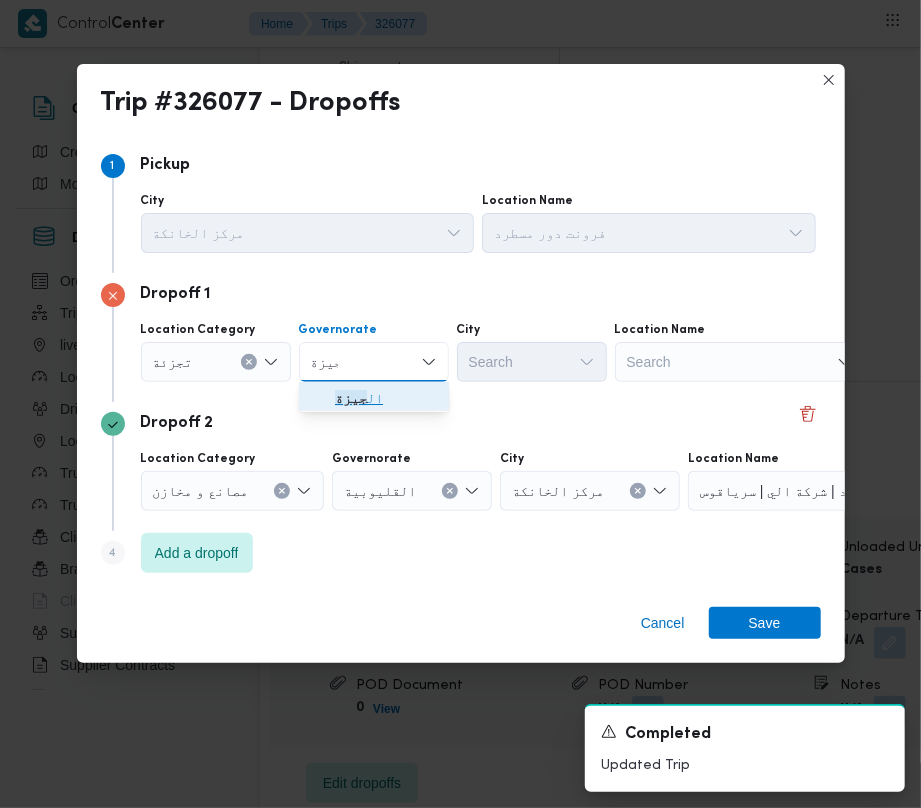drag, startPoint x: 364, startPoint y: 401, endPoint x: 441, endPoint y: 382, distance: 79.30952 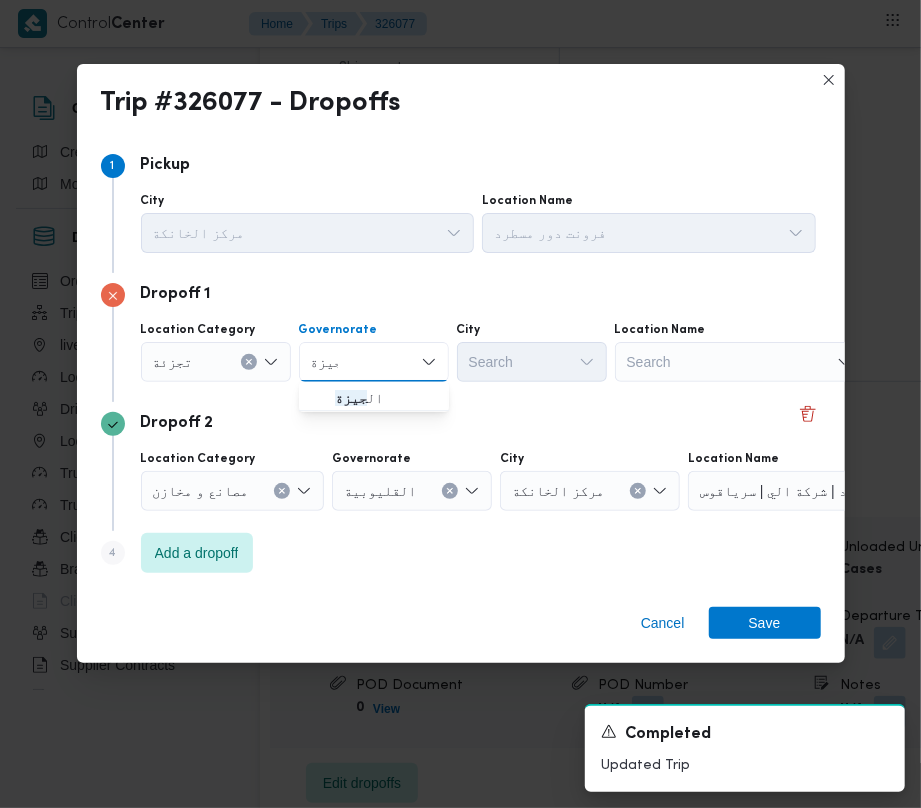 type 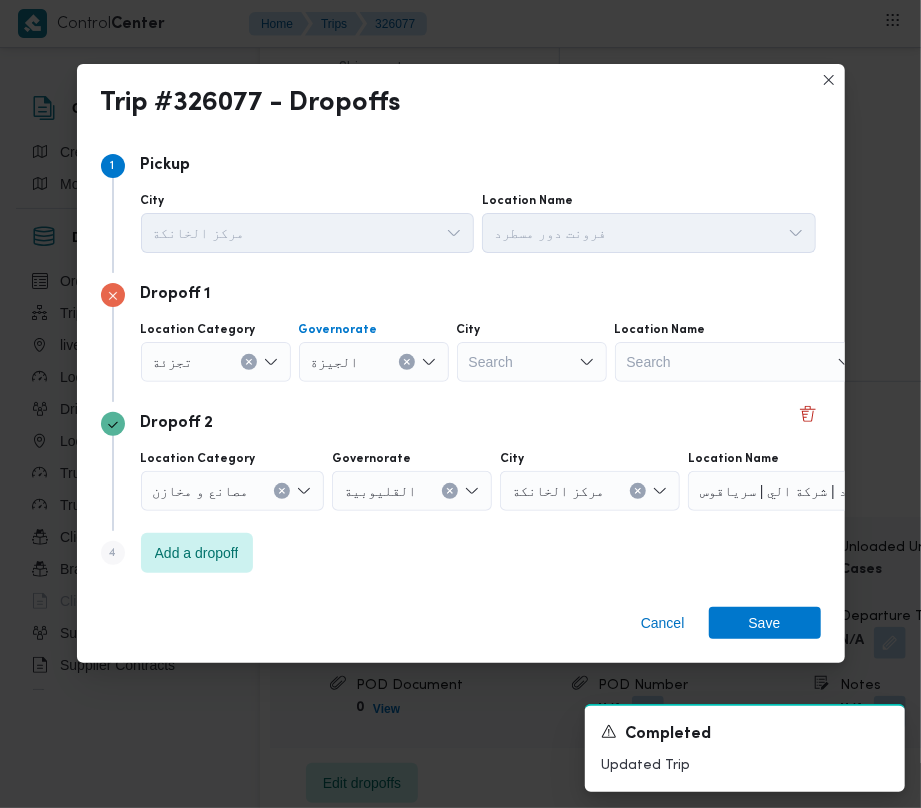 click on "Search" at bounding box center [532, 362] 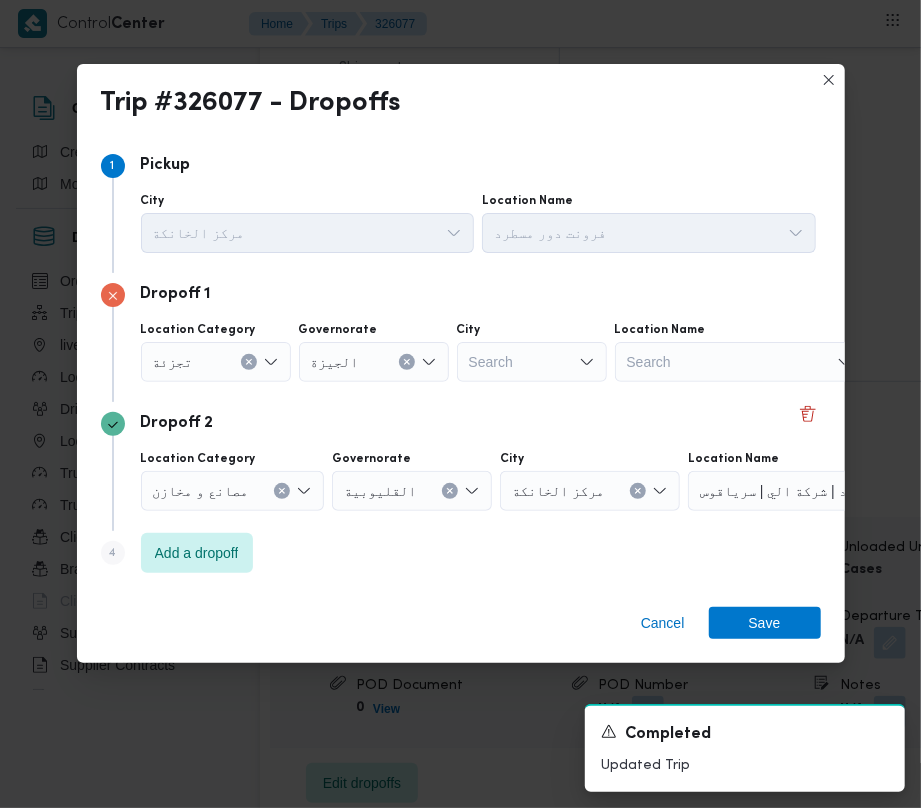 click on "Search" at bounding box center (532, 362) 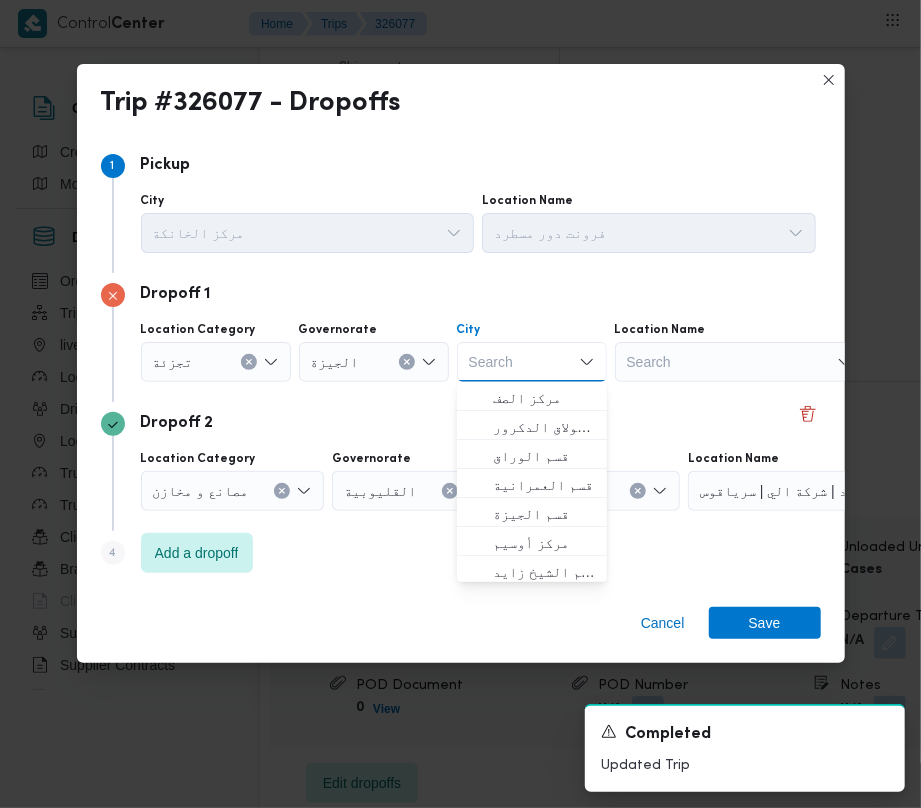 paste on "الهرم" 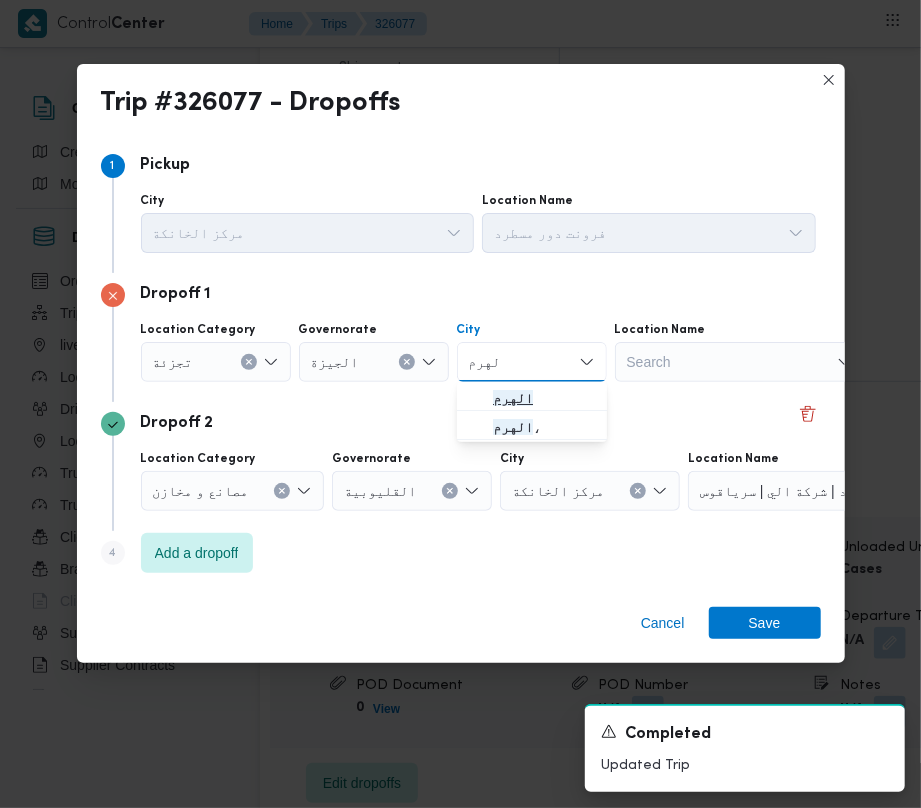type on "الهرم" 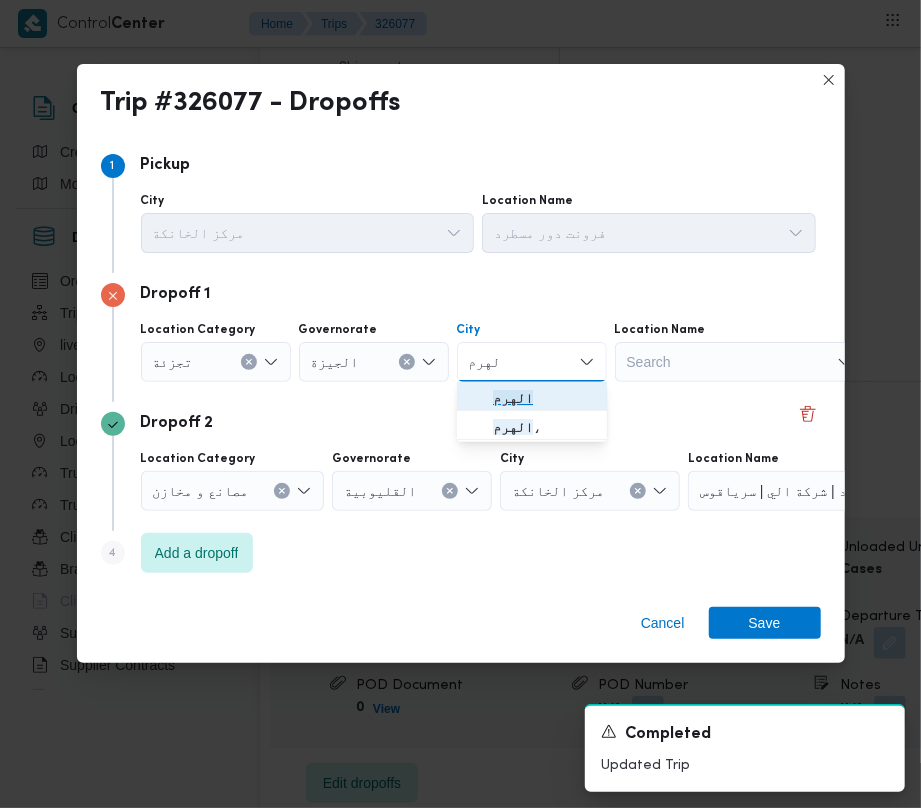 click on "الهرم" at bounding box center (532, 398) 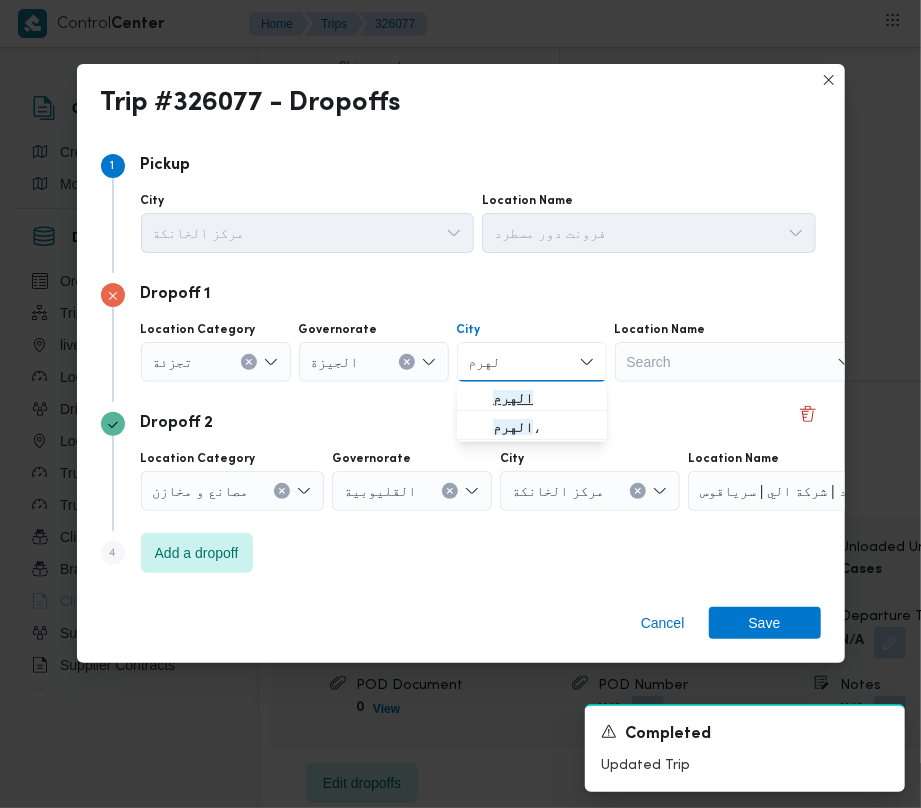 type 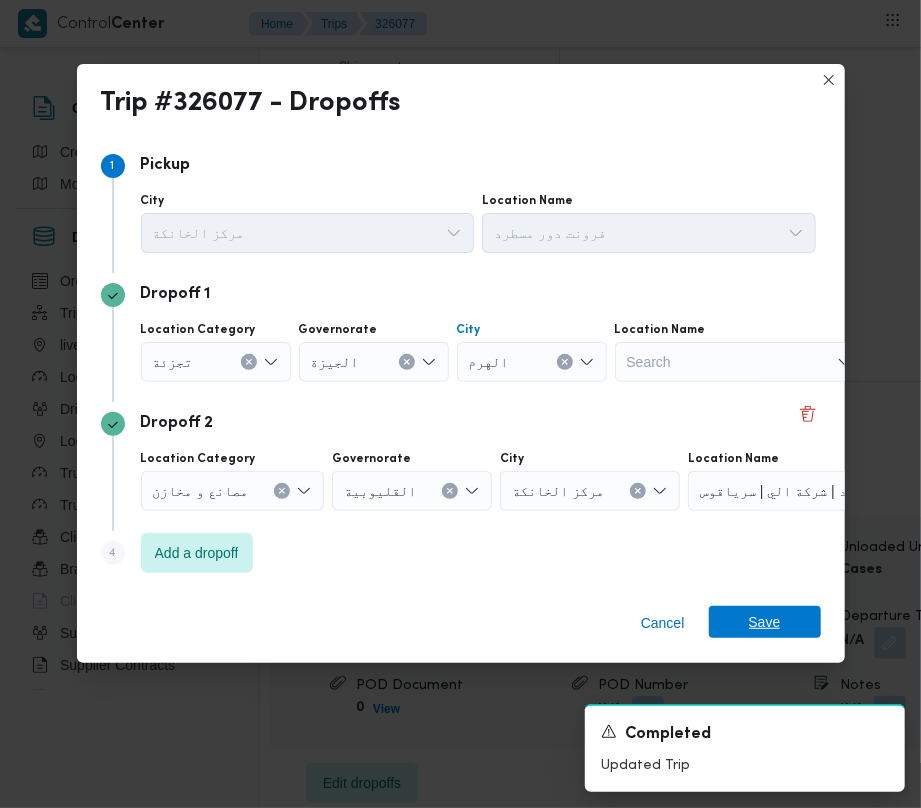 click on "Save" at bounding box center [765, 622] 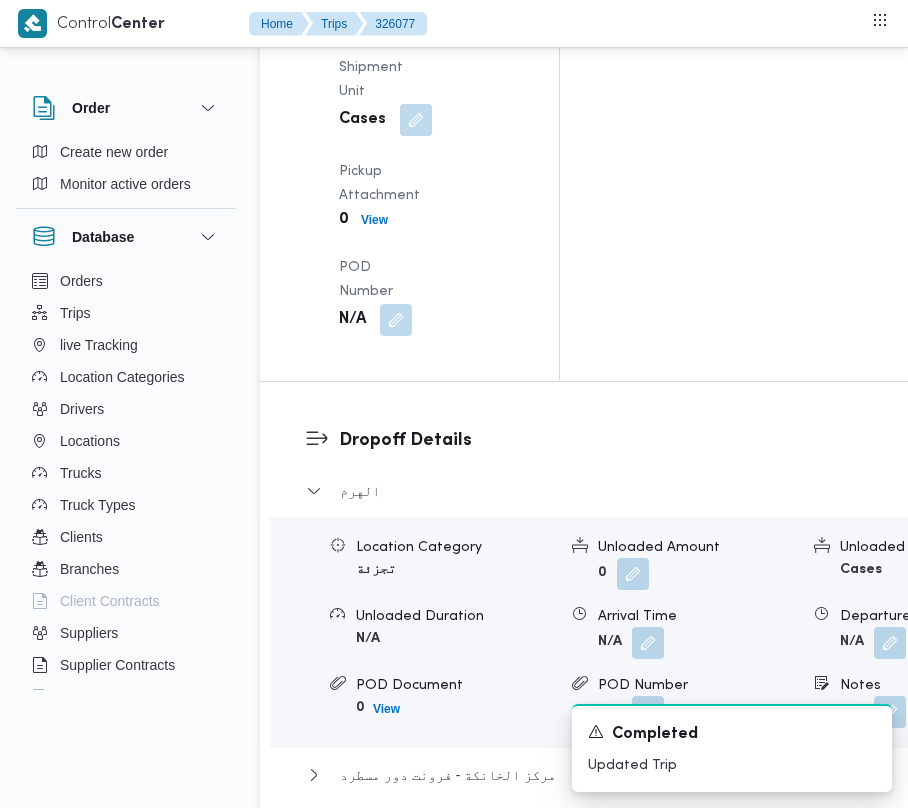 scroll, scrollTop: 2242, scrollLeft: 0, axis: vertical 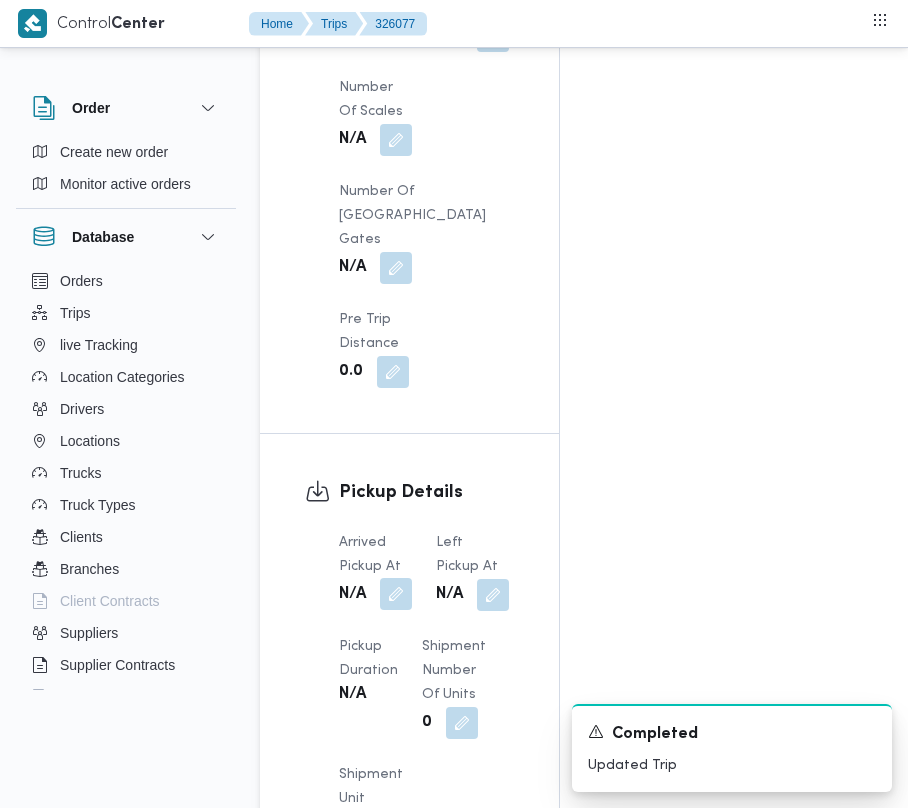 click at bounding box center [396, 594] 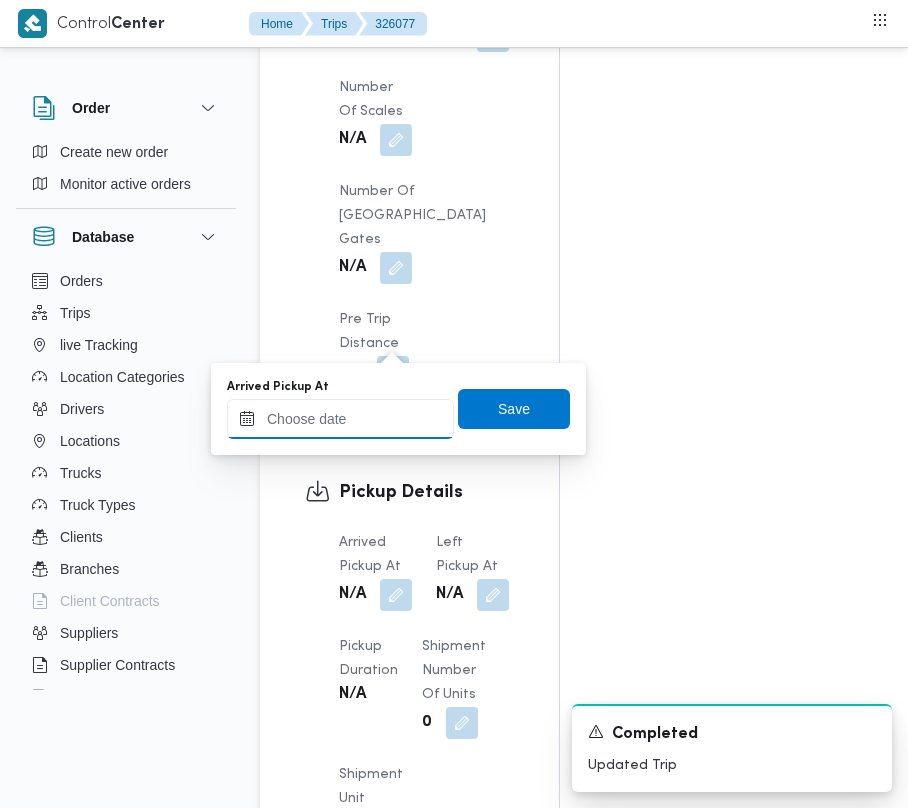 click on "Arrived Pickup At" at bounding box center (340, 419) 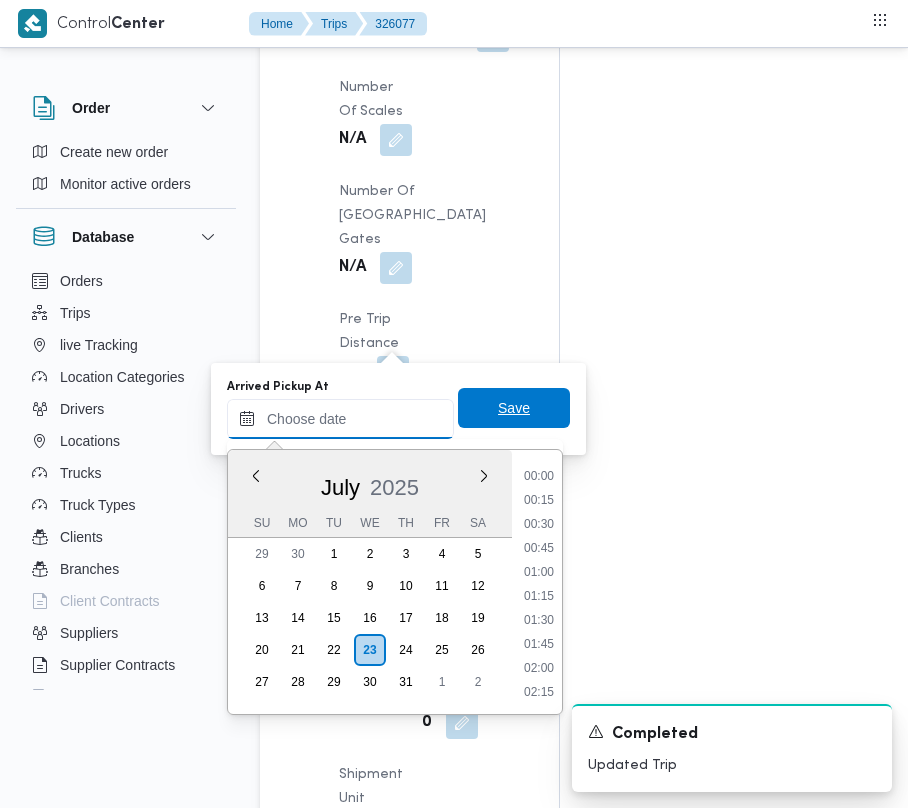 paste on "[DATE]  9:00:00 AM" 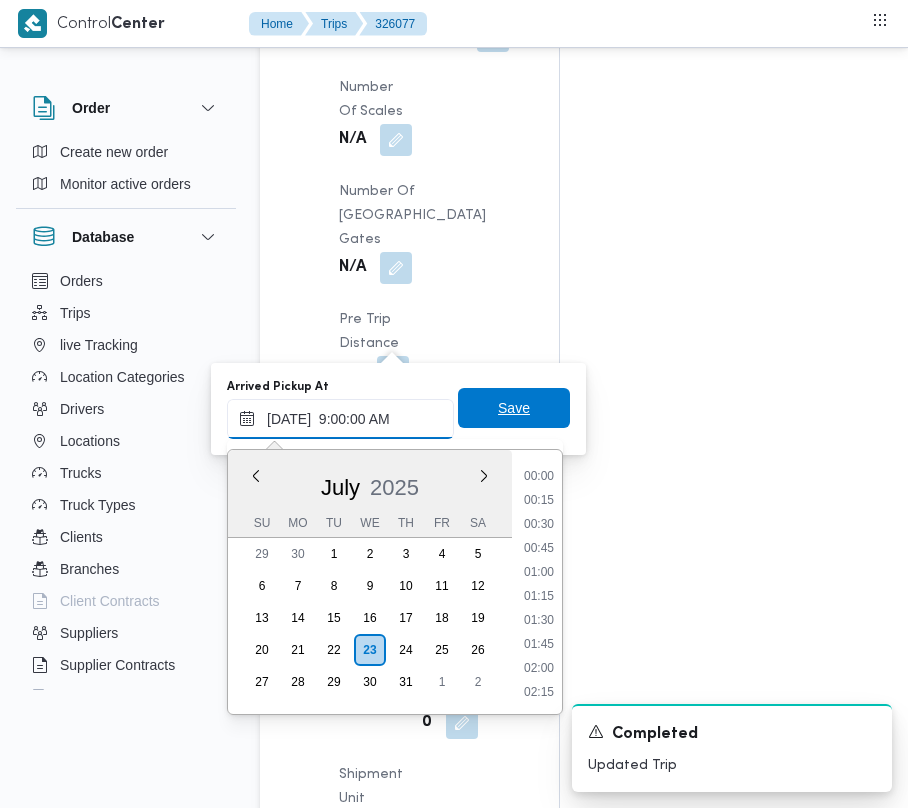 scroll, scrollTop: 864, scrollLeft: 0, axis: vertical 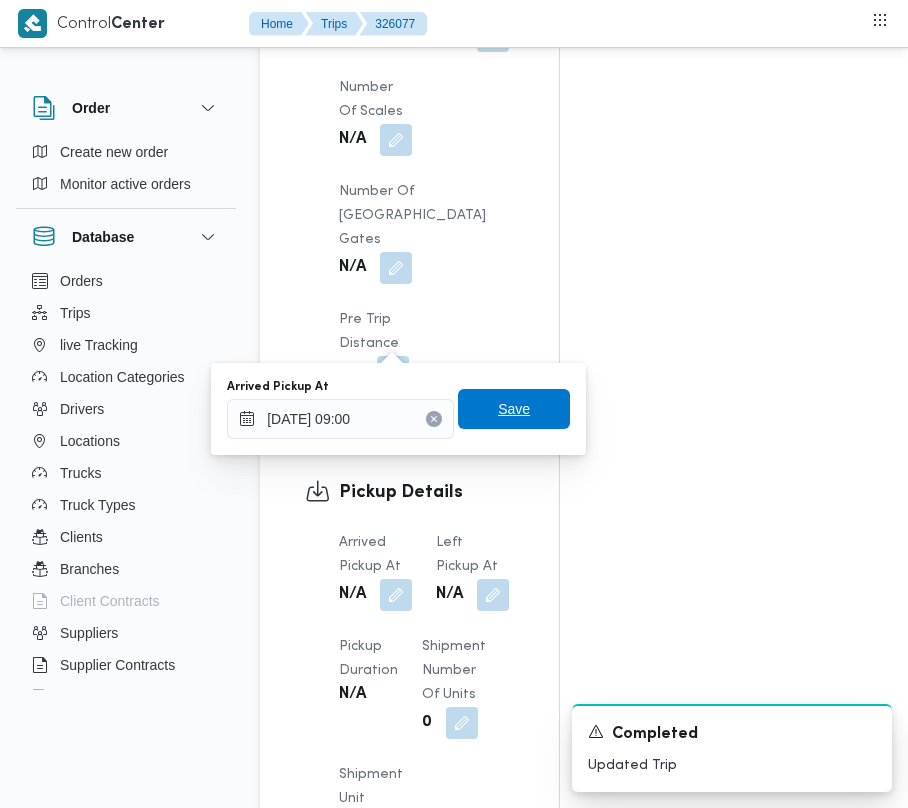 click on "Save" at bounding box center [514, 409] 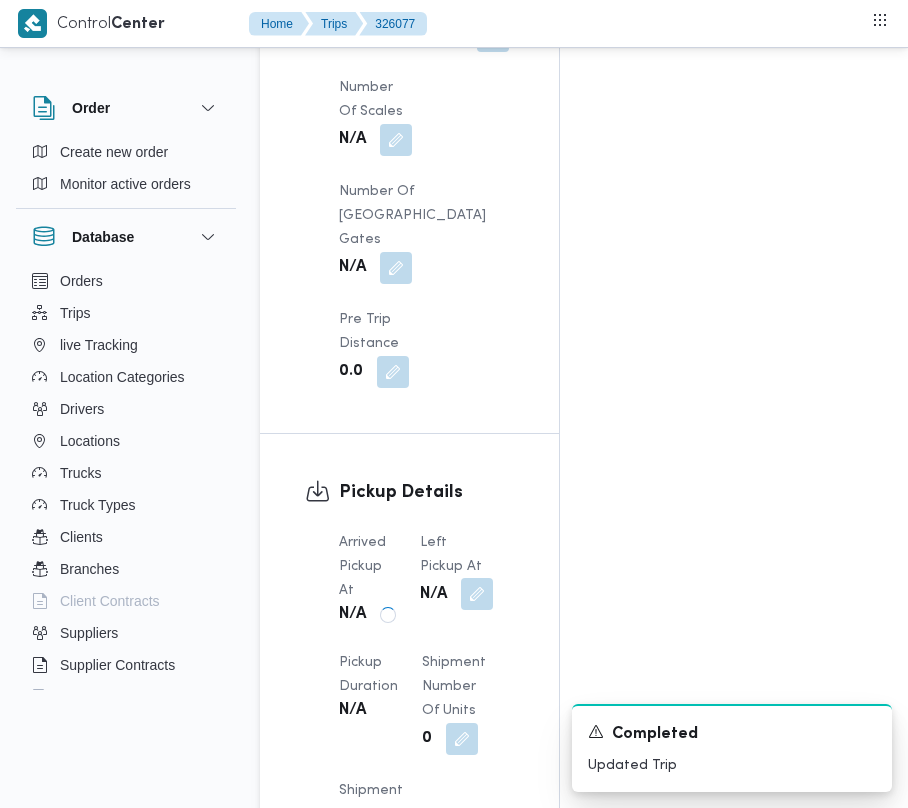 click at bounding box center [477, 594] 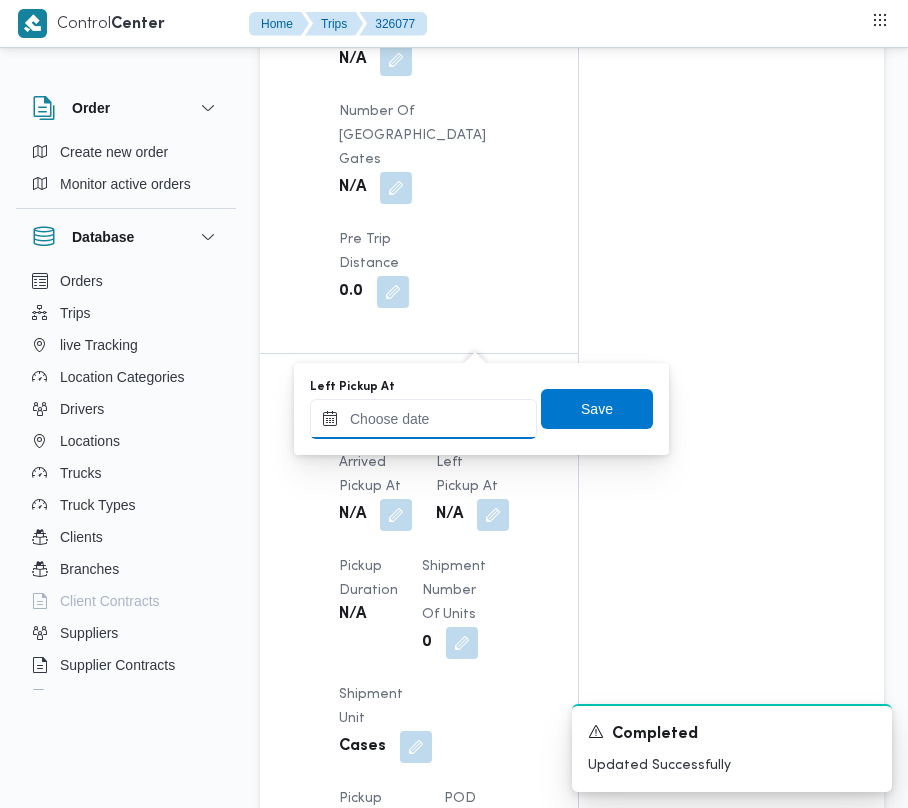 click on "Left Pickup At" at bounding box center (423, 419) 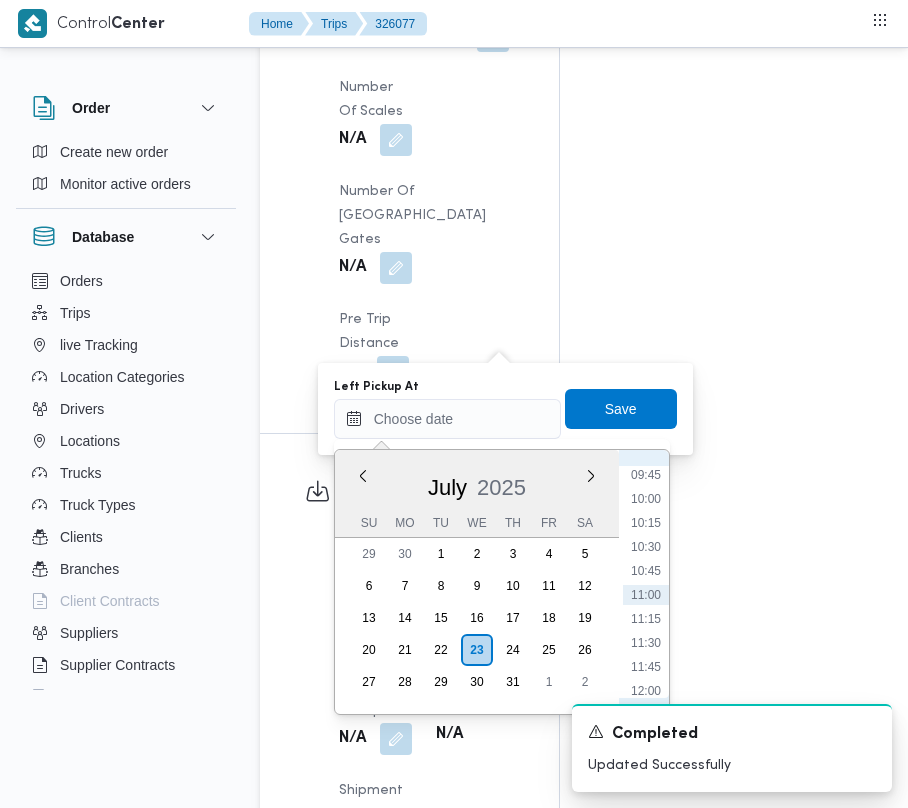 scroll, scrollTop: 921, scrollLeft: 0, axis: vertical 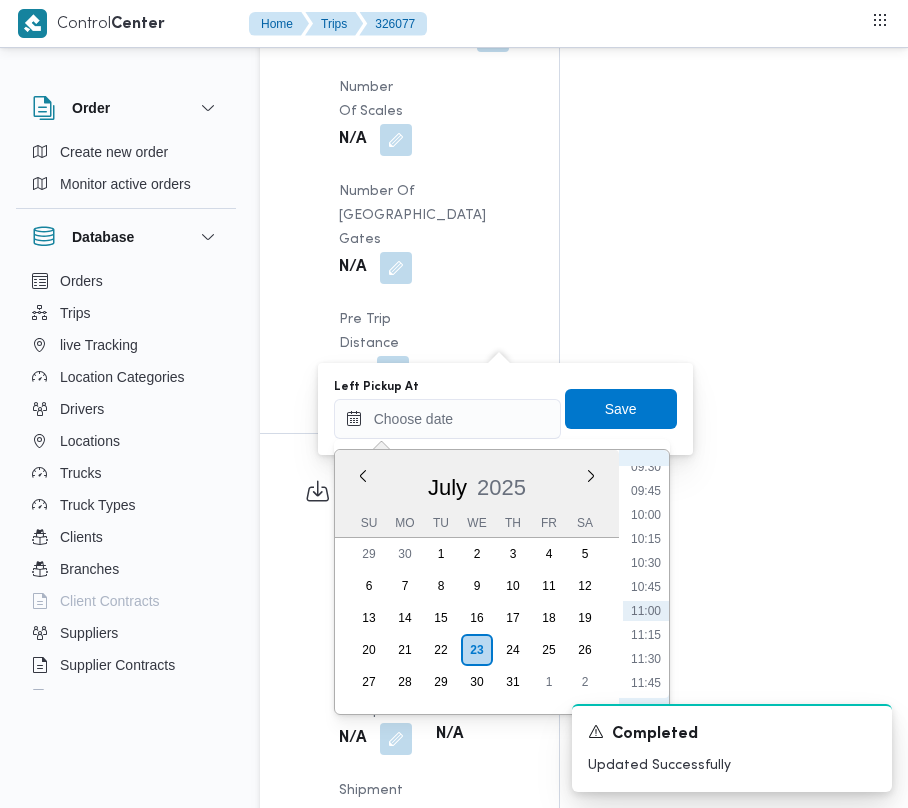 click on "10:00" at bounding box center [646, 515] 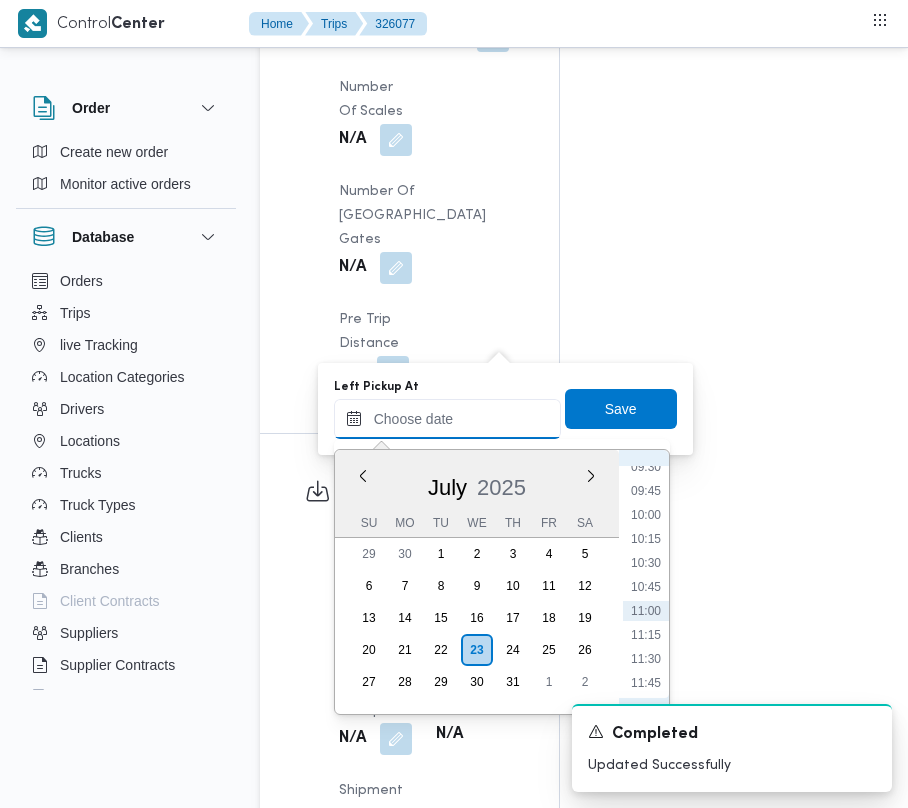 type on "[DATE] 10:00" 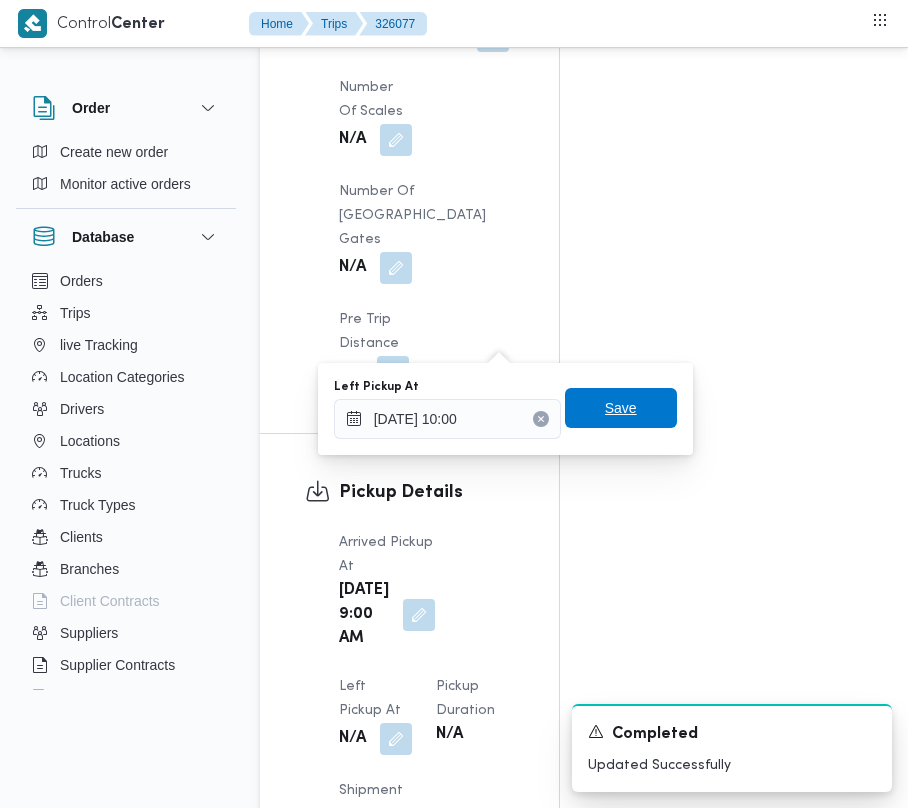click on "Save" at bounding box center [621, 408] 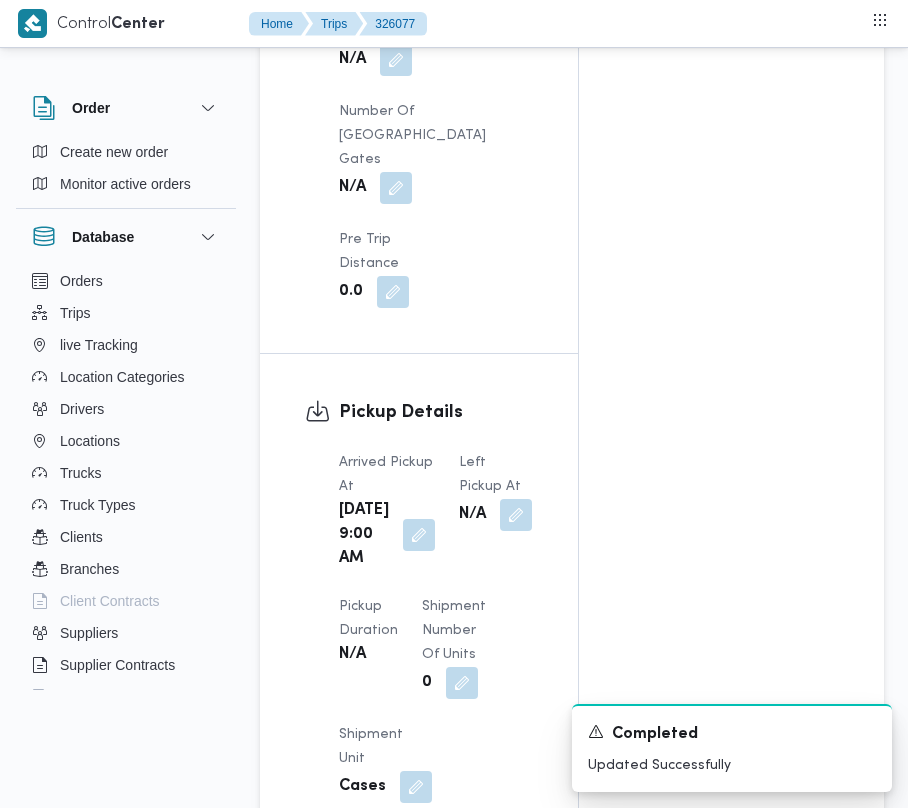 click on "Arrived Pickup At [DATE] 9:00 AM Left Pickup At N/A Pickup Duration N/A Shipment Number of Units 0 Shipment Unit Cases Pickup Attachment 0 View POD Number N/A" at bounding box center (436, 679) 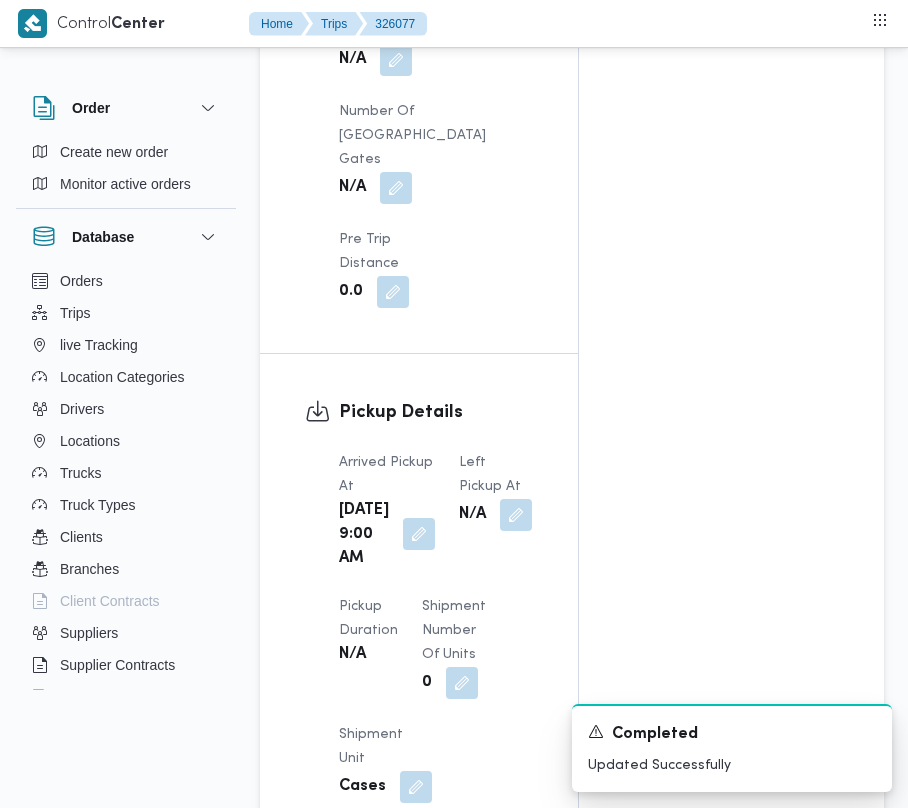 click at bounding box center (419, 534) 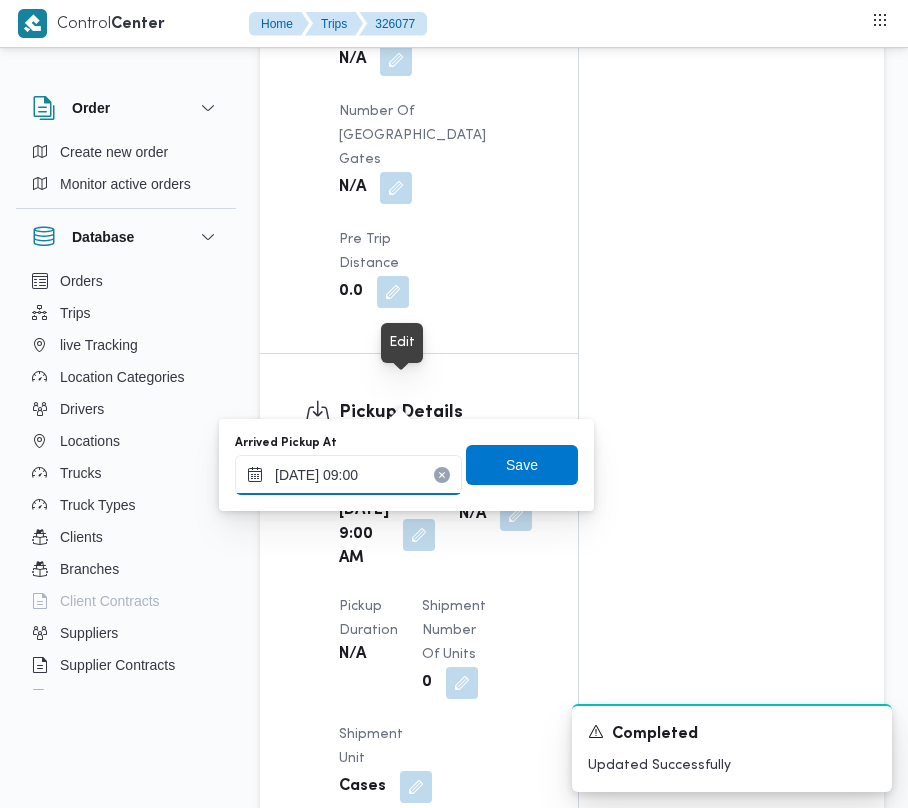 click on "[DATE] 09:00" at bounding box center [348, 475] 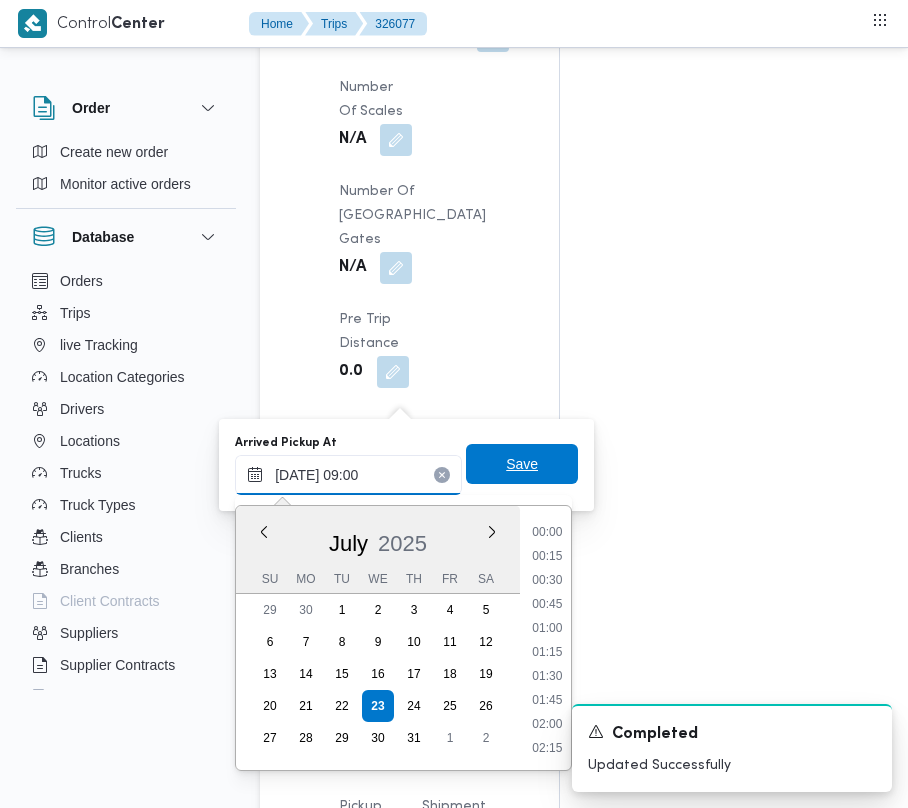 scroll, scrollTop: 744, scrollLeft: 0, axis: vertical 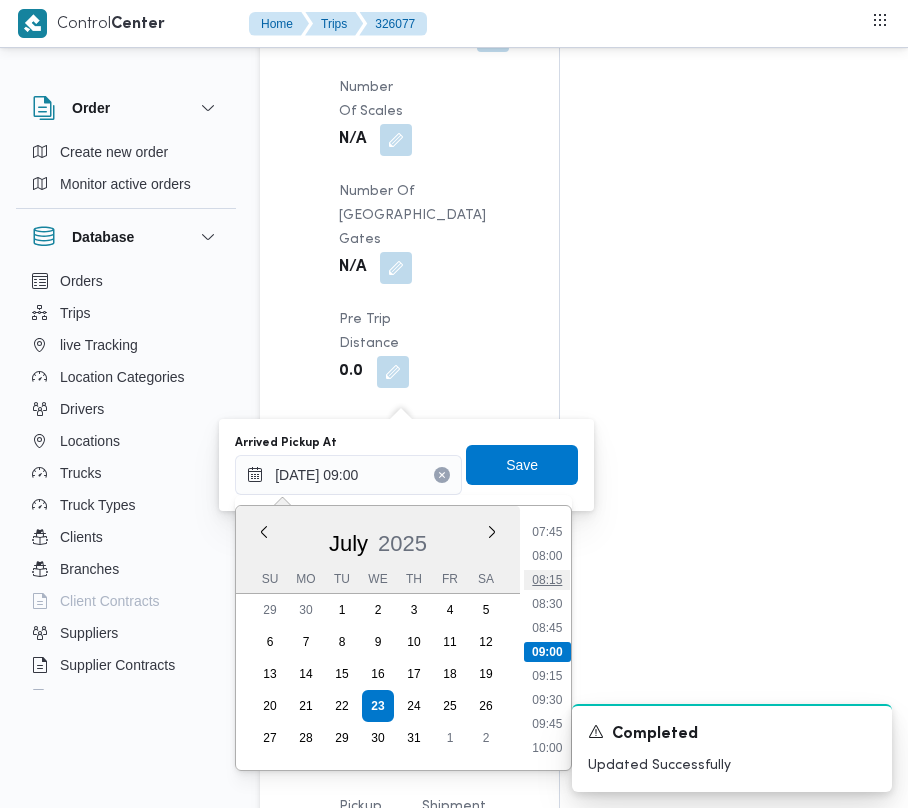 click on "08:15" at bounding box center [548, 580] 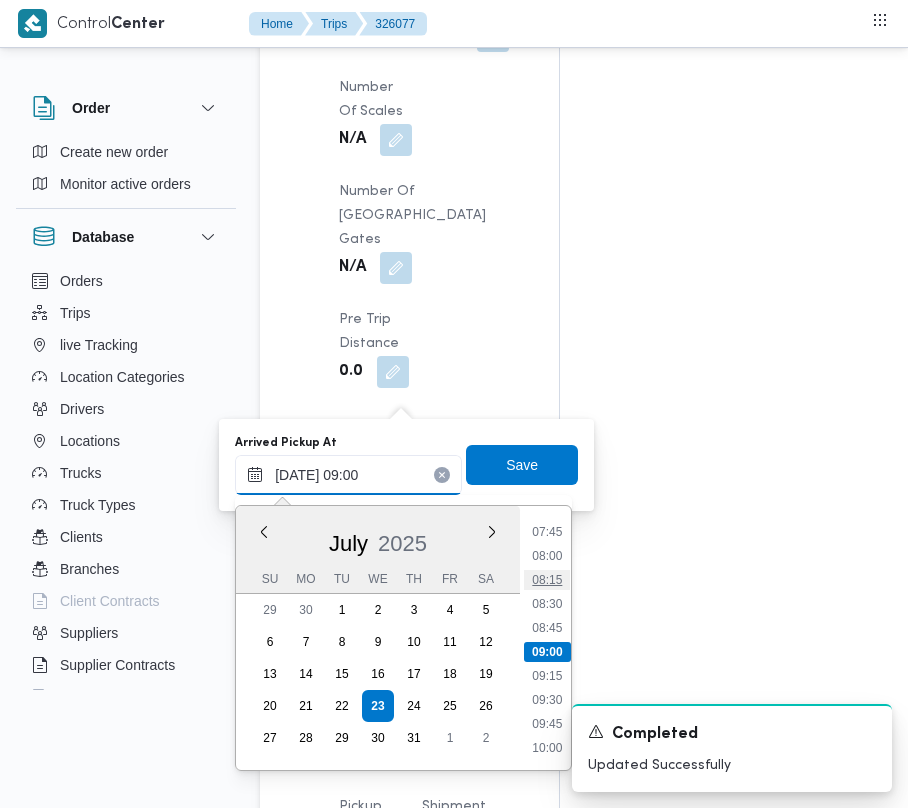type on "[DATE] 09:00" 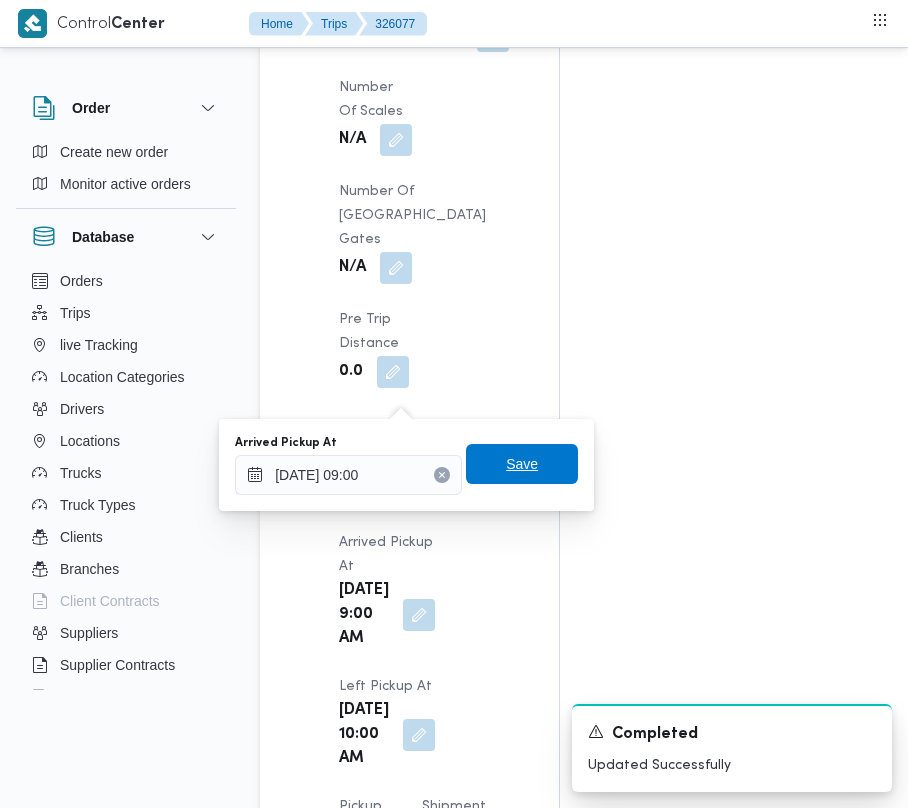 click on "Save" at bounding box center [522, 464] 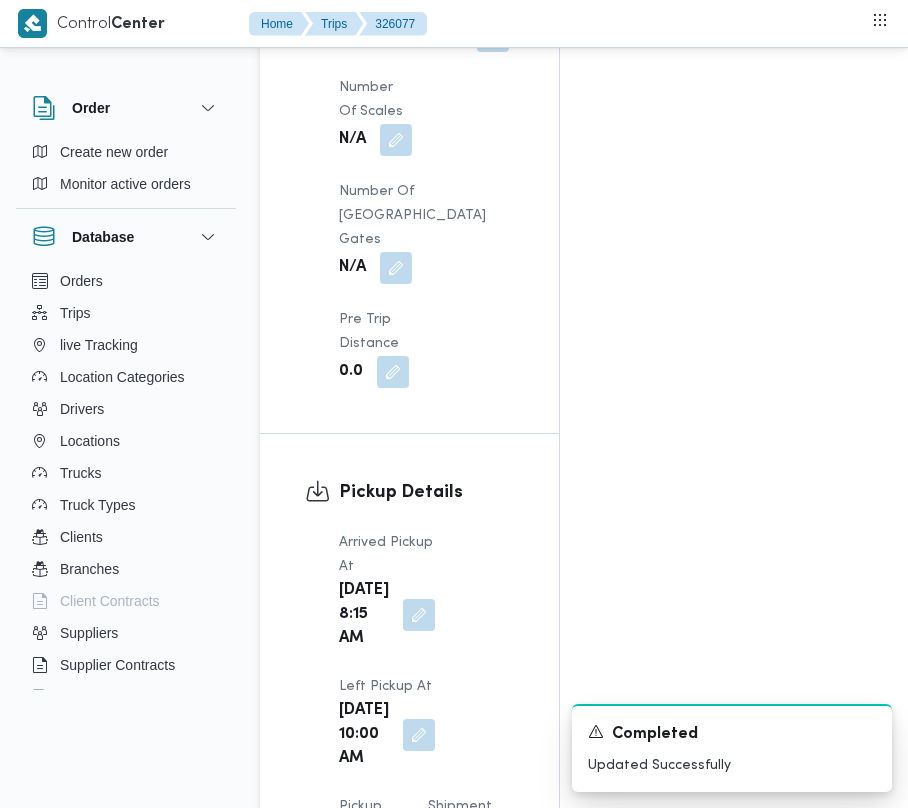 click on "Pickup Details Arrived Pickup At [DATE] 8:15 AM Left Pickup At [DATE] 10:00 AM Pickup Duration 1 hour, 45 minutes Shipment Number of Units 0 Shipment Unit Cases Pickup Attachment 0 View POD Number N/A" at bounding box center (409, 849) 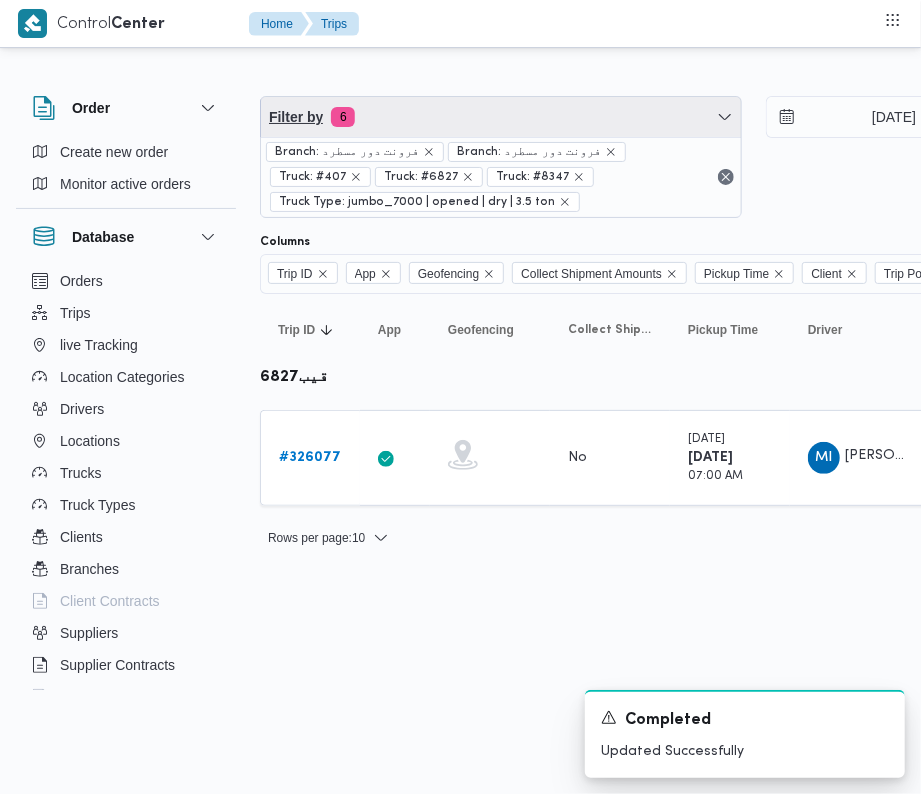click on "Filter by 6" at bounding box center [501, 117] 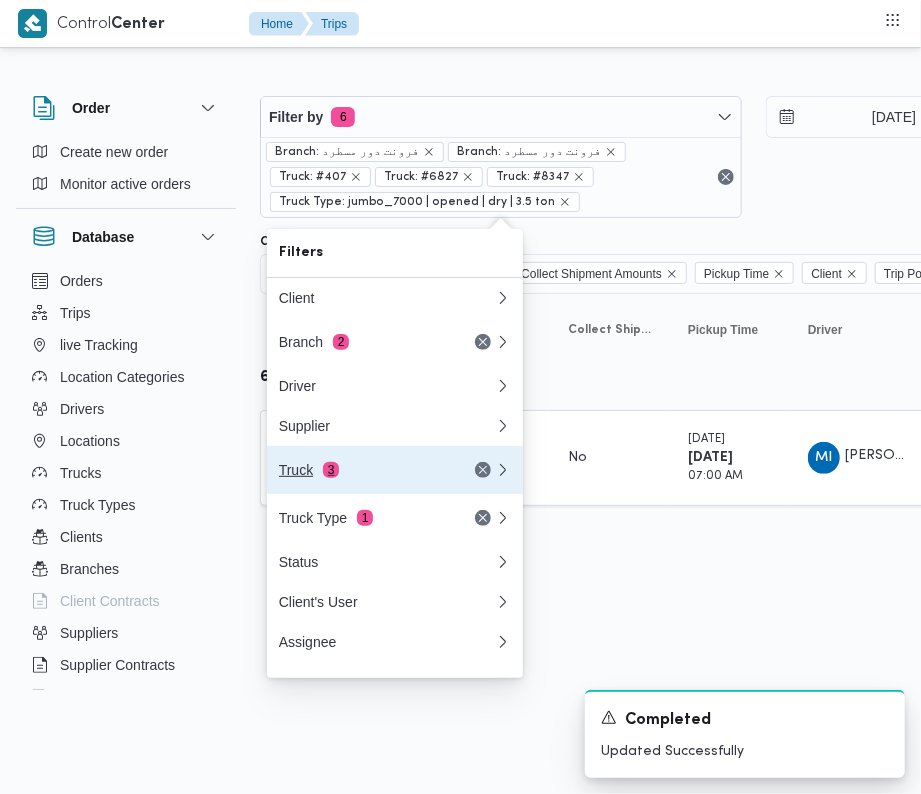 click on "3" at bounding box center (331, 470) 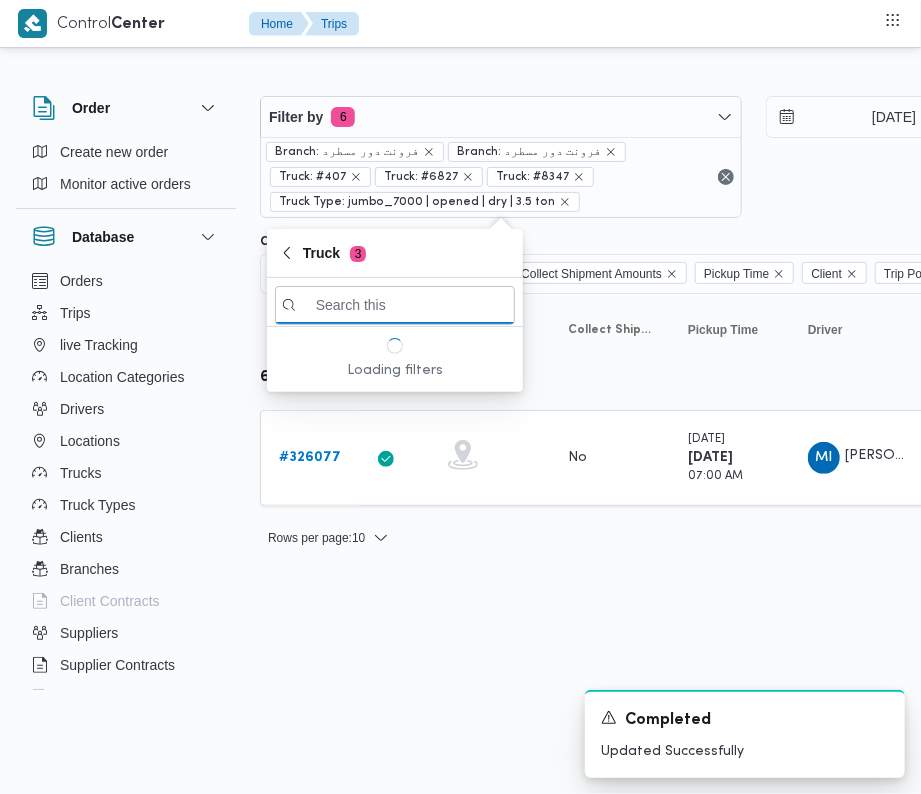 paste on "7952" 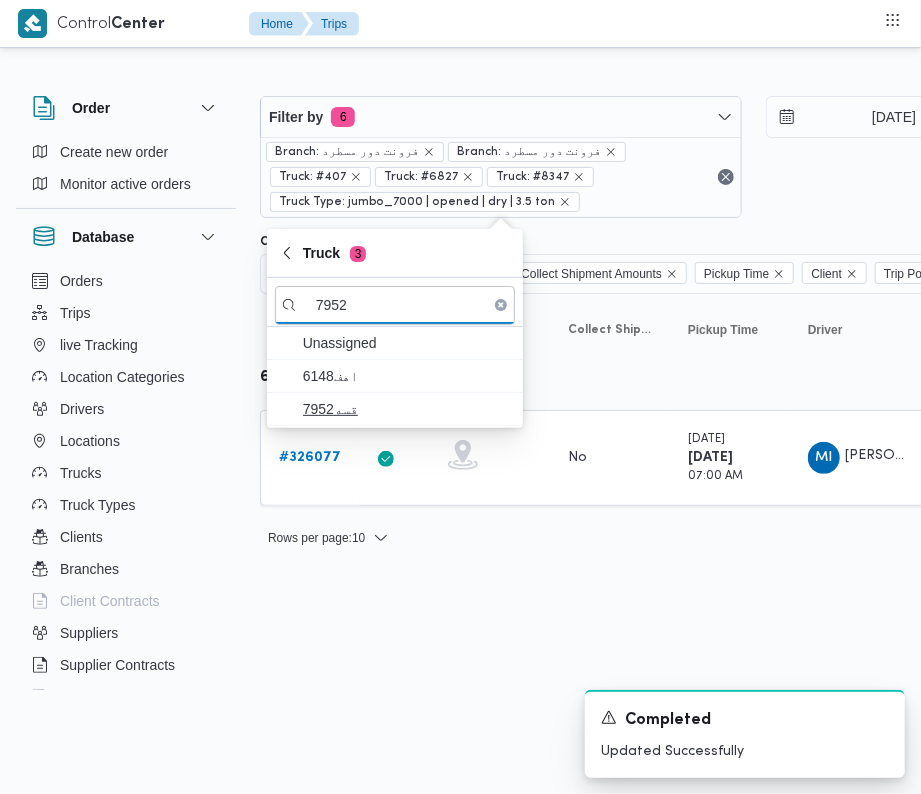 type on "7952" 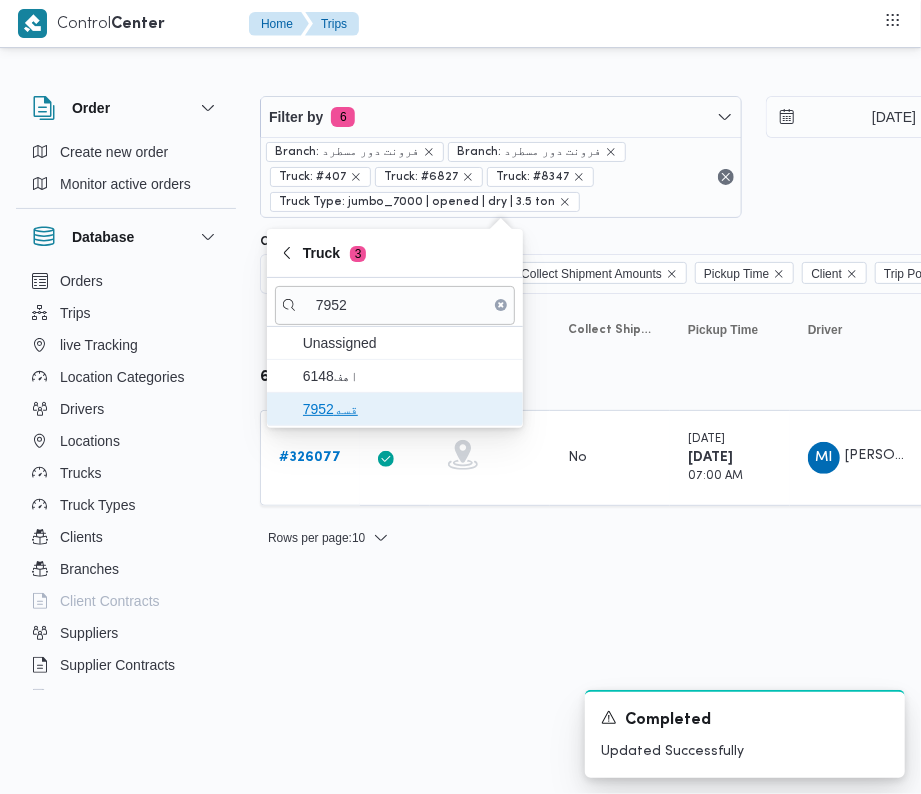 click on "قسه7952" at bounding box center [407, 409] 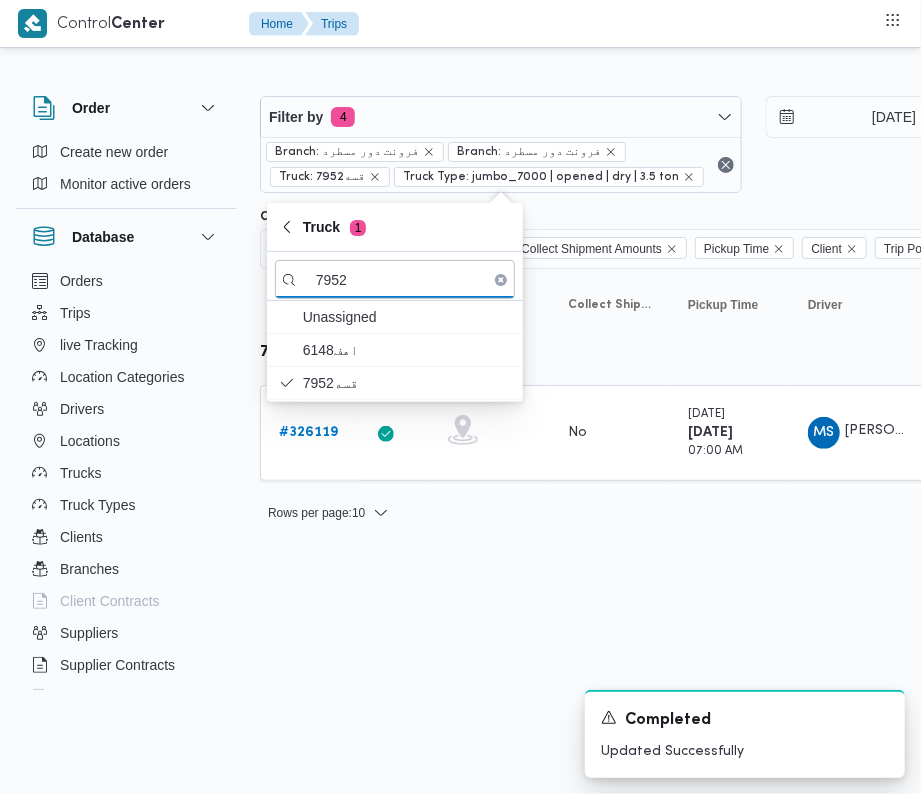 click on "Control  Center Home Trips Order Create new order Monitor active orders Database Orders Trips live Tracking Location Categories Drivers Locations Trucks Truck Types Clients Branches Client Contracts Suppliers Supplier Contracts Devices Users Projects SP Projects Admins organization assignees Tags Filter by 4 Branch: فرونت دور مسطرد Branch: فرونت دور مسطرد  Truck: قسه7952 Truck Type: jumbo_7000 | opened | dry | 3.5 ton [DATE] → [DATE] Group By Truck Columns Trip ID App Geofencing Collect Shipment Amounts Pickup Time Client Trip Points Driver Supplier Truck Status Platform Sorting Trip ID Click to sort in ascending order App Click to sort in ascending order Geofencing Click to sort in ascending order Collect Shipment Amounts Pickup Time Click to sort in ascending order Client Click to sort in ascending order Trip Points Driver Click to sort in ascending order Supplier Click to sort in ascending order Truck Click to sort in ascending order Status Platform Actions قسه7952 #" at bounding box center (460, 397) 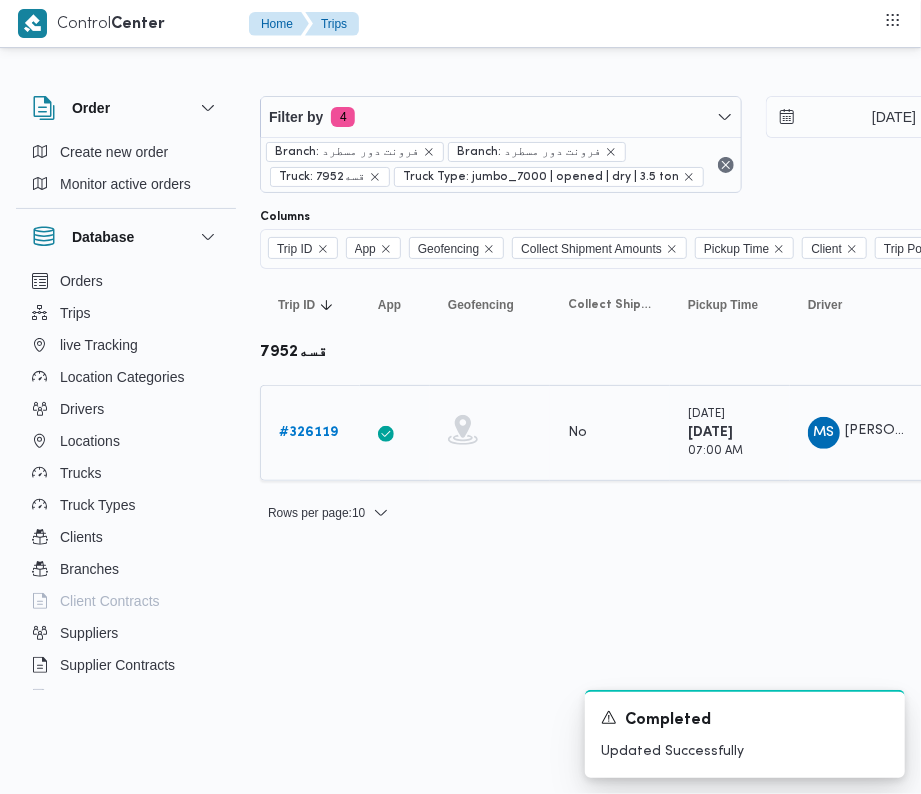 click on "# 326119" at bounding box center [310, 433] 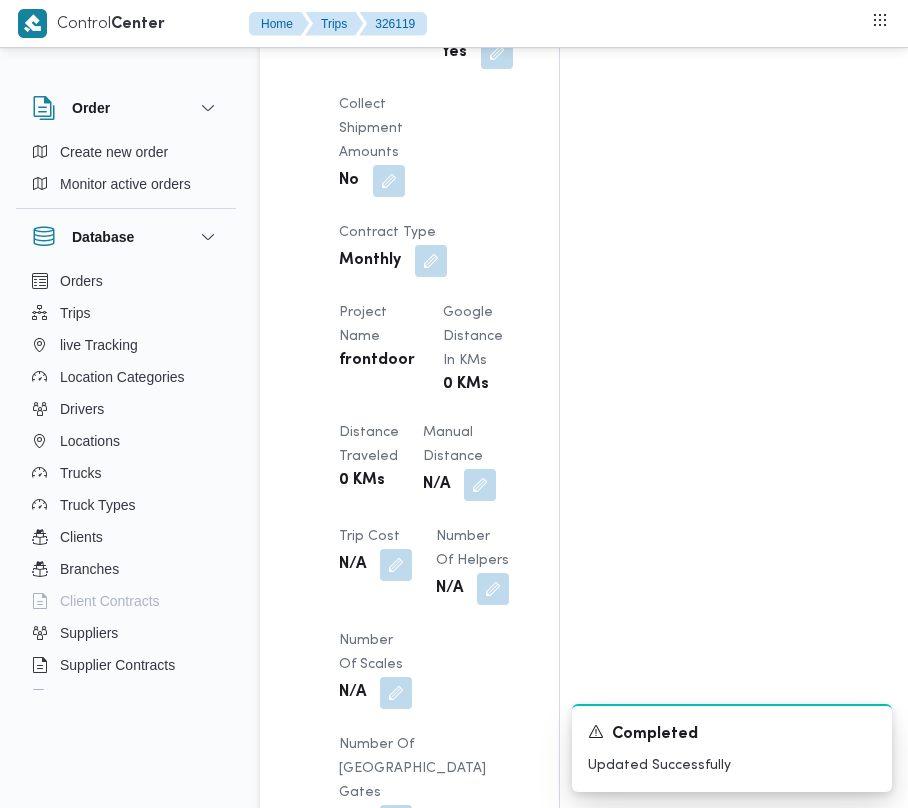 scroll, scrollTop: 2533, scrollLeft: 0, axis: vertical 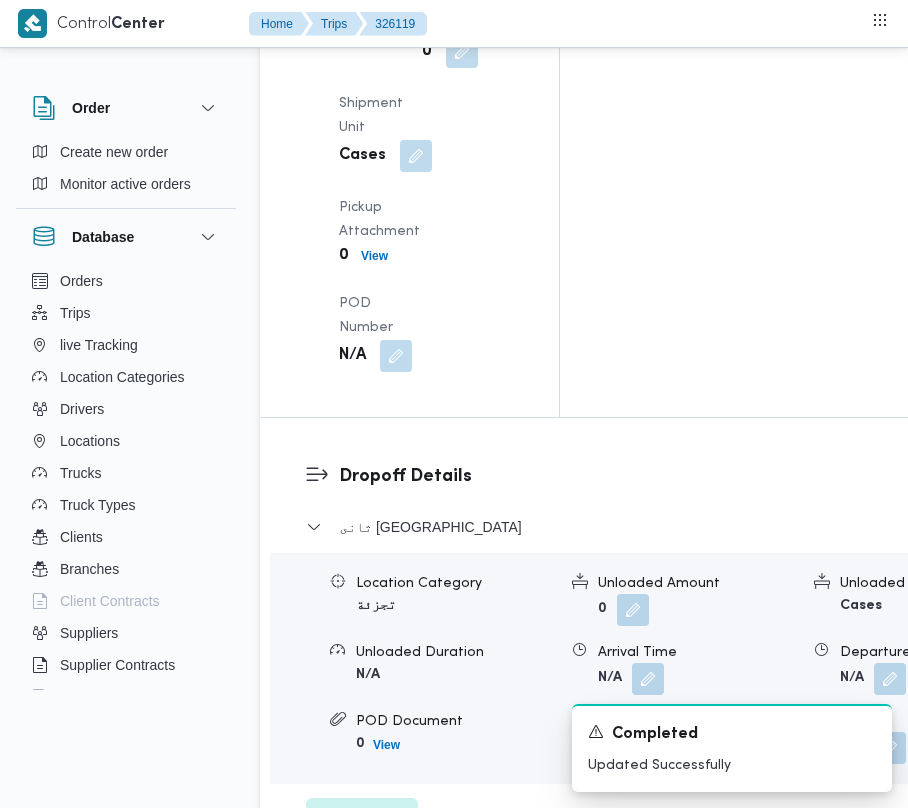 click on "Edit dropoffs" at bounding box center [362, 818] 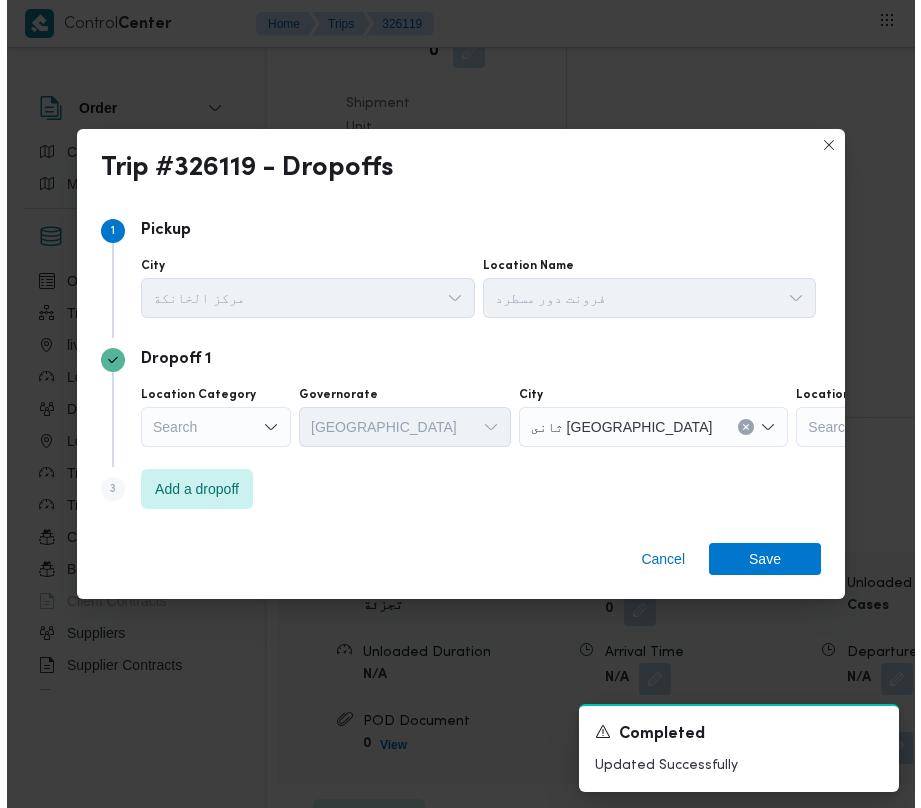 scroll, scrollTop: 2921, scrollLeft: 0, axis: vertical 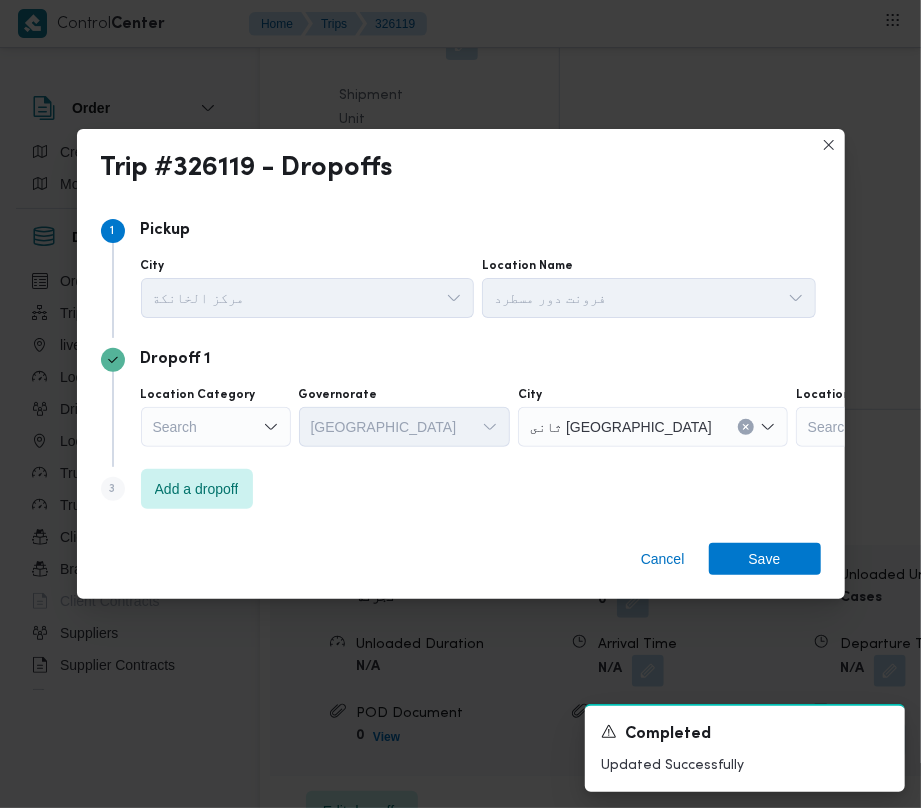 click on "Search" at bounding box center [216, 427] 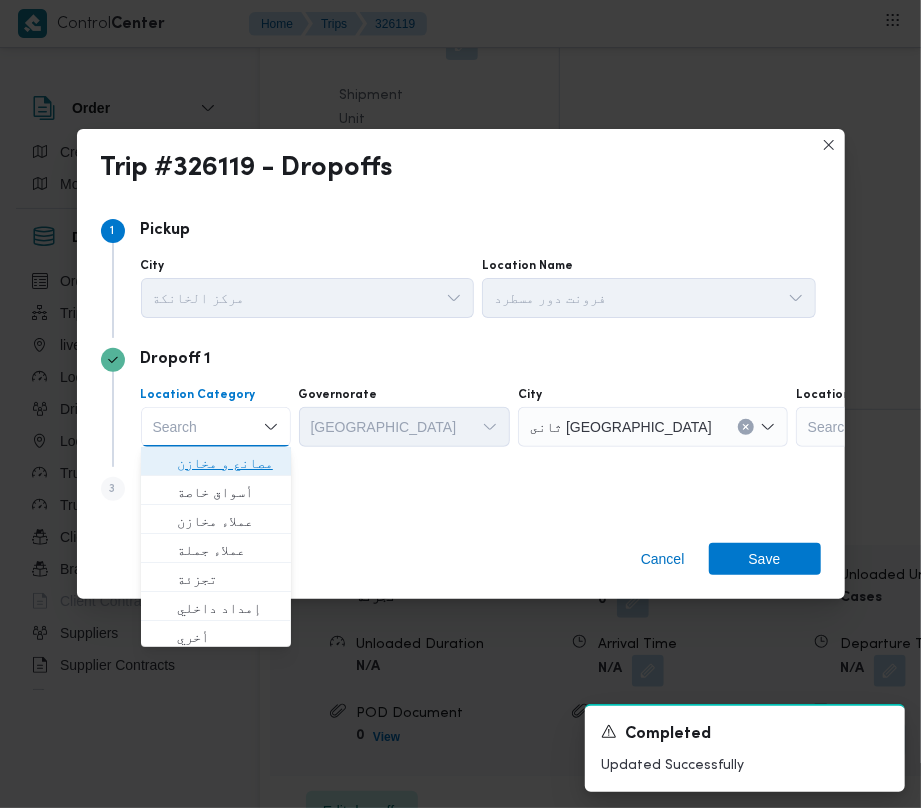 click on "مصانع و مخازن" at bounding box center (216, 463) 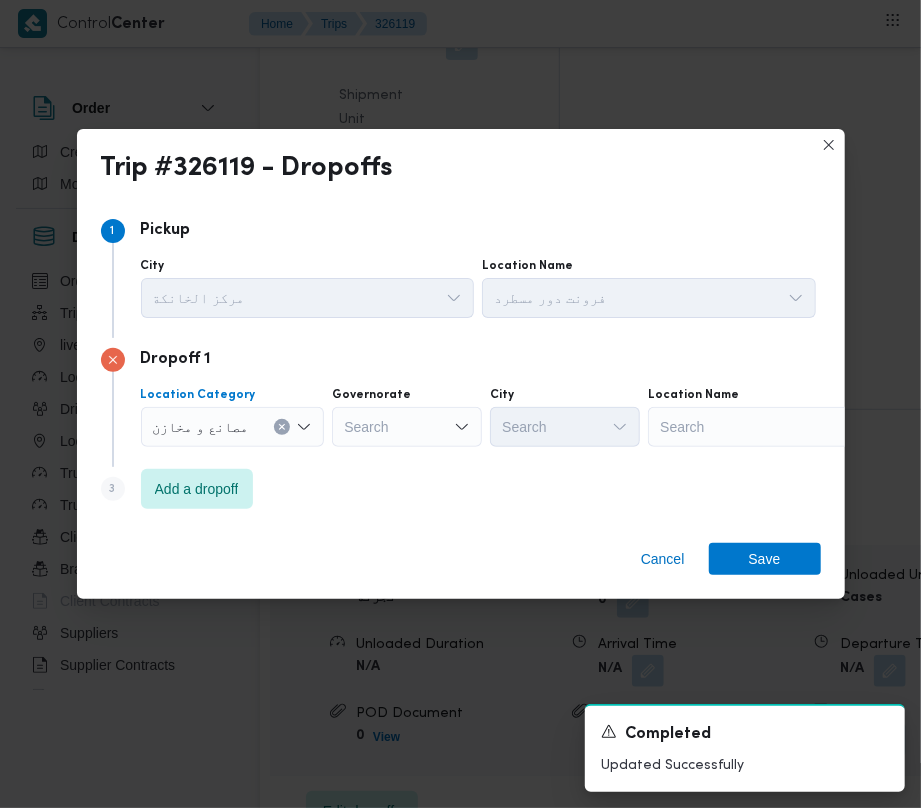 click on "مصانع و مخازن Combo box. Selected. مصانع و مخازن. Press Backspace to delete مصانع و مخازن. Combo box input. Search. Type some text or, to display a list of choices, press Down Arrow. To exit the list of choices, press Escape." at bounding box center (233, 427) 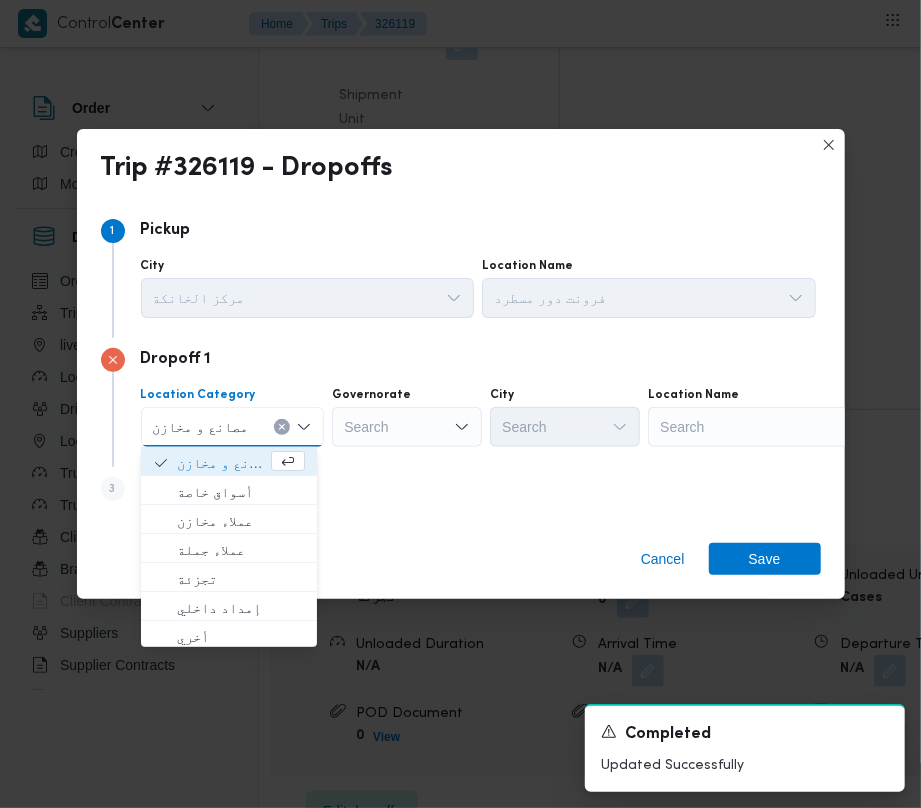 click on "مصانع و مخازن Combo box. Selected. مصانع و مخازن. Press Backspace to delete مصانع و مخازن. Combo box input. Search. Type some text or, to display a list of choices, press Down Arrow. To exit the list of choices, press Escape." at bounding box center [233, 427] 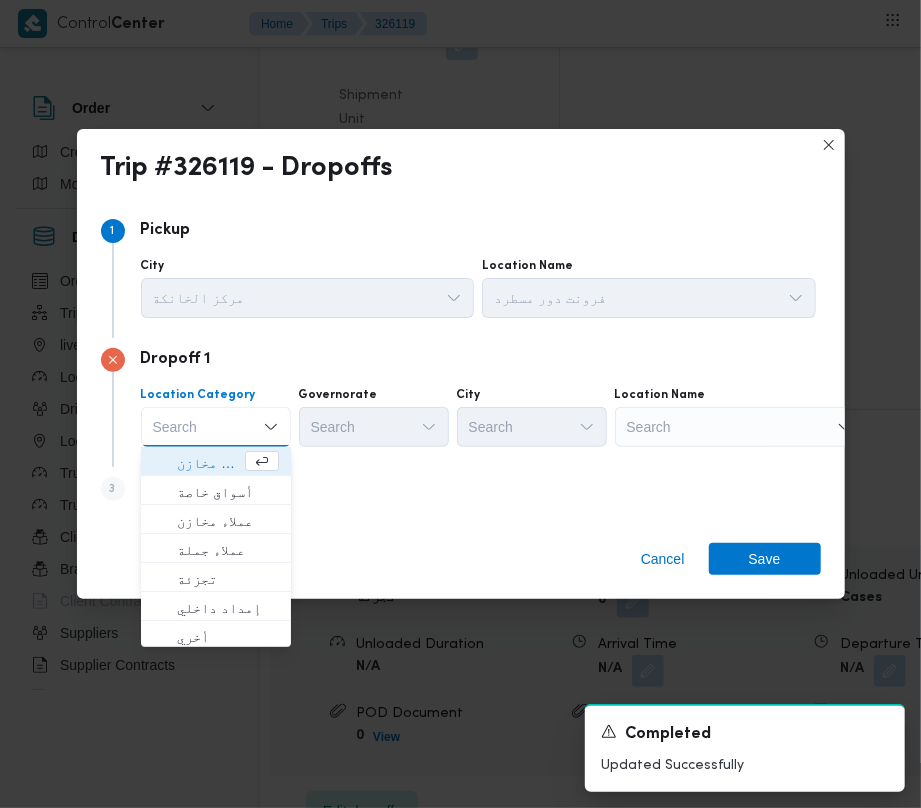 click on "Search" at bounding box center (740, 427) 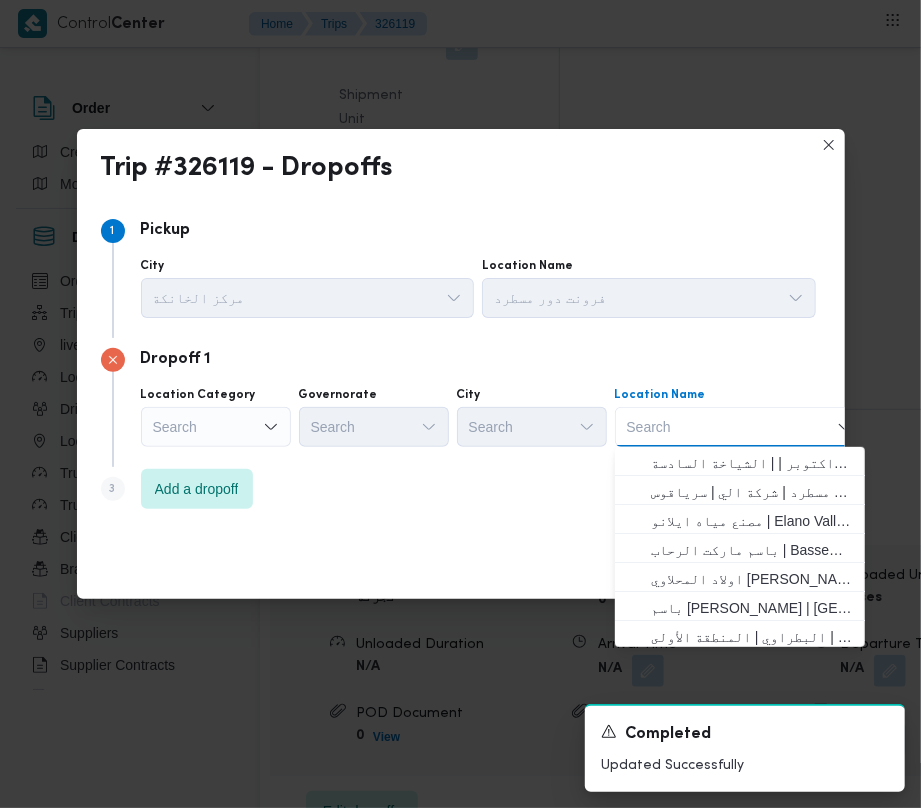 paste on "مكسب المرج" 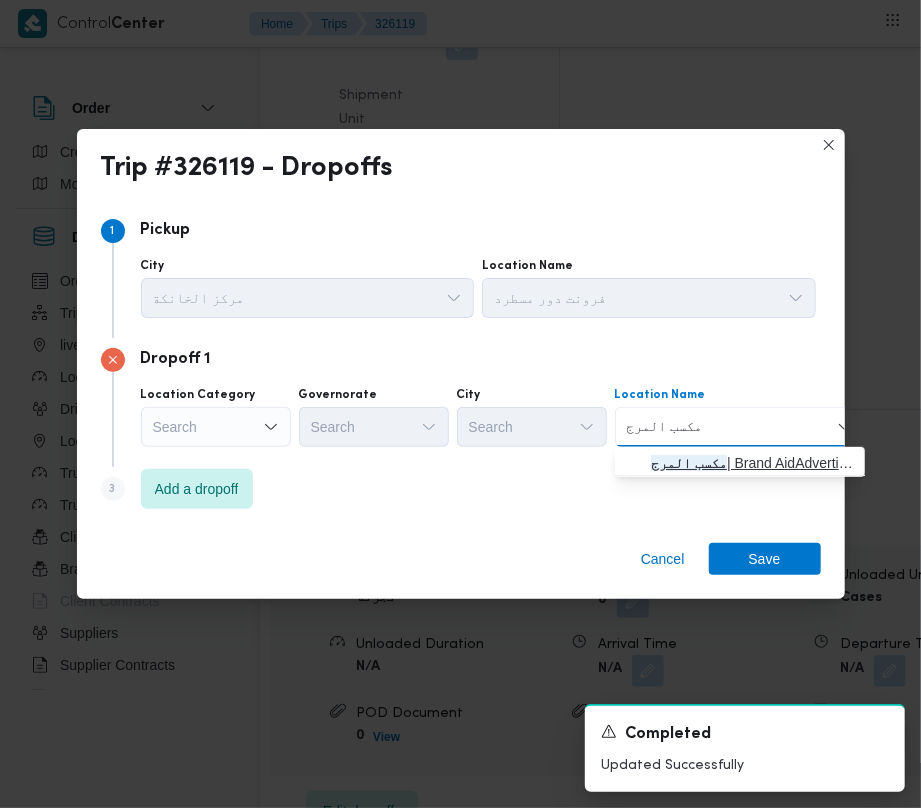 type on "مكسب المرج" 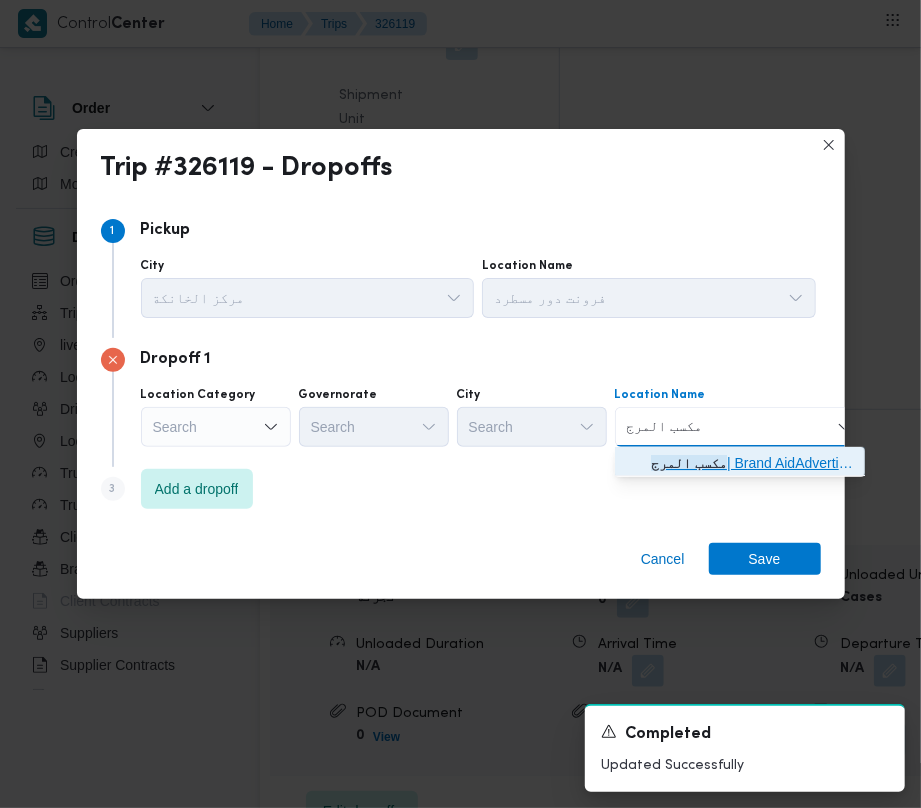 click on "مكسب المرج" 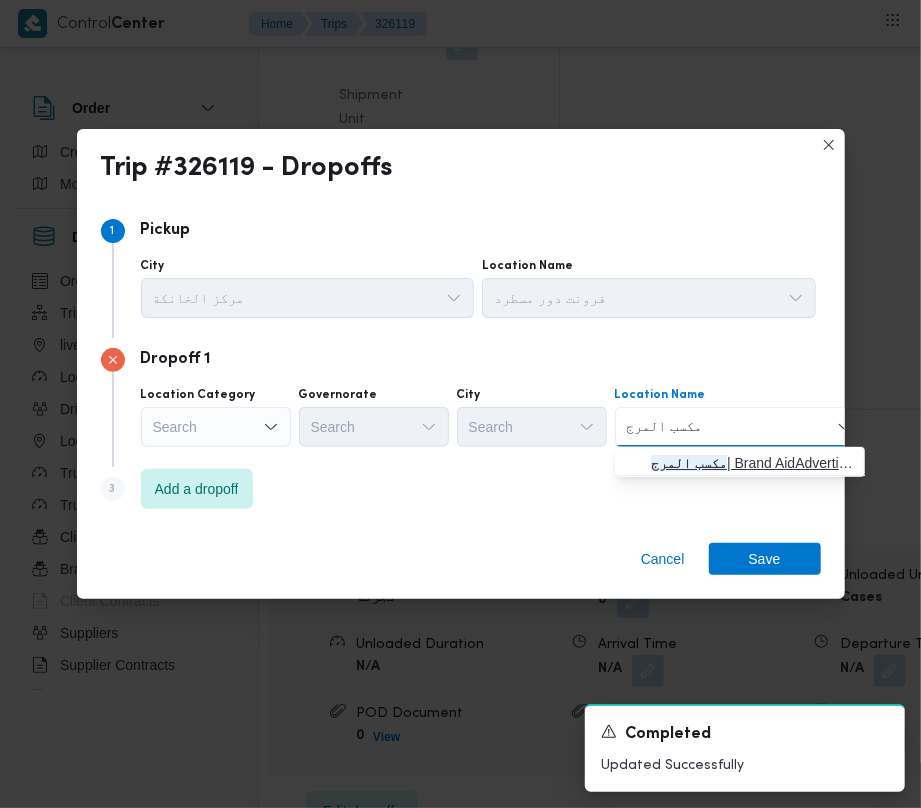 type 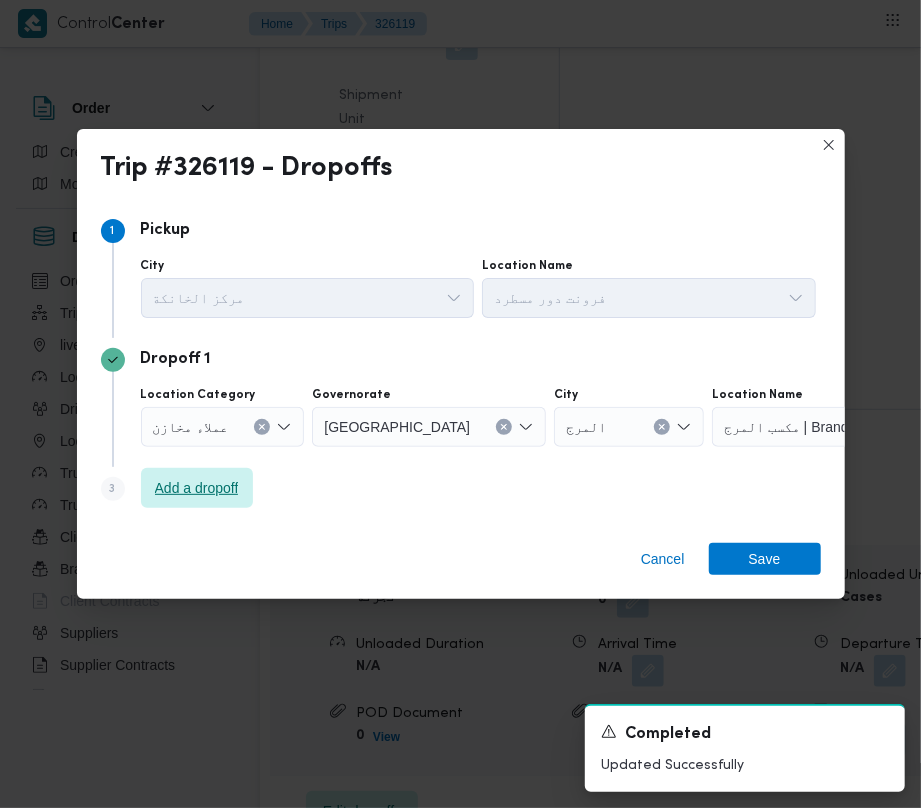 click on "Add a dropoff" at bounding box center [197, 488] 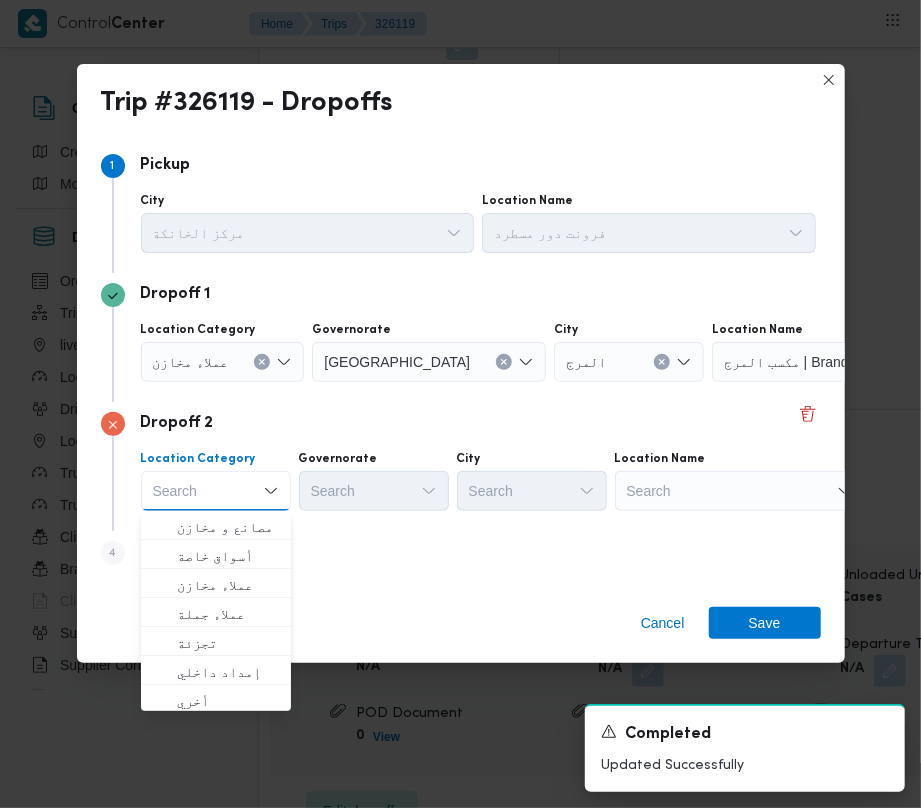 click on "Step 4 is disabled 4 Add a dropoff" at bounding box center (461, 557) 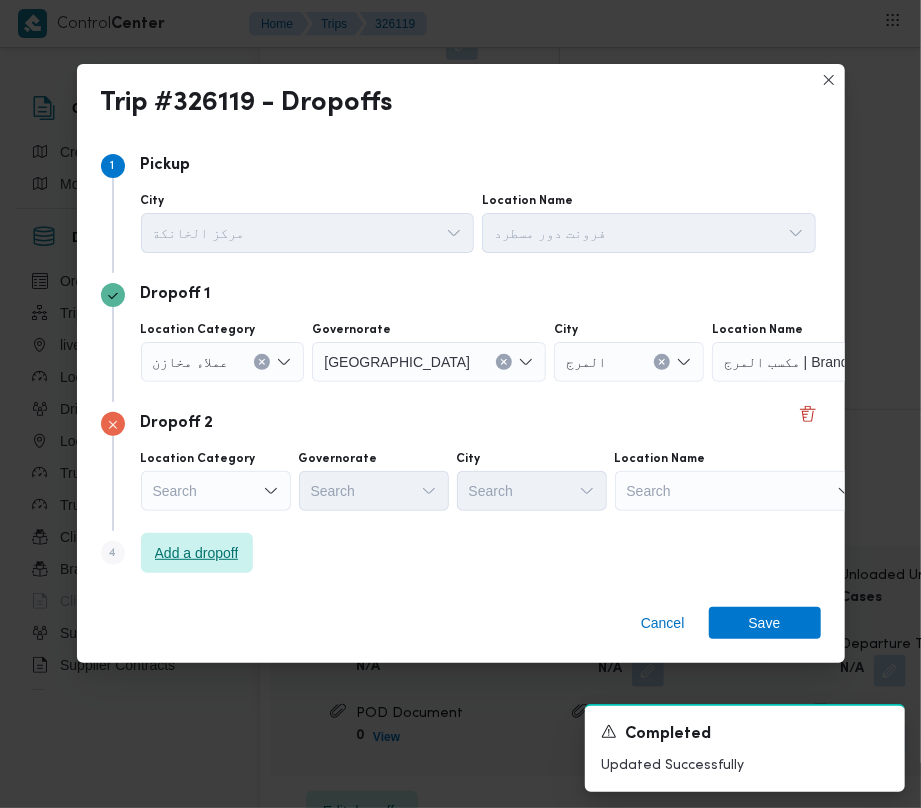 click on "Add a dropoff" at bounding box center (197, 553) 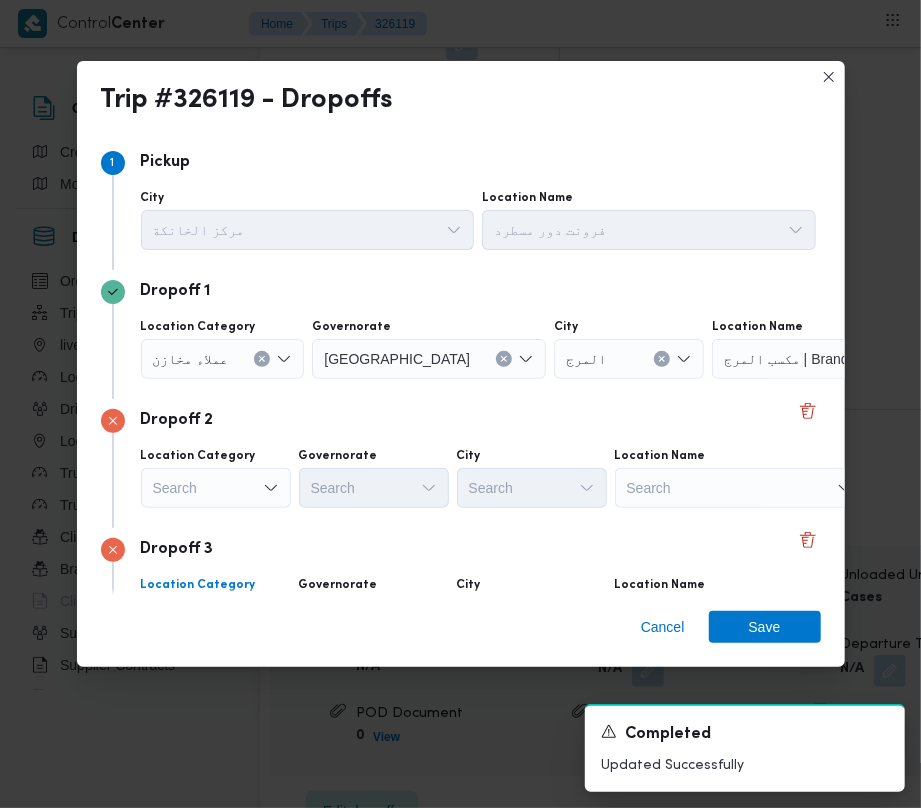 scroll, scrollTop: 121, scrollLeft: 0, axis: vertical 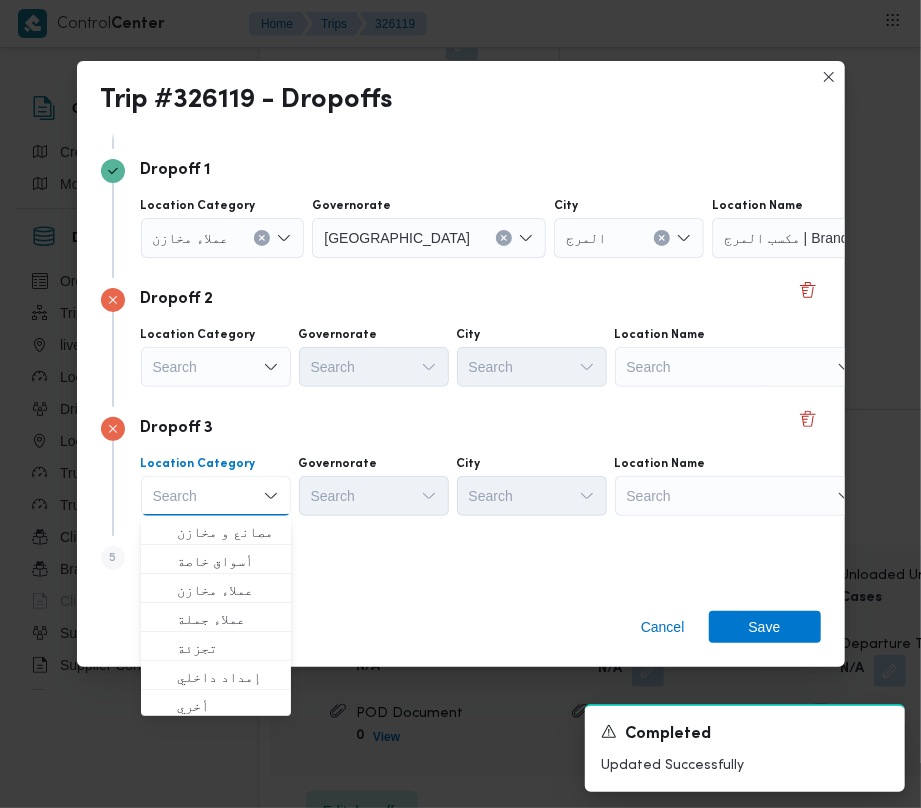 click on "Search" at bounding box center [837, 238] 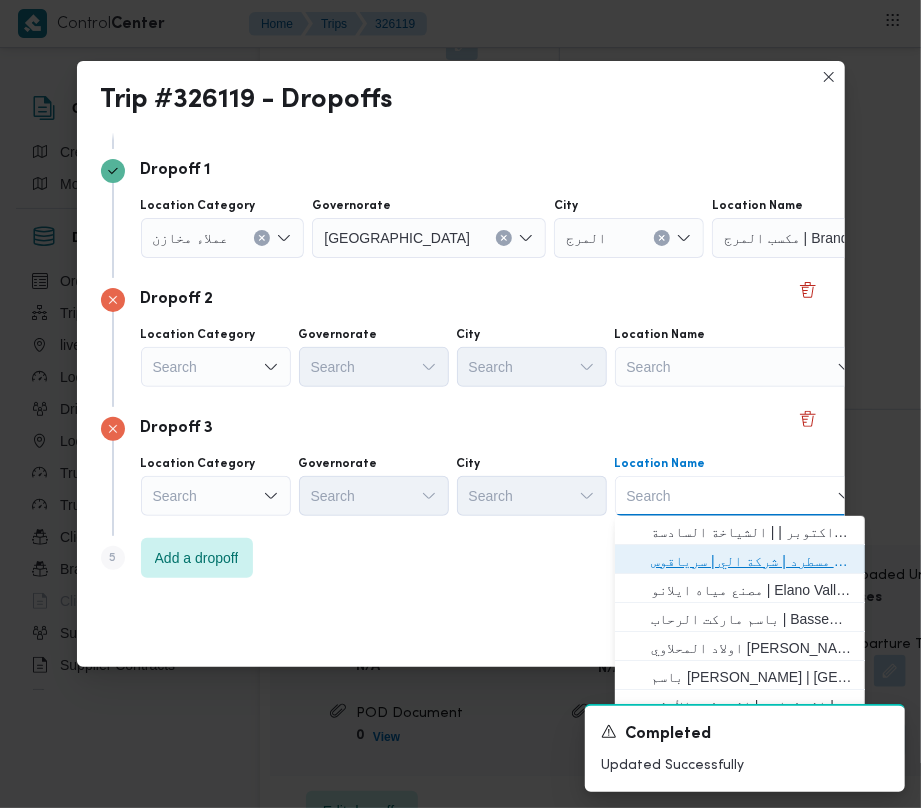 click on "فرونت دور مسطرد | شركة الي | سرياقوس" at bounding box center [752, 561] 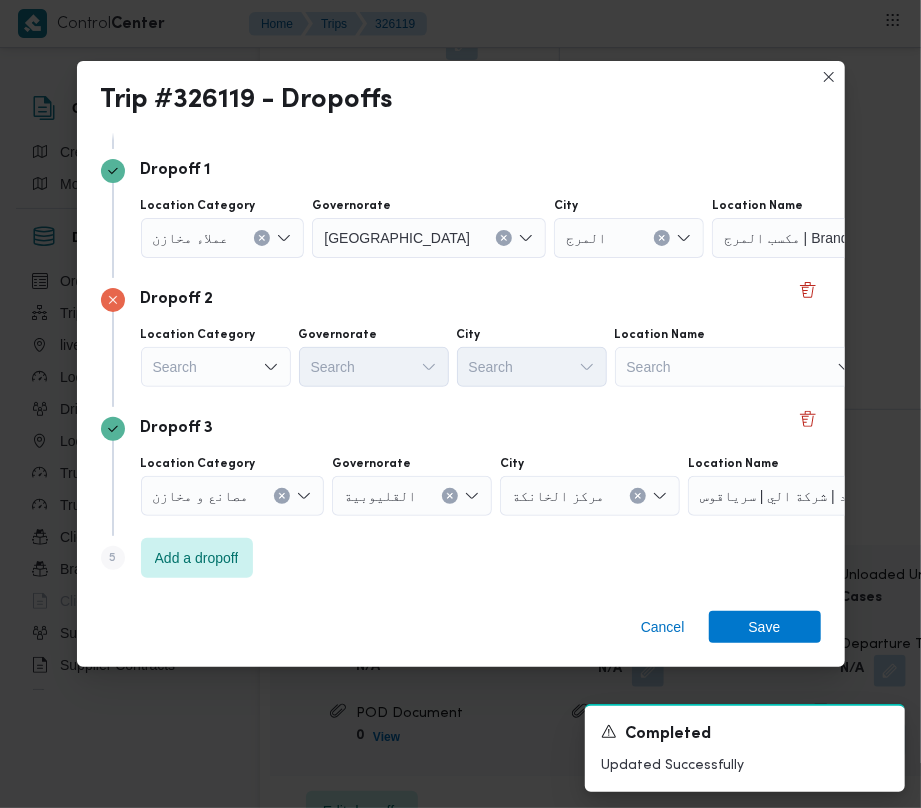 click on "Search" at bounding box center [223, 238] 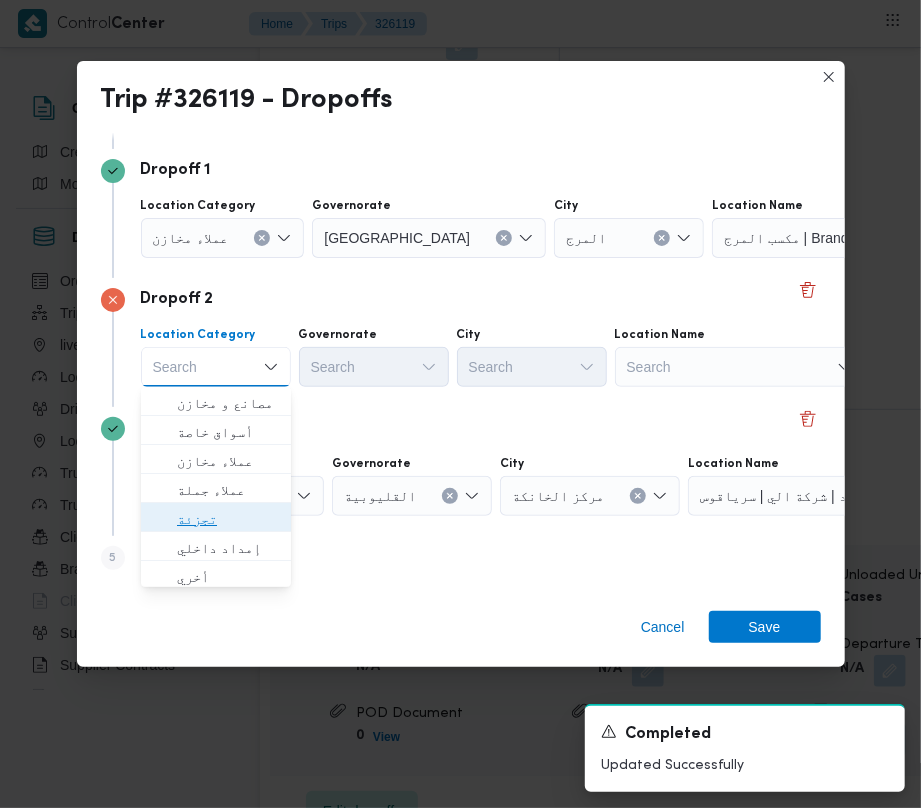 drag, startPoint x: 204, startPoint y: 517, endPoint x: 272, endPoint y: 420, distance: 118.46096 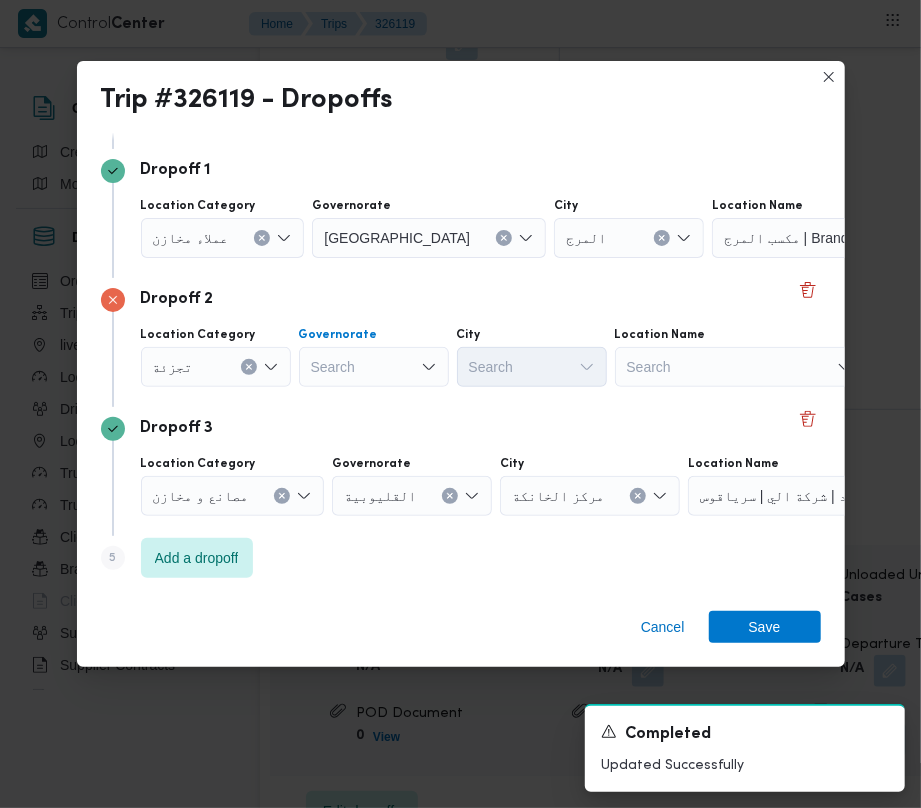 click on "Search" at bounding box center (429, 238) 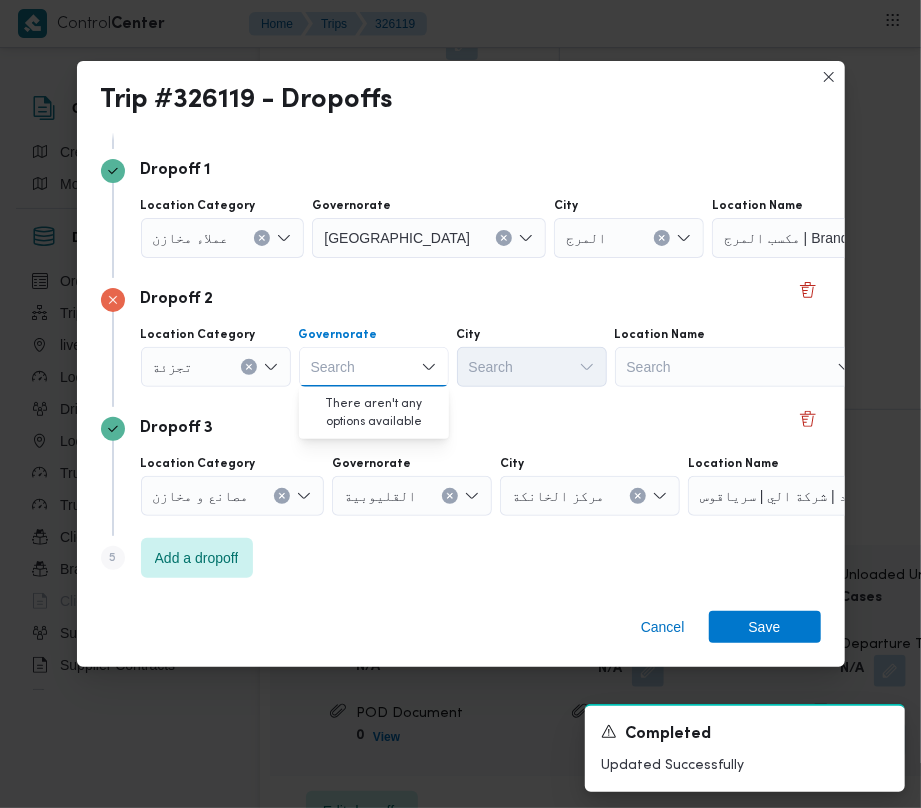 paste on "القليوبية" 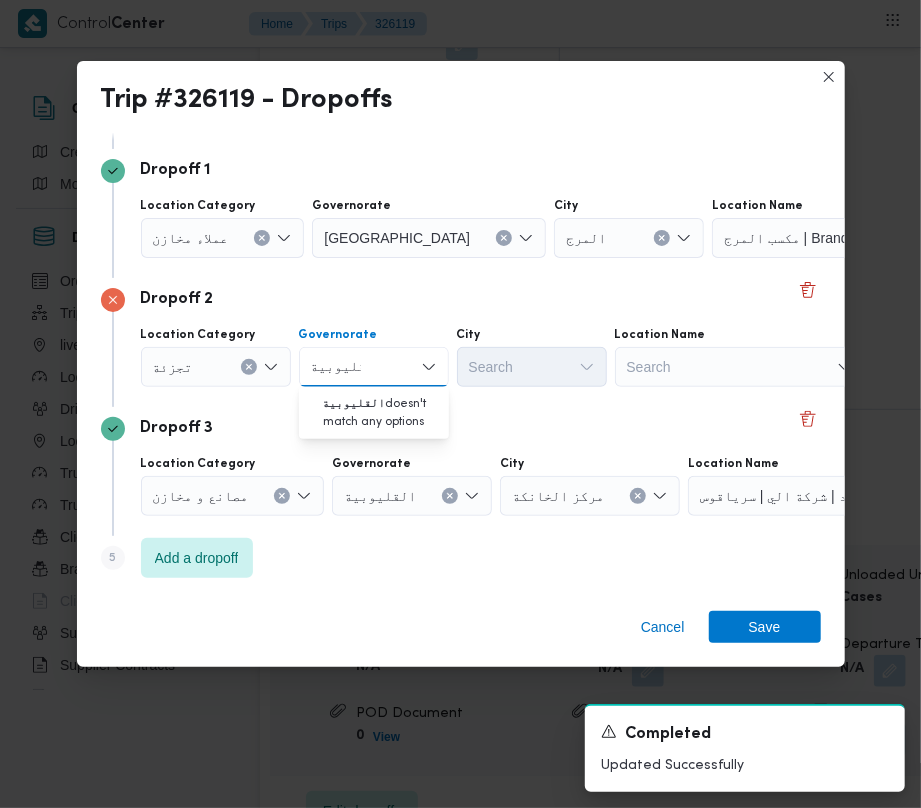 type on "القليوبية" 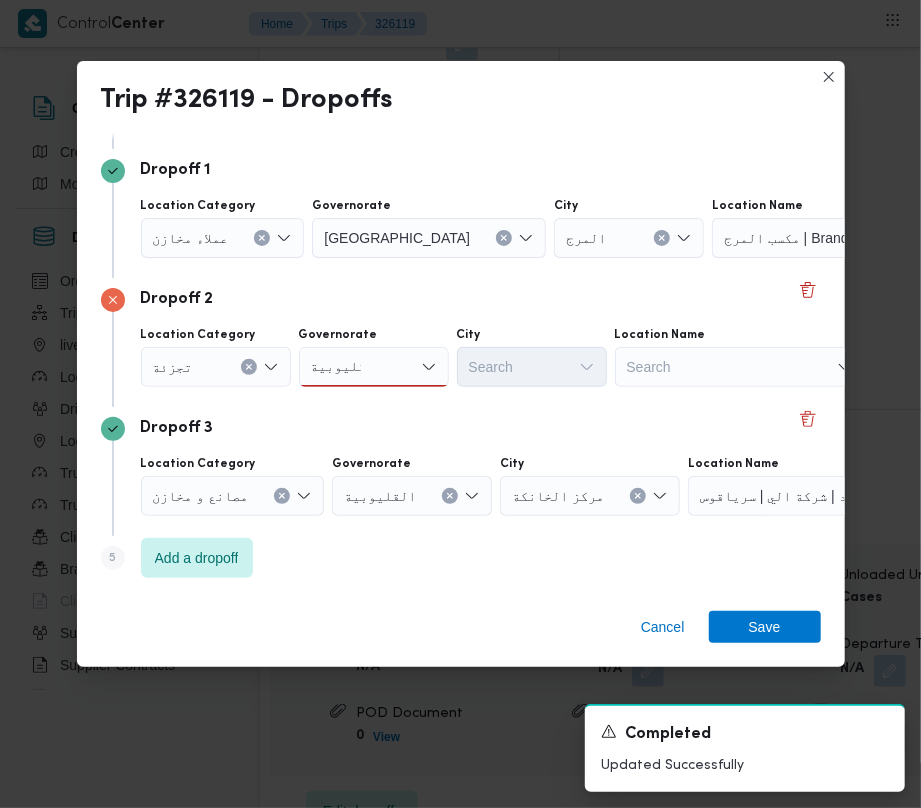 click on "القليوبية القليوبية" at bounding box center (374, 367) 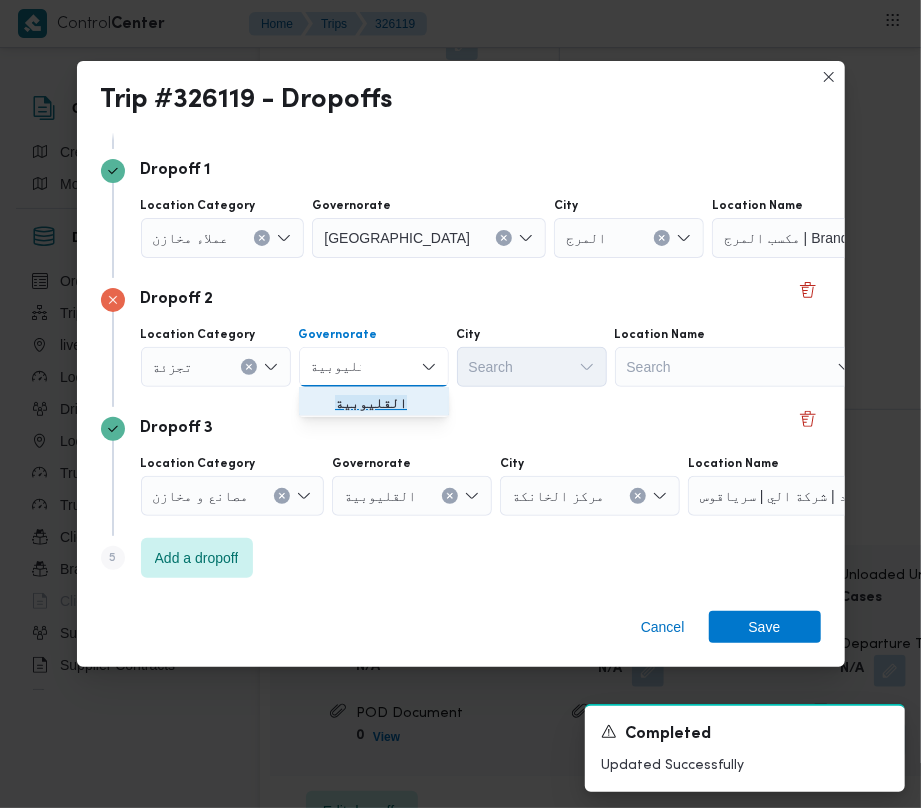 click on "القليوبية" 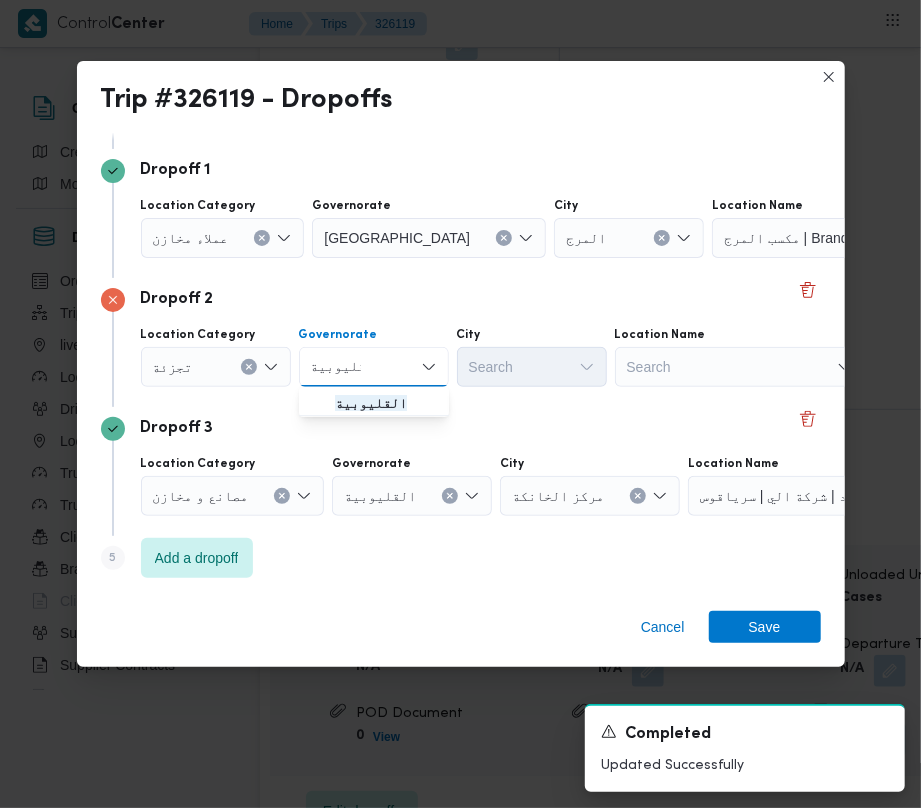 type 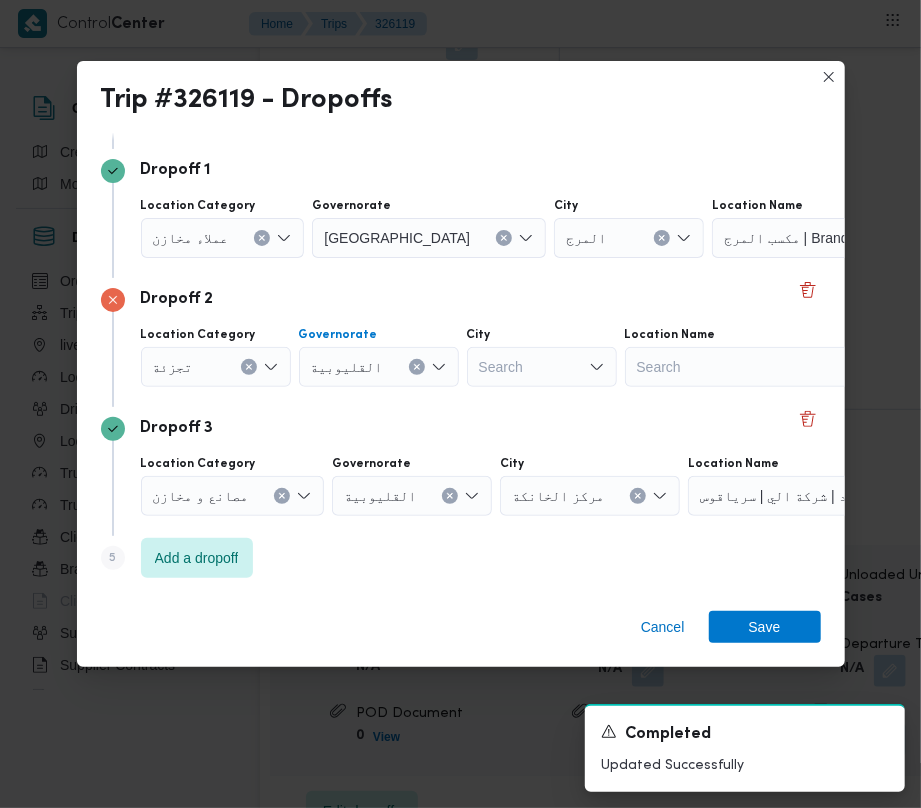 click on "Search" at bounding box center (629, 238) 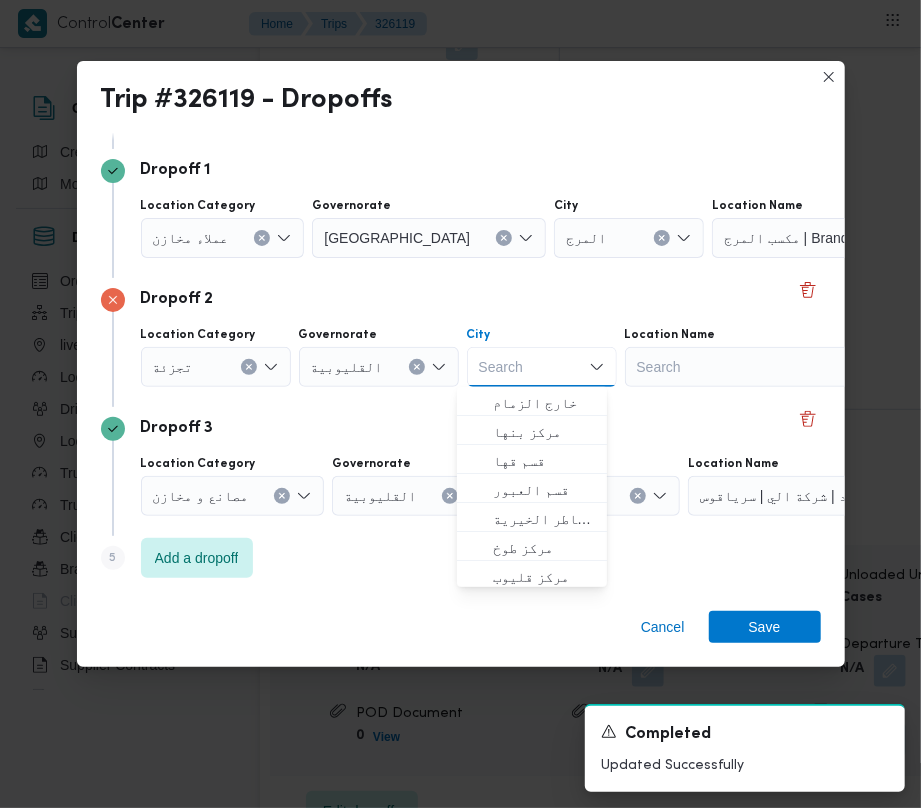 paste on "العبور" 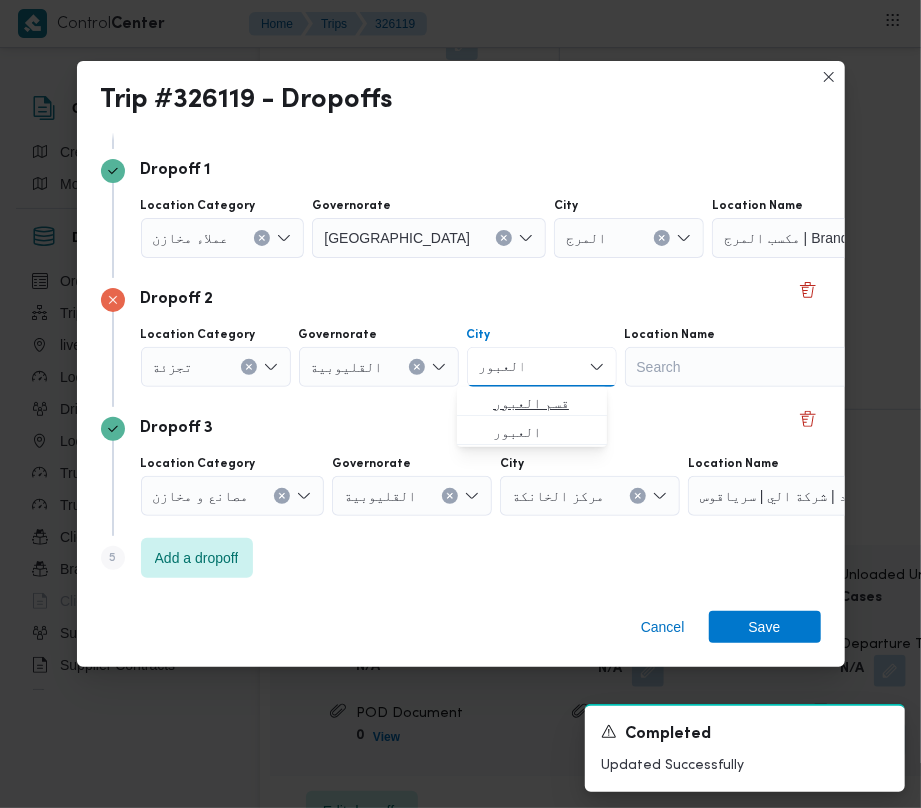 type on "العبور" 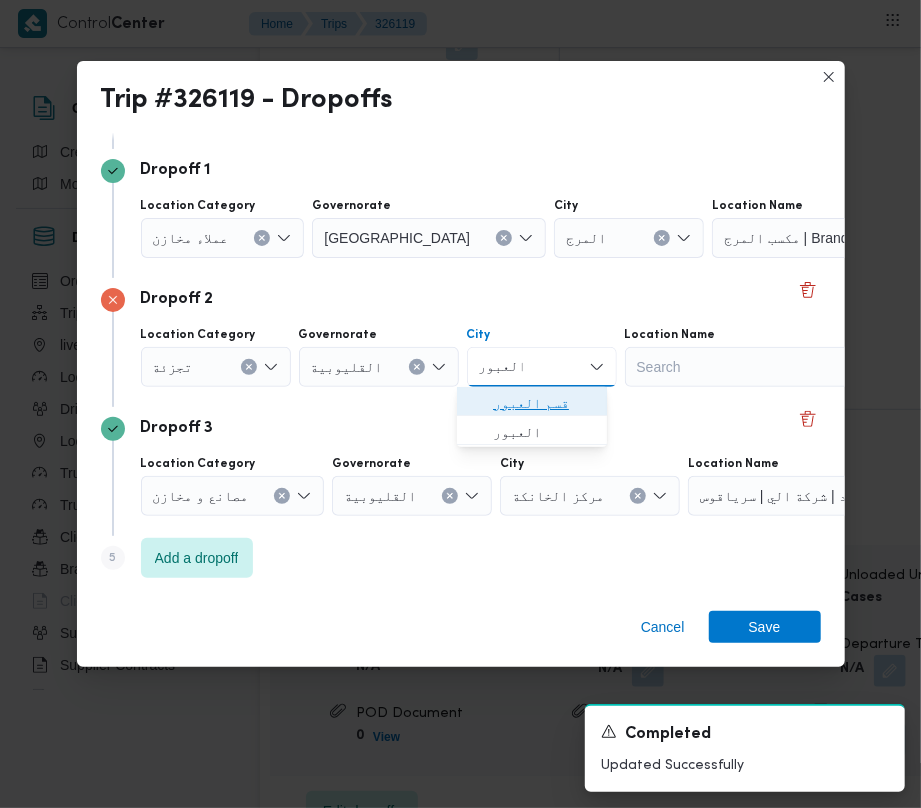 click on "قسم العبور" at bounding box center [544, 403] 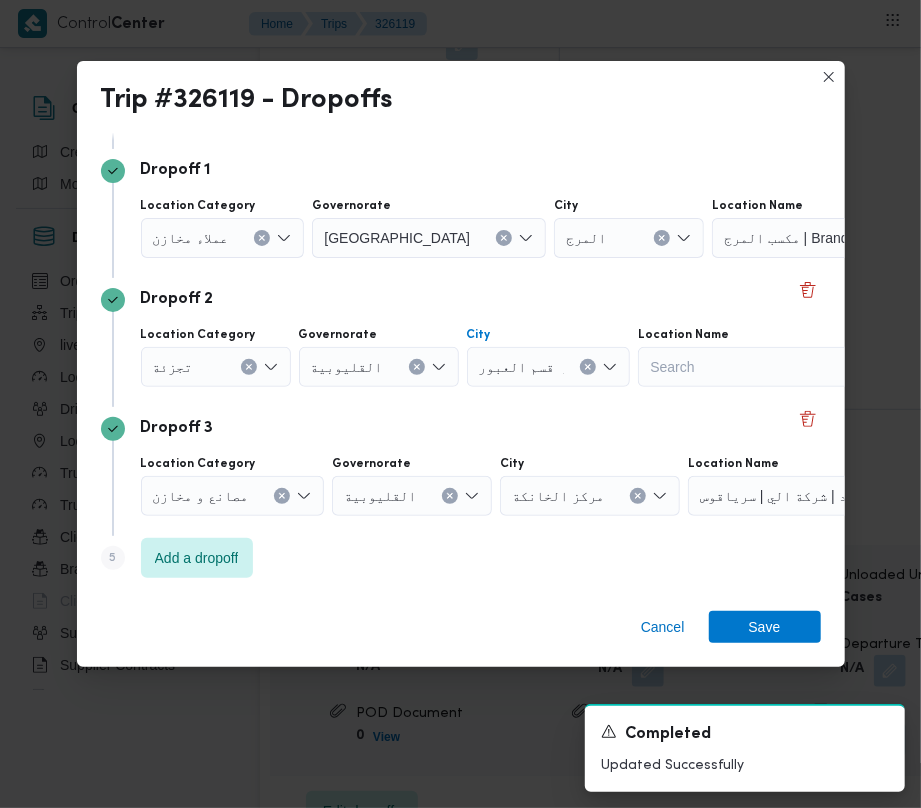 type 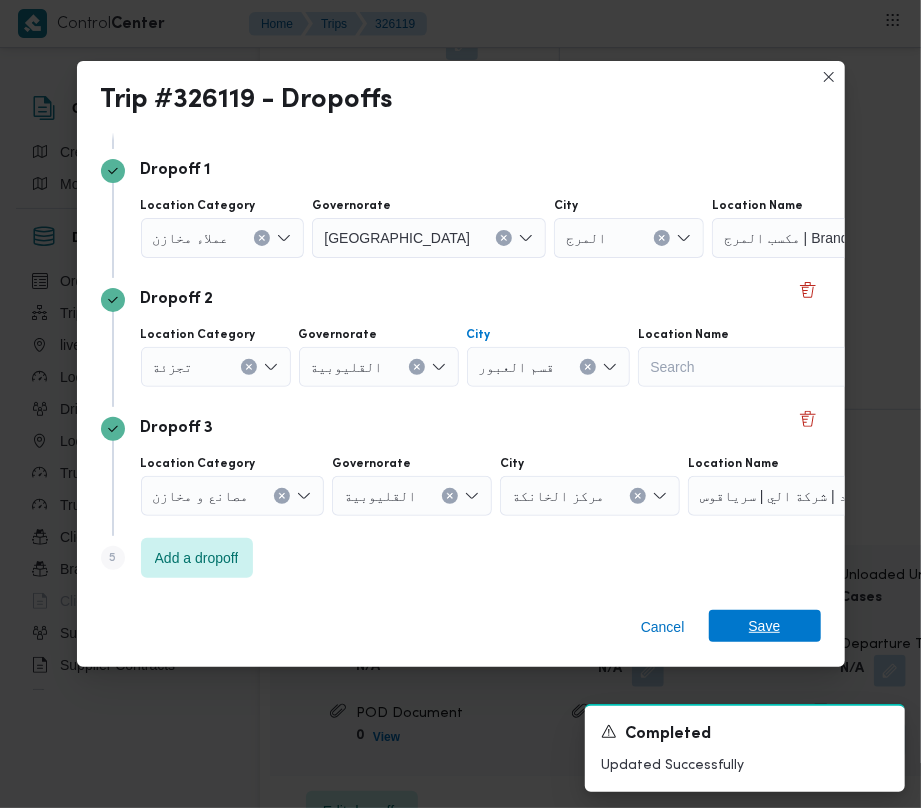 click on "Save" at bounding box center [765, 626] 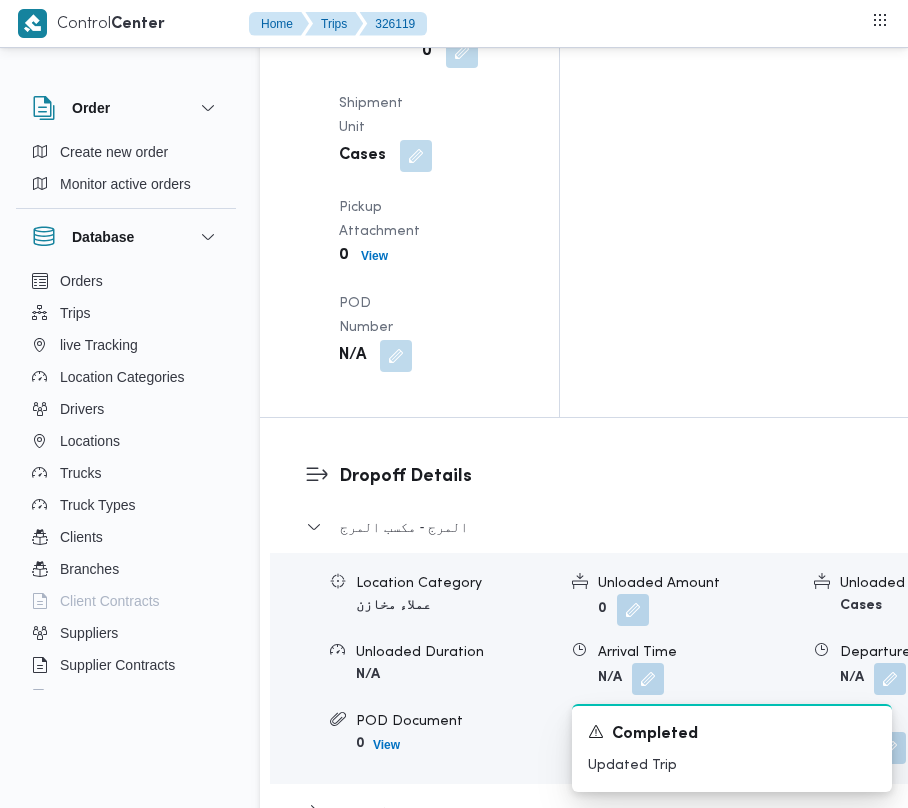 scroll, scrollTop: 2230, scrollLeft: 0, axis: vertical 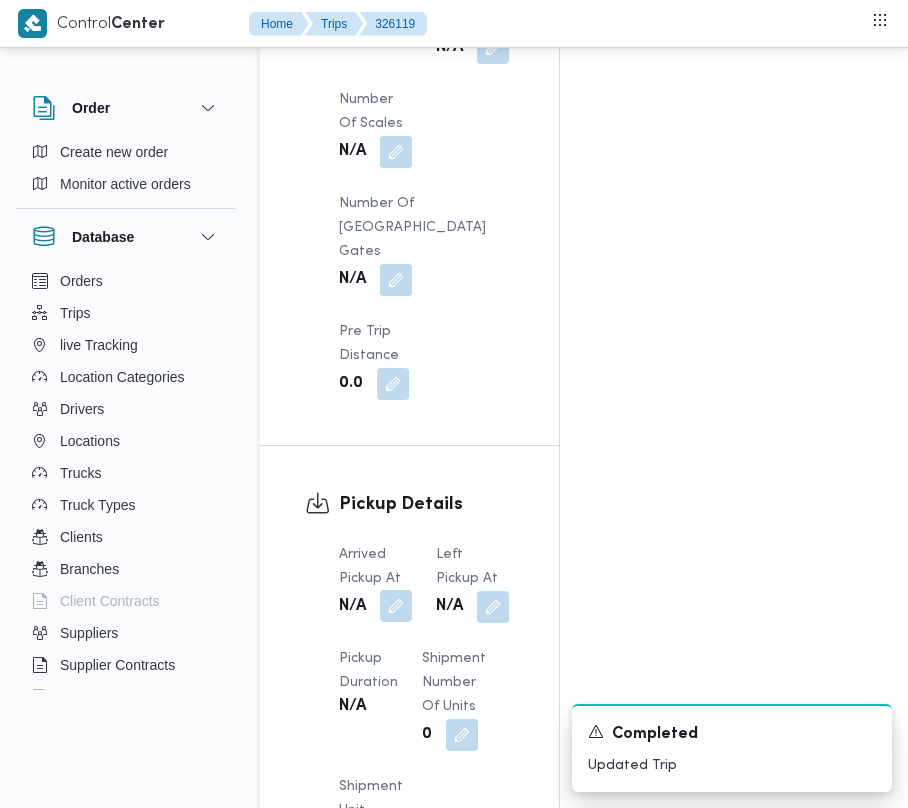 drag, startPoint x: 402, startPoint y: 344, endPoint x: 402, endPoint y: 365, distance: 21 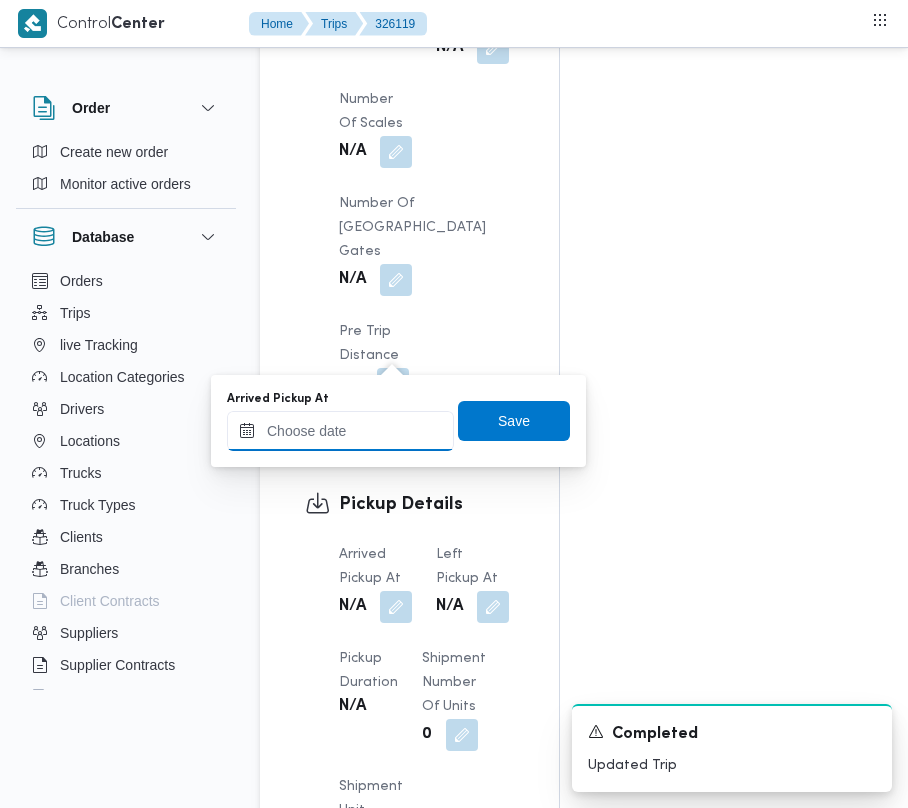 click on "Arrived Pickup At" at bounding box center [340, 431] 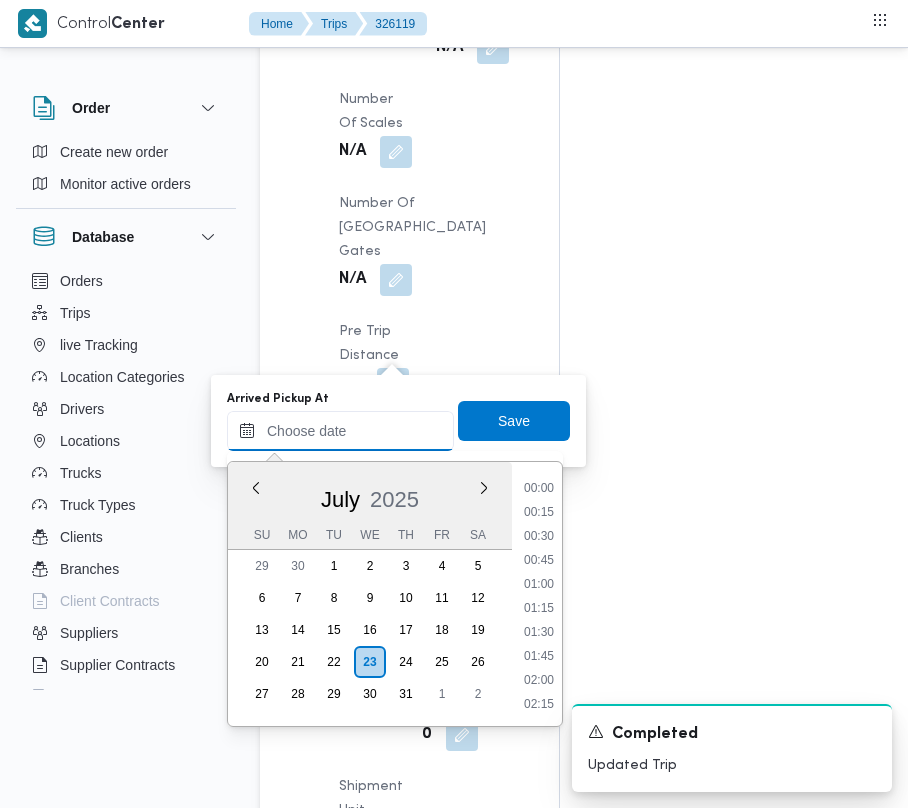 paste on "[DATE]  9:00:00 AM" 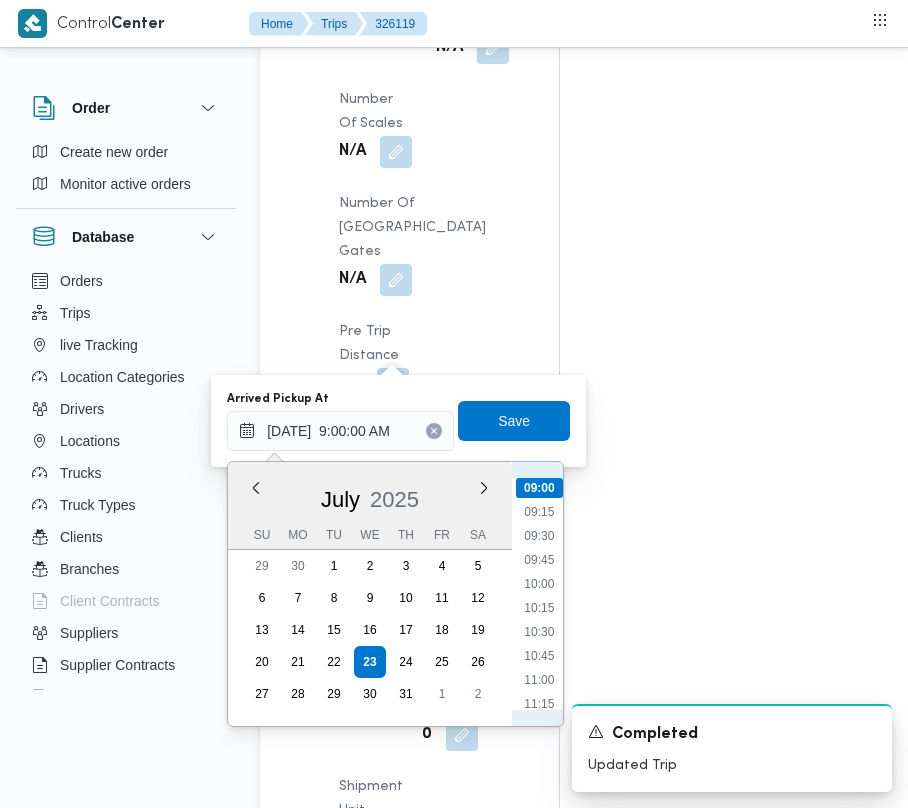 scroll, scrollTop: 666, scrollLeft: 0, axis: vertical 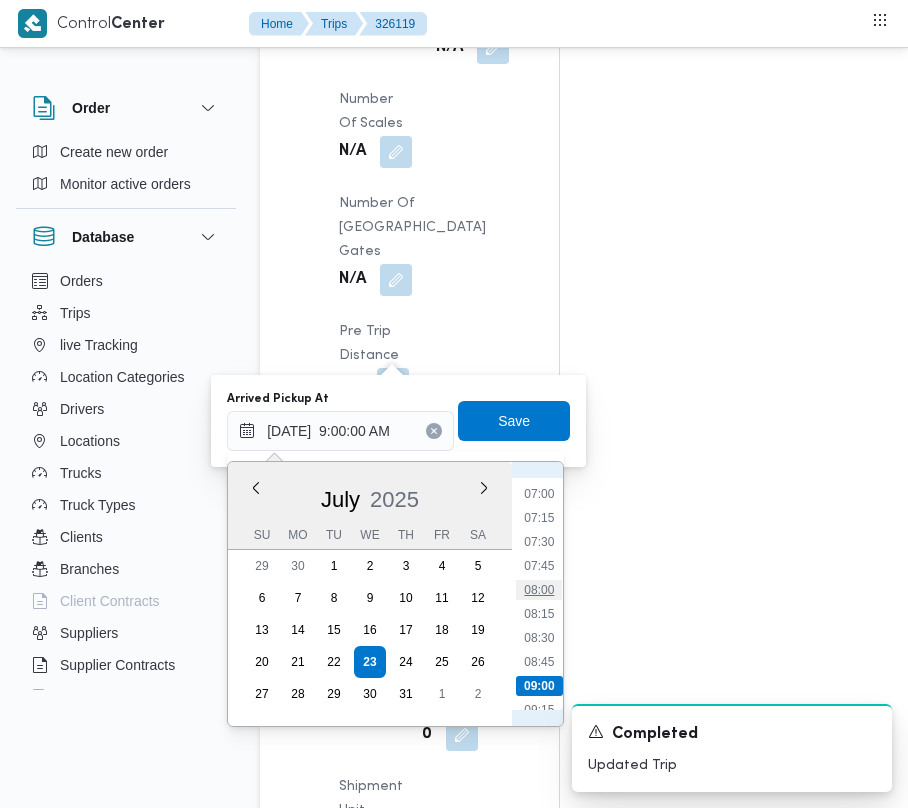 click on "08:00" at bounding box center [539, 590] 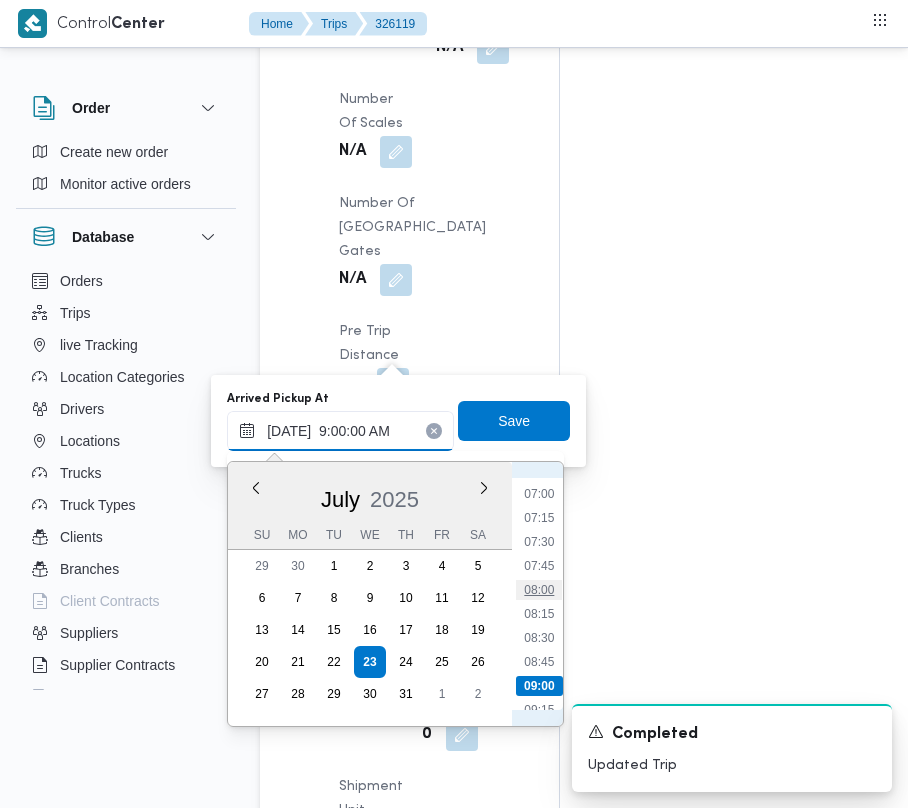 type on "[DATE] 08:00" 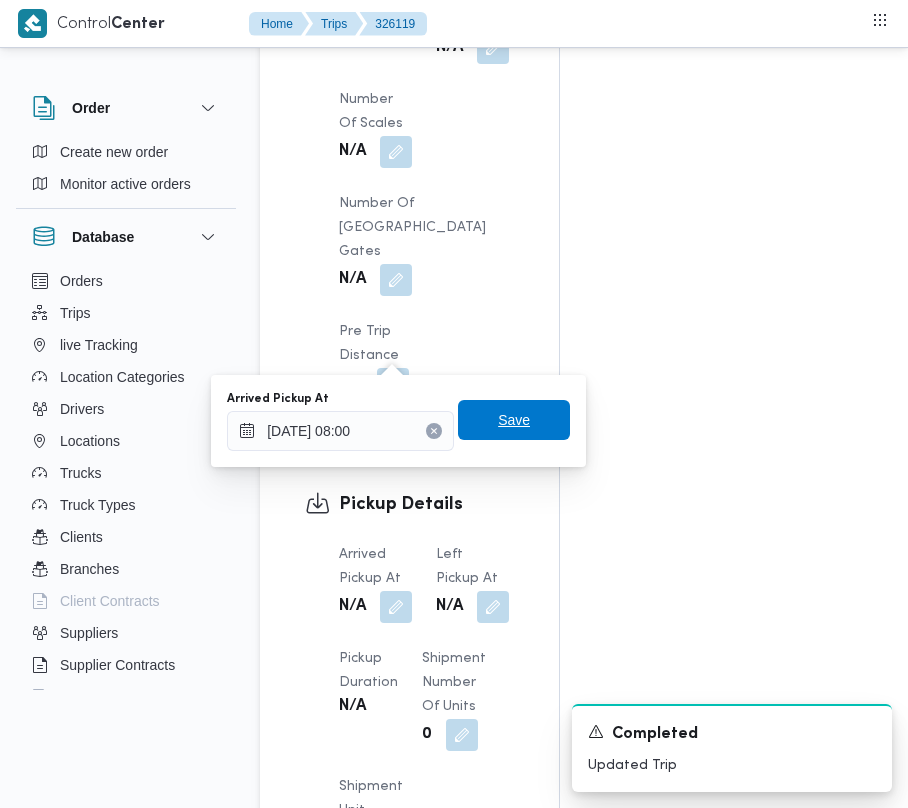 click on "Save" at bounding box center (514, 420) 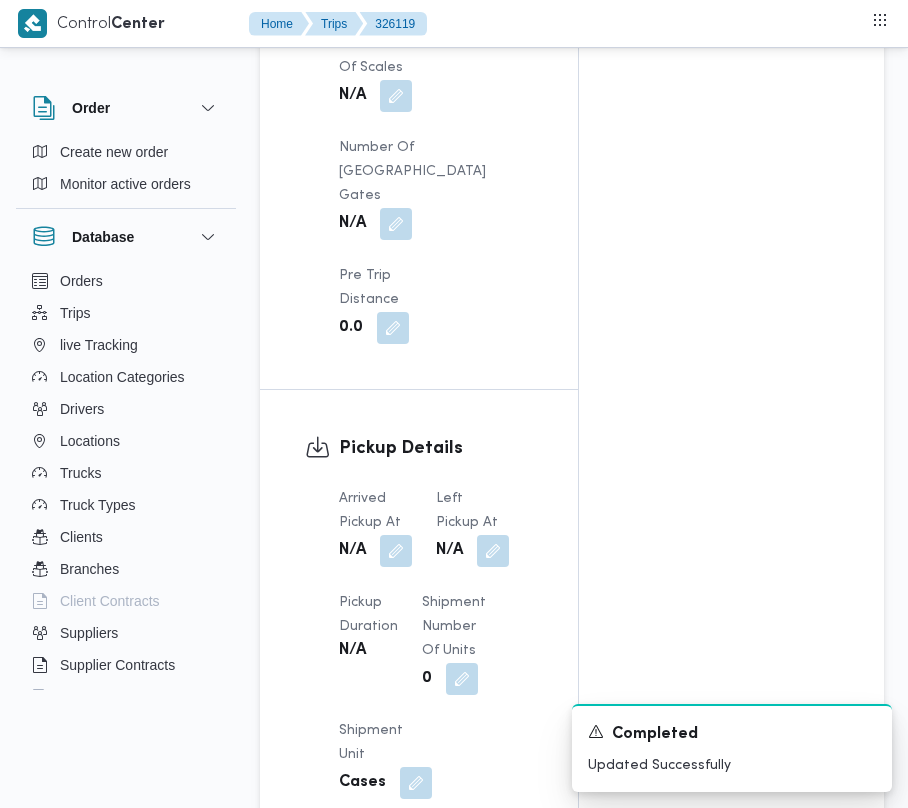 click on "N/A" at bounding box center (472, 551) 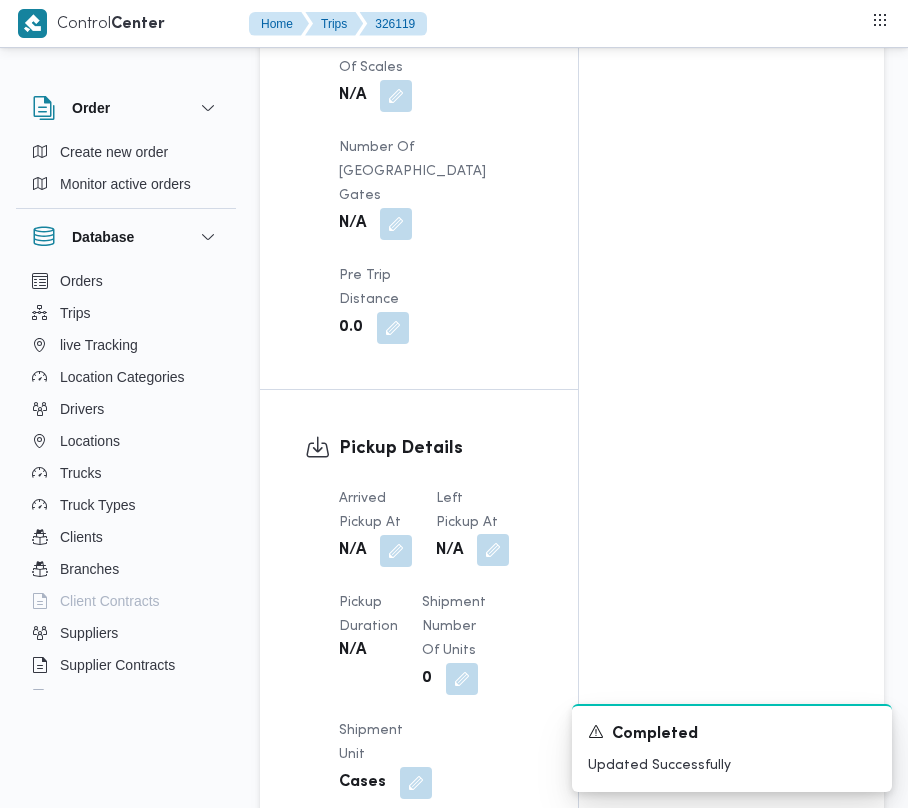 click at bounding box center (493, 550) 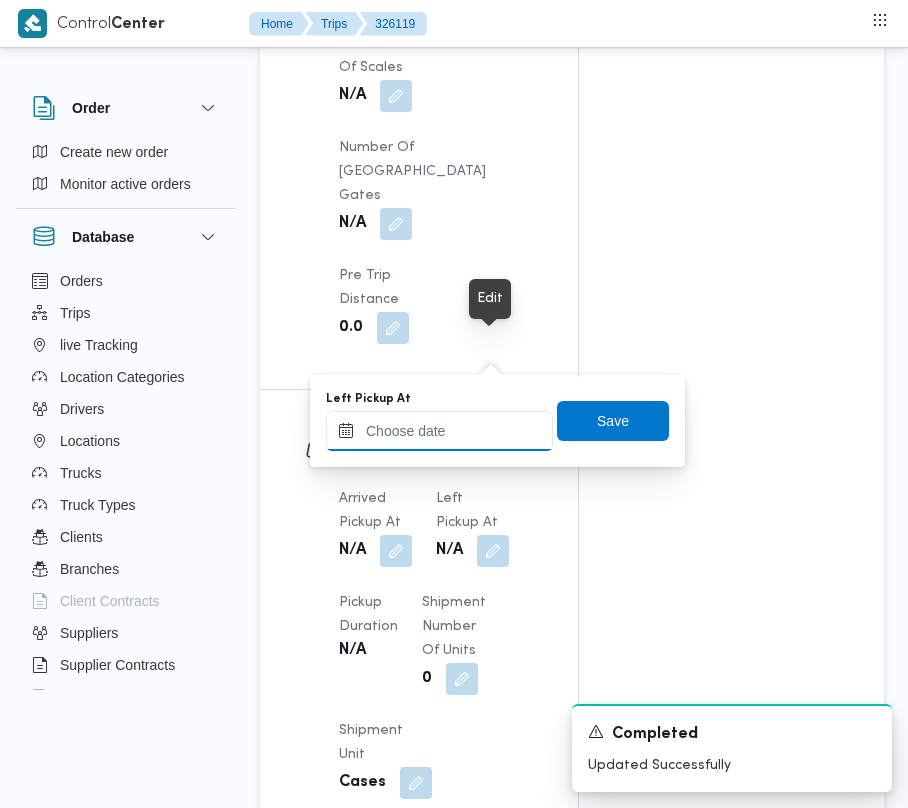 click on "Left Pickup At" at bounding box center (439, 431) 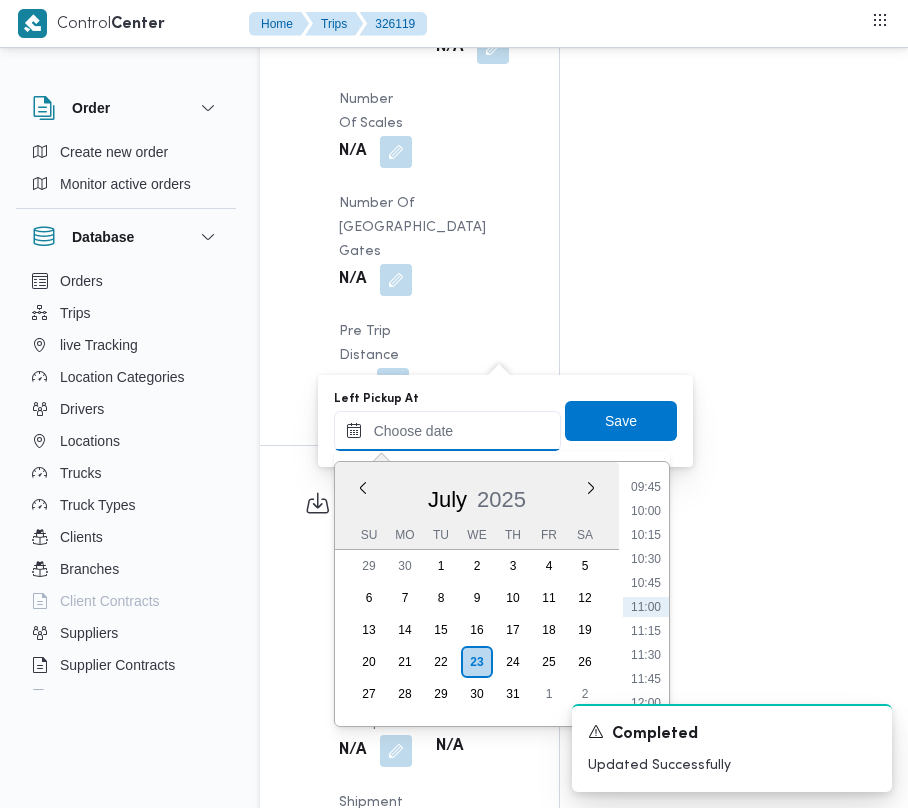 paste on "[DATE]  9:00:00 AM" 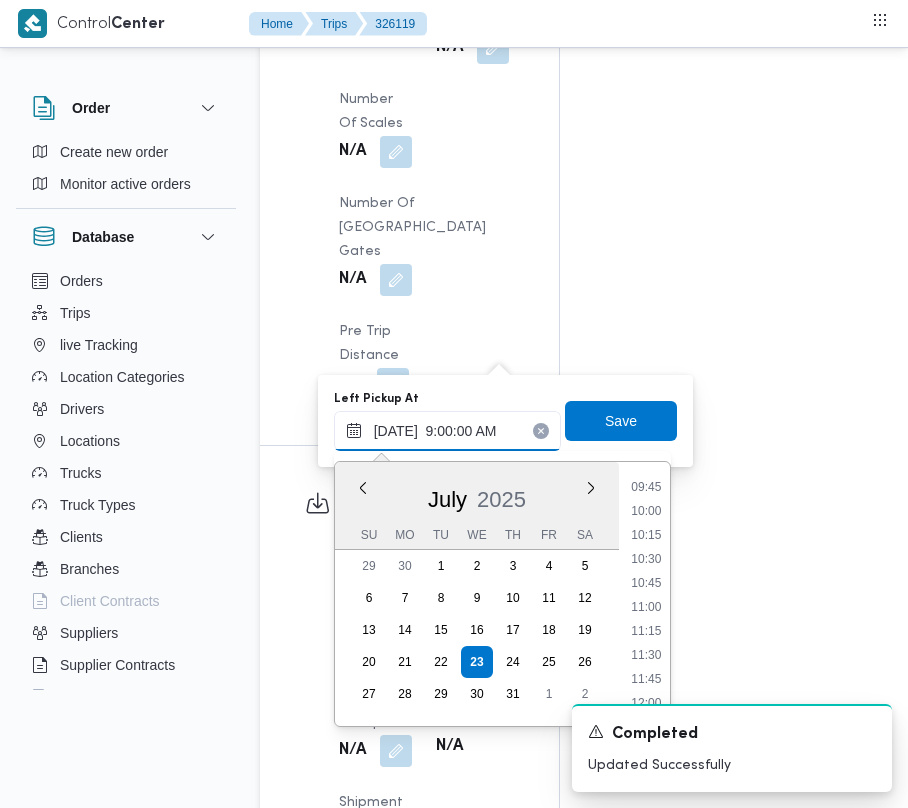 scroll, scrollTop: 864, scrollLeft: 0, axis: vertical 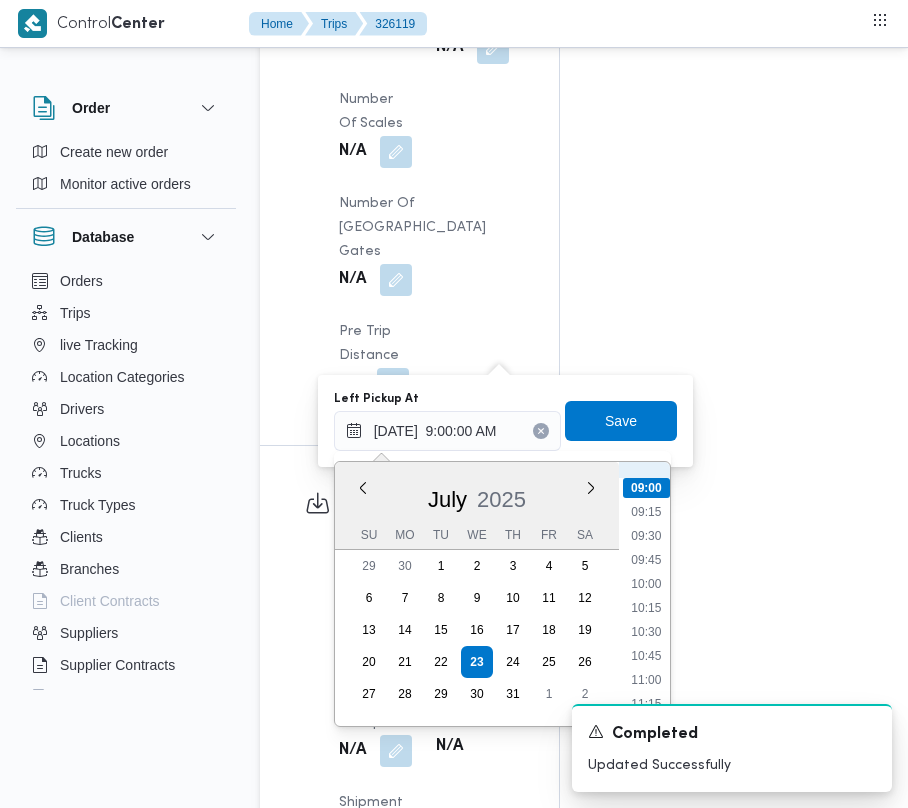 drag, startPoint x: 650, startPoint y: 604, endPoint x: 637, endPoint y: 554, distance: 51.662365 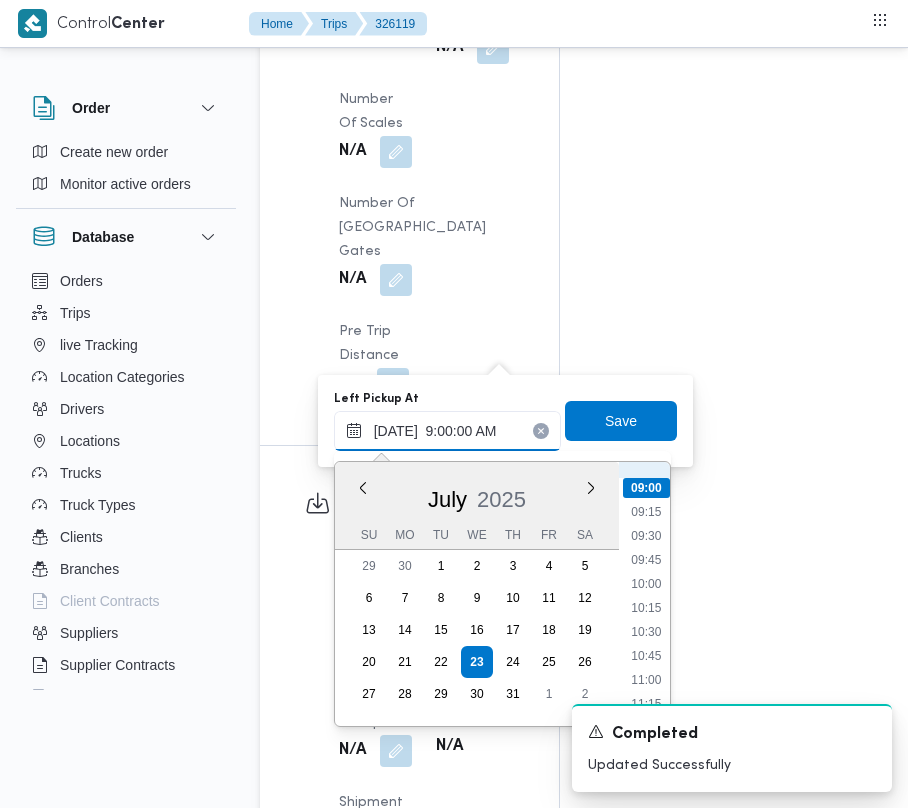 type on "[DATE] 10:15" 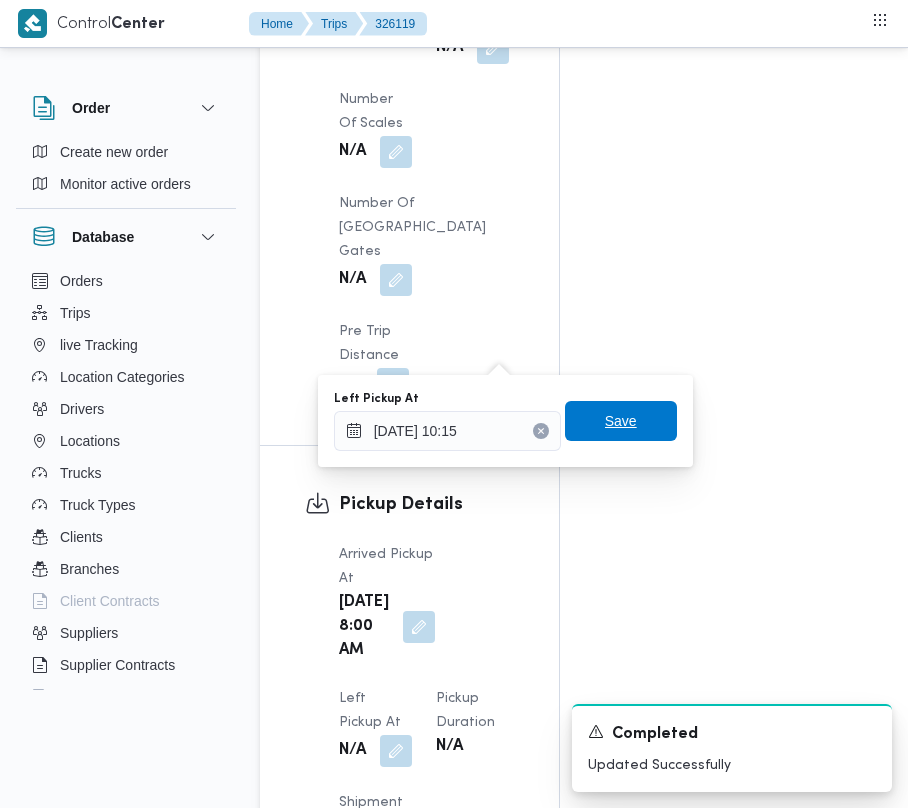 click on "Save" at bounding box center [621, 421] 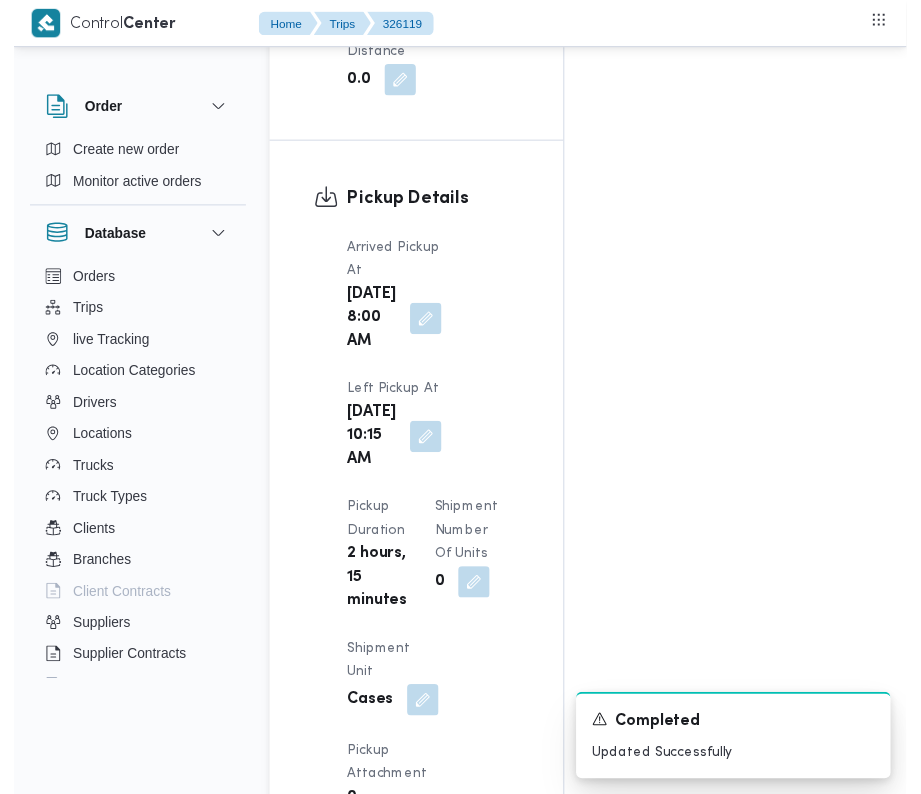 scroll, scrollTop: 0, scrollLeft: 0, axis: both 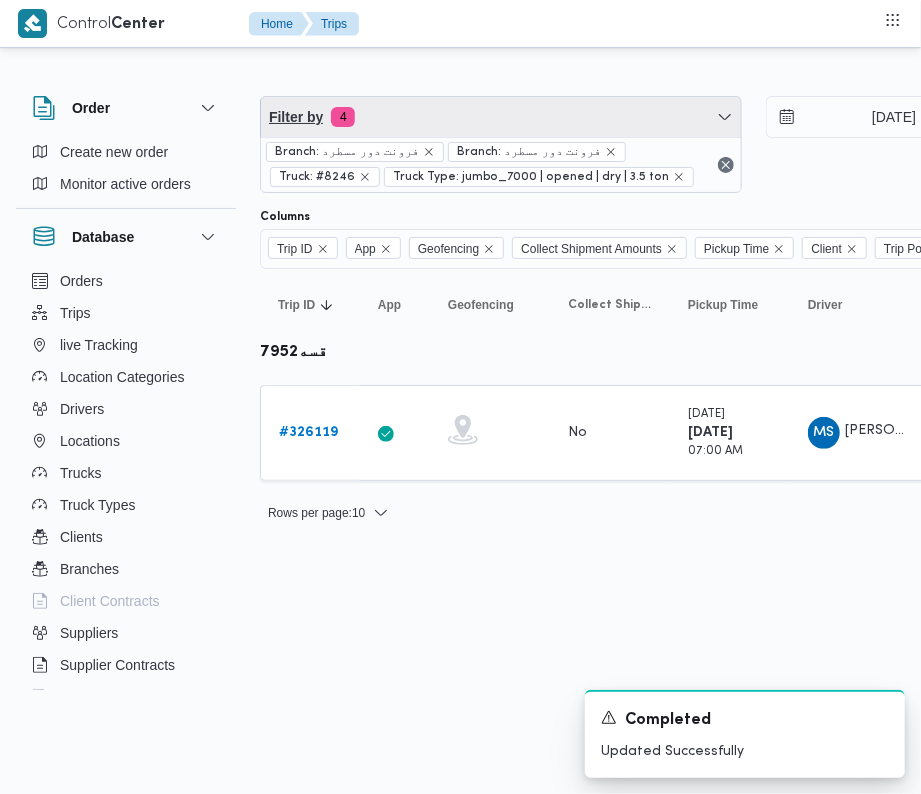 click on "Filter by 4 Branch: فرونت دور مسطرد Branch: فرونت دور مسطرد  Truck: #8246 Truck Type: jumbo_7000 | opened | dry | 3.5 ton" at bounding box center [501, 144] 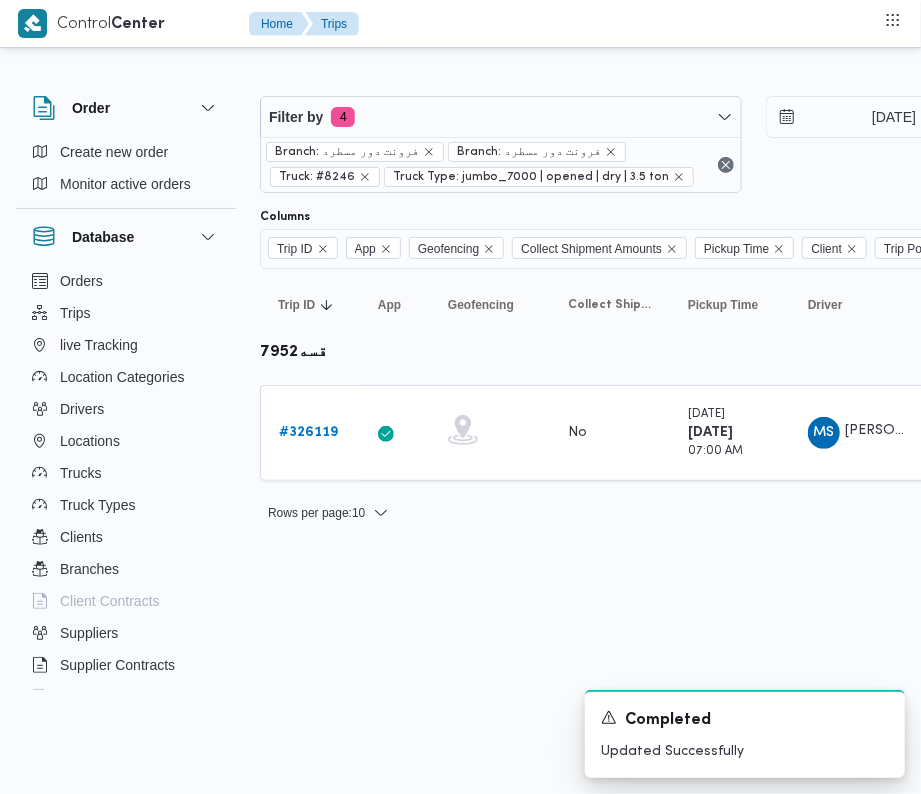 click on "Filter by 4 Branch: فرونت دور مسطرد Branch: فرونت دور مسطرد  Truck: #8246 Truck Type: jumbo_7000 | opened | dry | 3.5 ton" at bounding box center [501, 144] 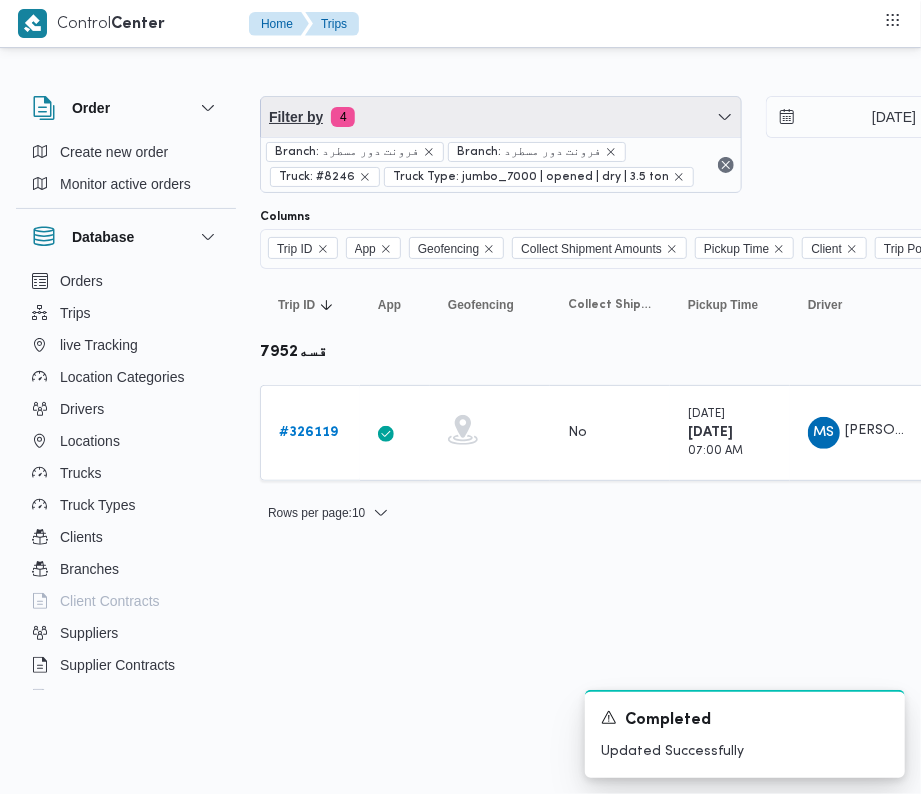 click on "Filter by 4" at bounding box center (501, 117) 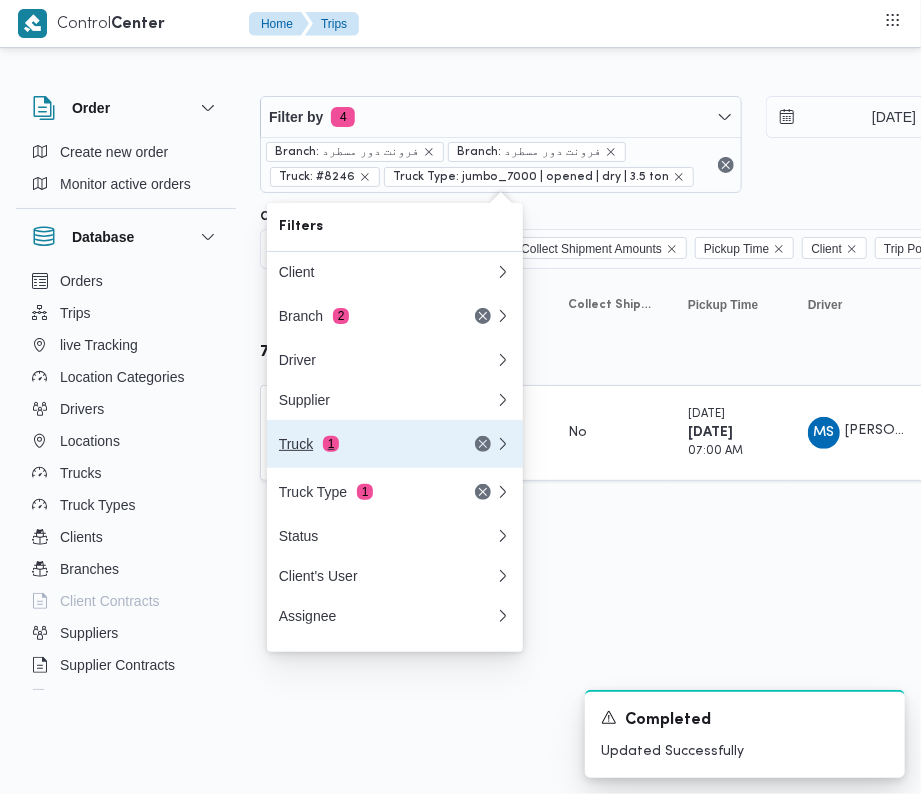 click on "Truck 1" at bounding box center [363, 444] 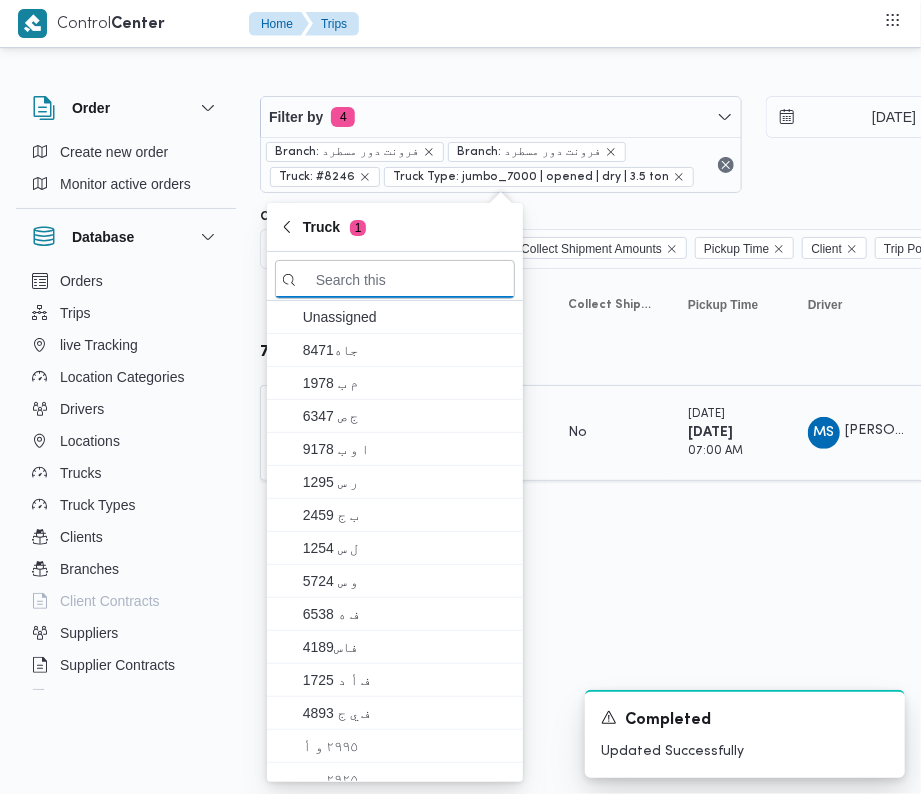 paste on "6372" 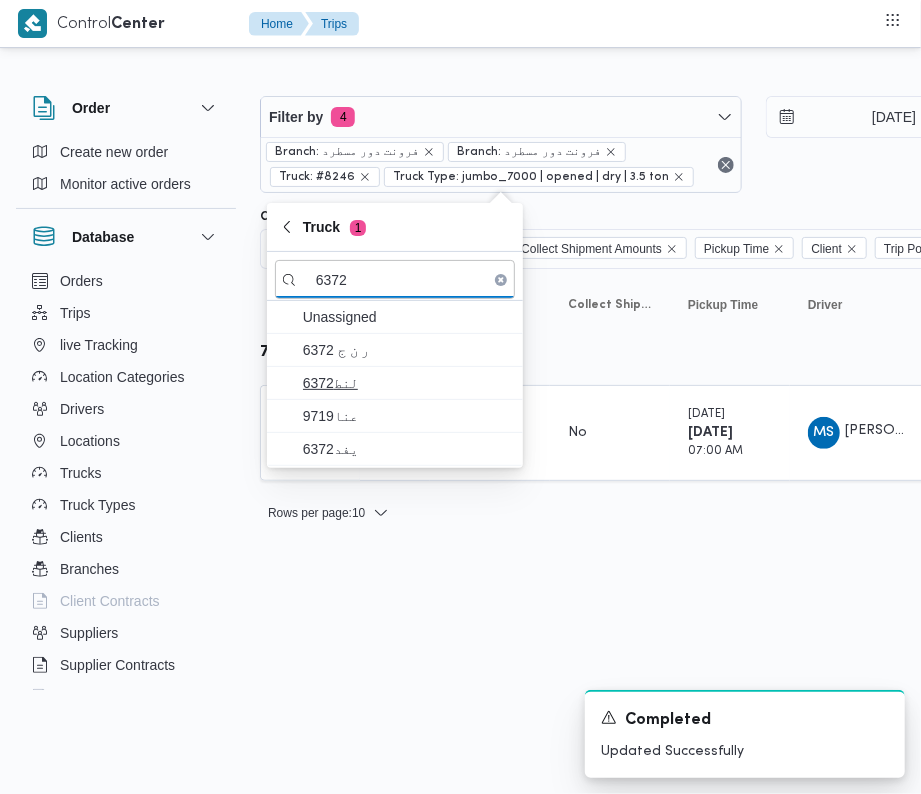type on "6372" 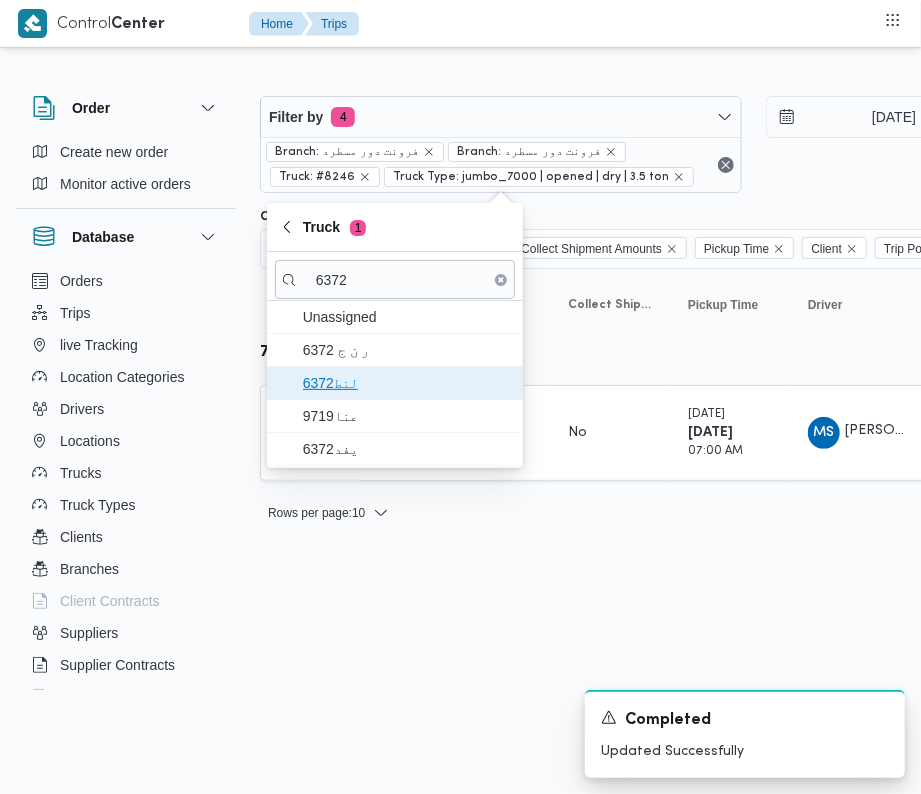click on "لنط6372" at bounding box center (395, 383) 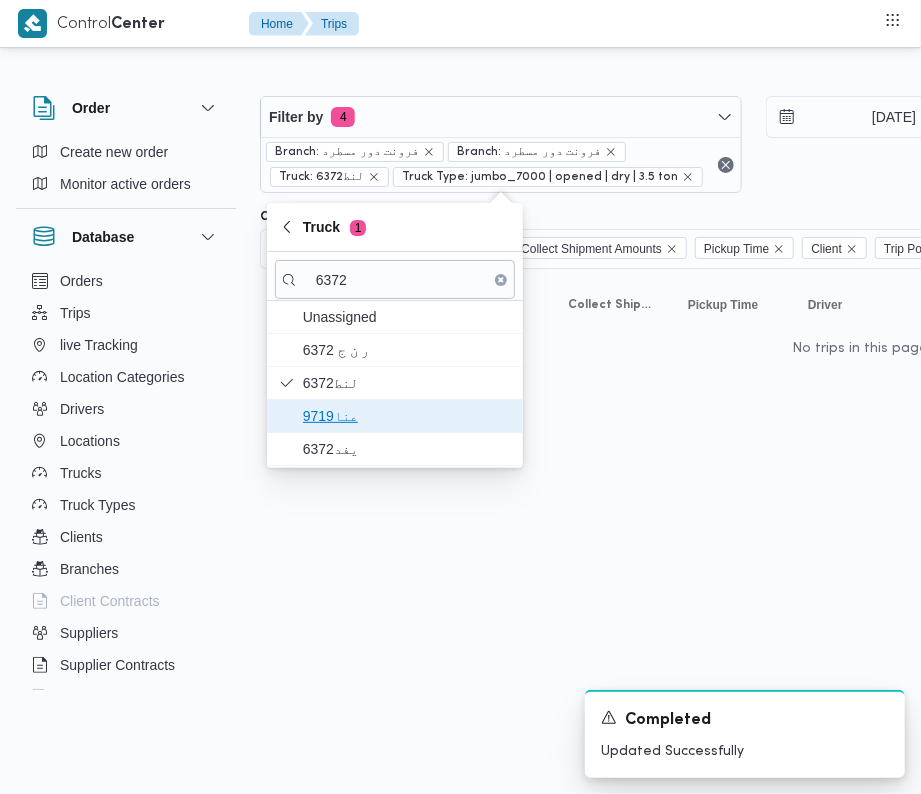 click on "عنا9719" at bounding box center [407, 416] 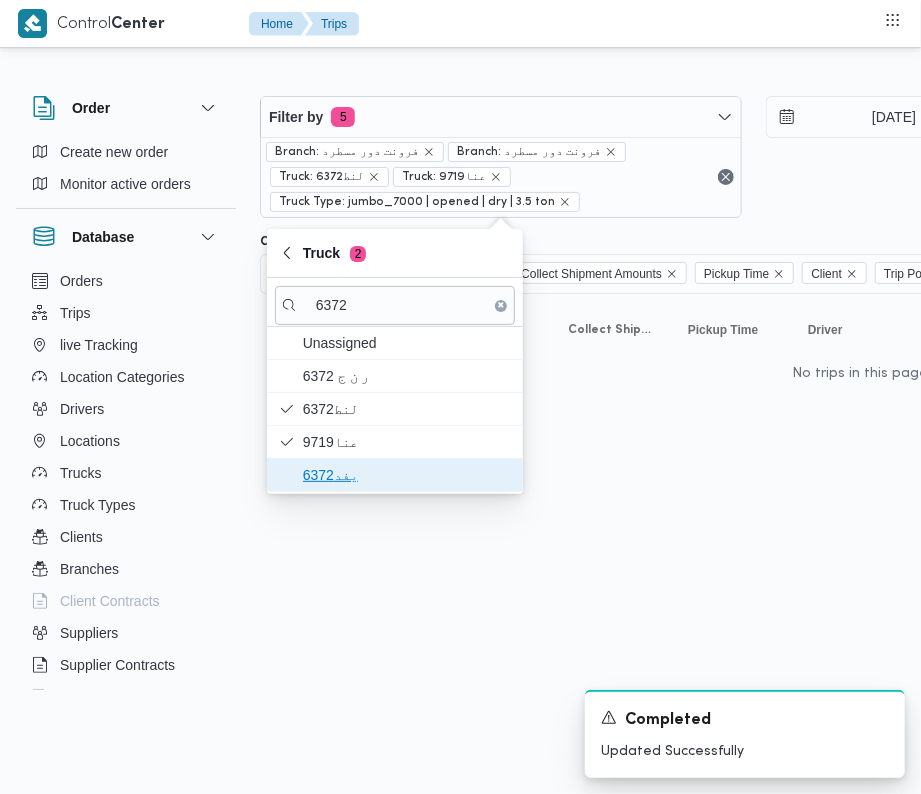 click on "يفد6372" at bounding box center [407, 475] 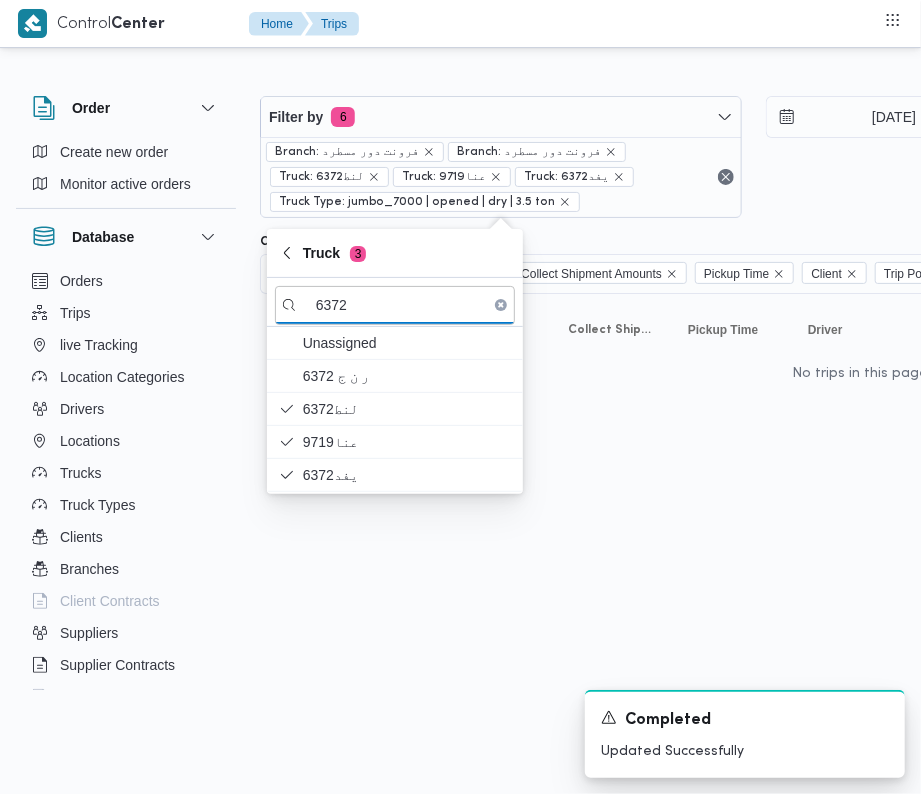 click on "Control  Center Home Trips Order Create new order Monitor active orders Database Orders Trips live Tracking Location Categories Drivers Locations Trucks Truck Types Clients Branches Client Contracts Suppliers Supplier Contracts Devices Users Projects SP Projects Admins organization assignees Tags Filter by 6 Branch: فرونت دور مسطرد Branch: فرونت دور مسطرد  Truck: لنط6372 Truck: عنا9719 Truck: يفد6372 Truck Type: jumbo_7000 | opened | dry | 3.5 ton [DATE] → [DATE] Group By Truck Columns Trip ID App Geofencing Collect Shipment Amounts Pickup Time Client Trip Points Driver Supplier Truck Status Platform Sorting Trip ID Click to sort in ascending order App Click to sort in ascending order Geofencing Click to sort in ascending order Collect Shipment Amounts Pickup Time Click to sort in ascending order Client Click to sort in ascending order Trip Points Driver Click to sort in ascending order Supplier Click to sort in ascending order Truck Click to sort in ascending order" at bounding box center [460, 397] 